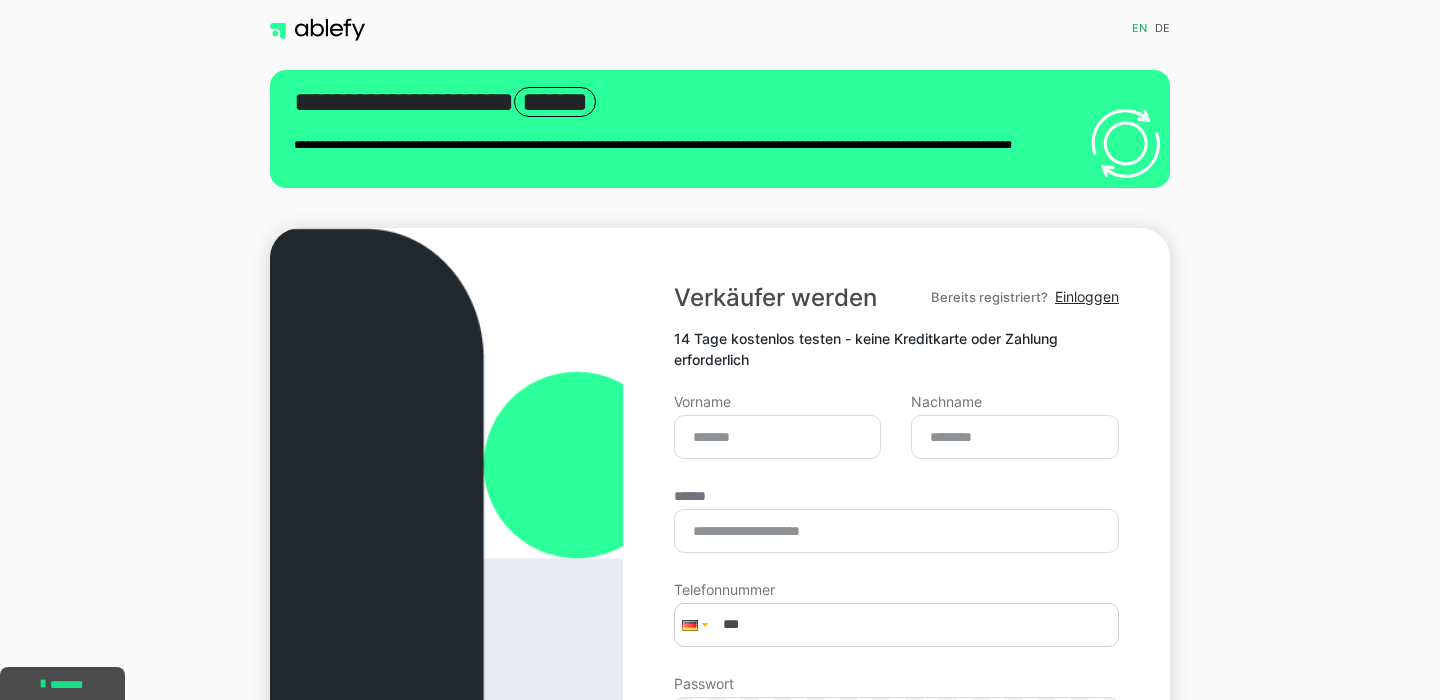 scroll, scrollTop: 57, scrollLeft: 0, axis: vertical 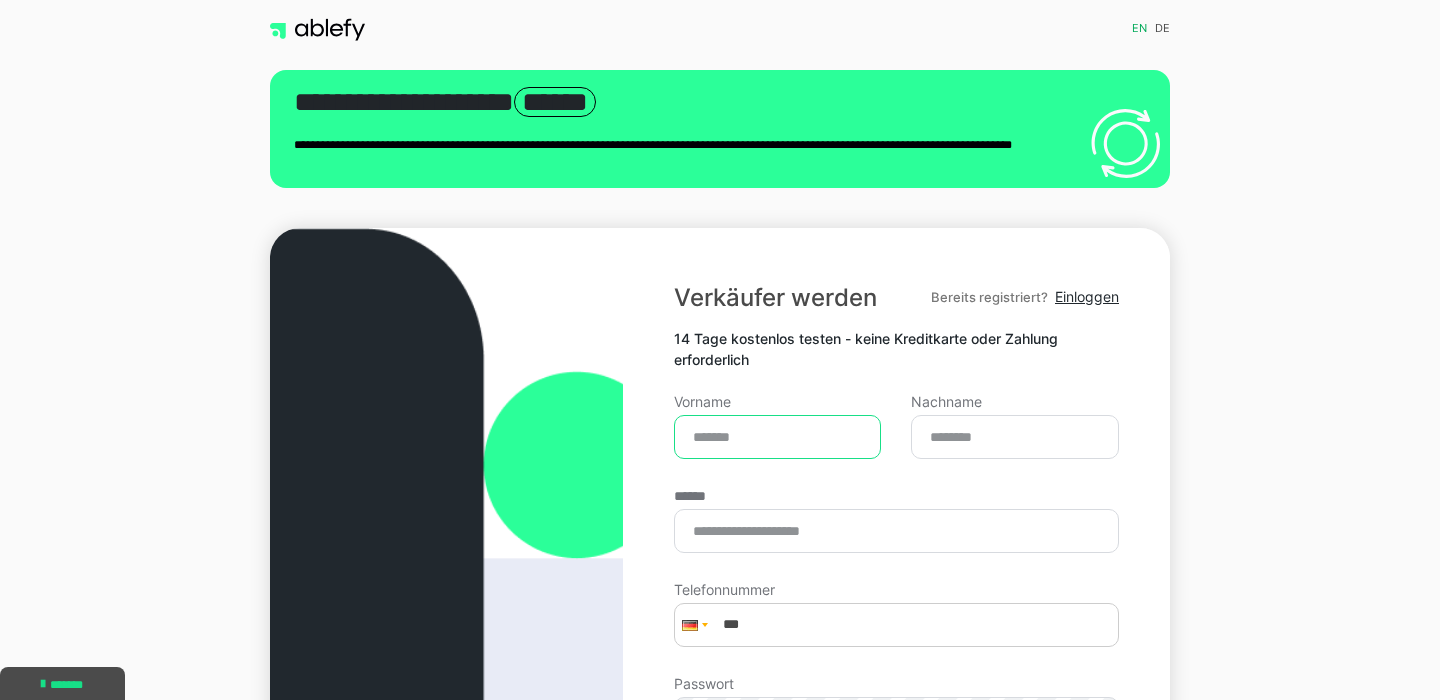 click on "Vorname" at bounding box center (778, 437) 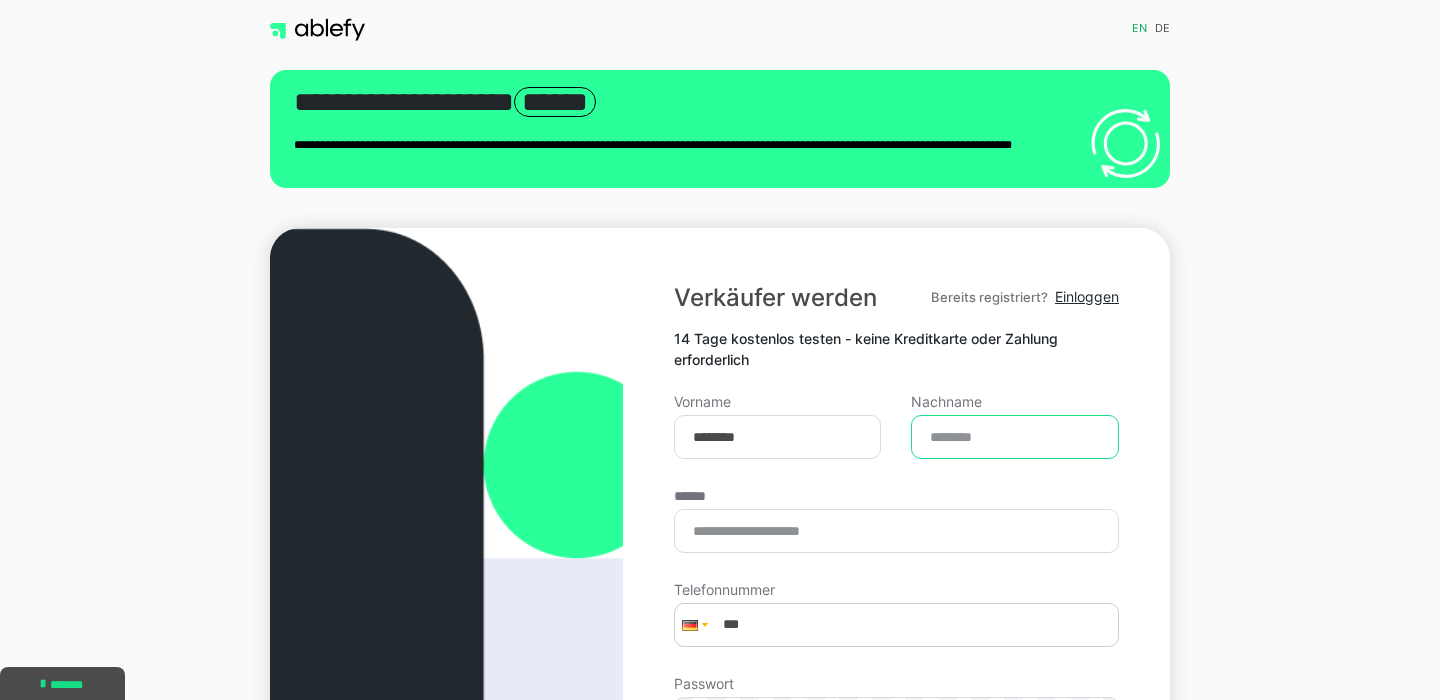 type on "******" 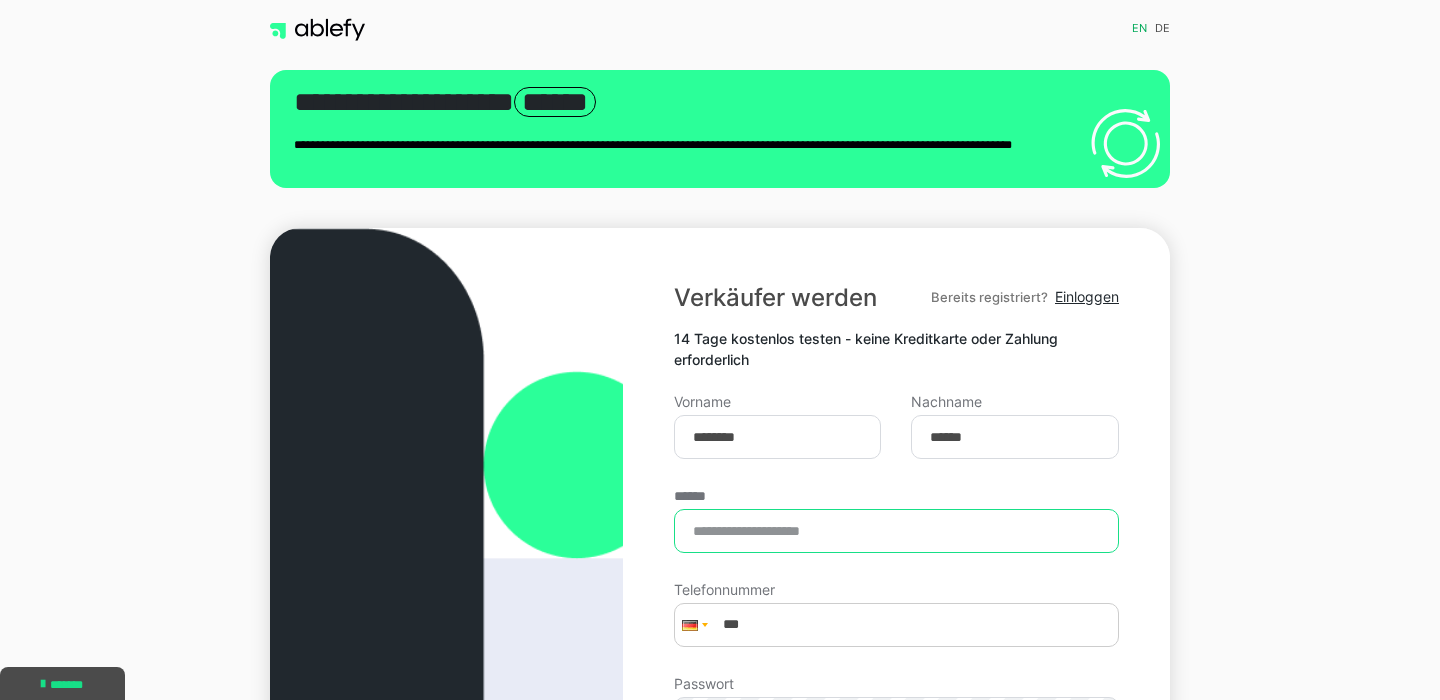 type on "**********" 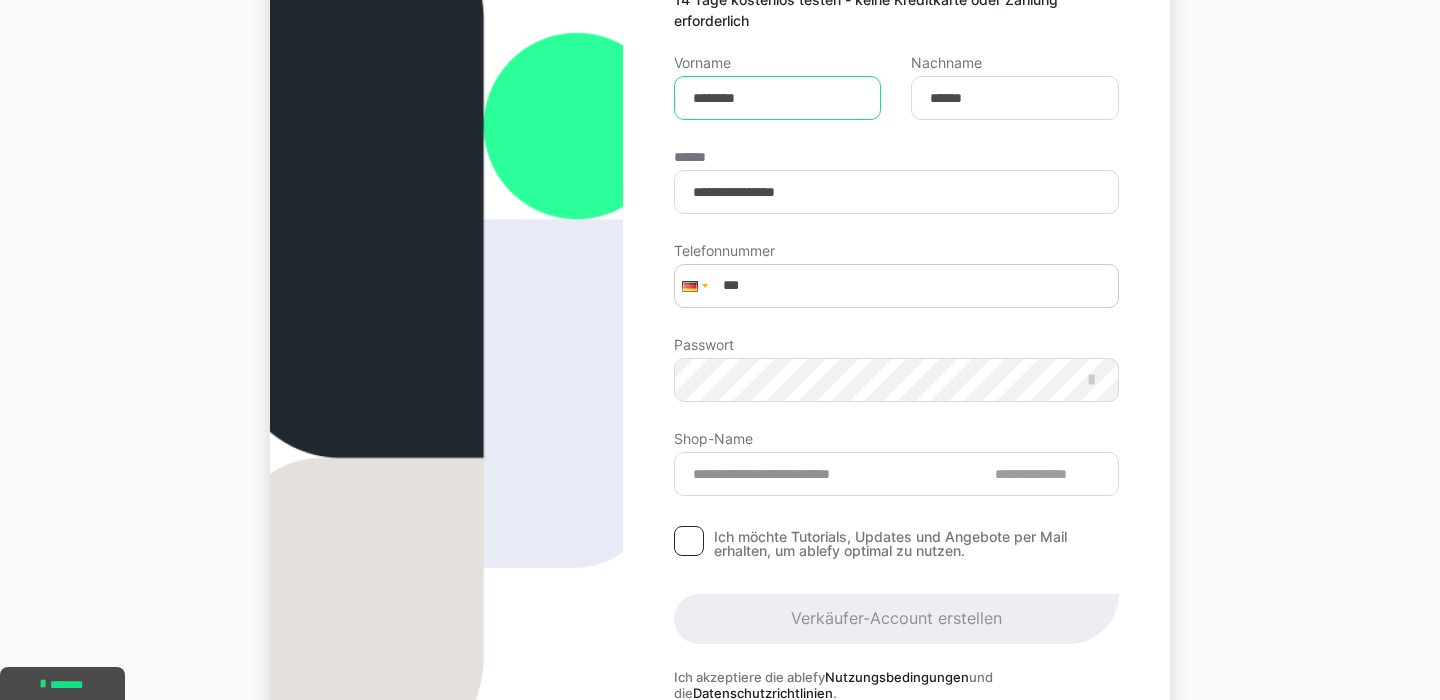 scroll, scrollTop: 357, scrollLeft: 0, axis: vertical 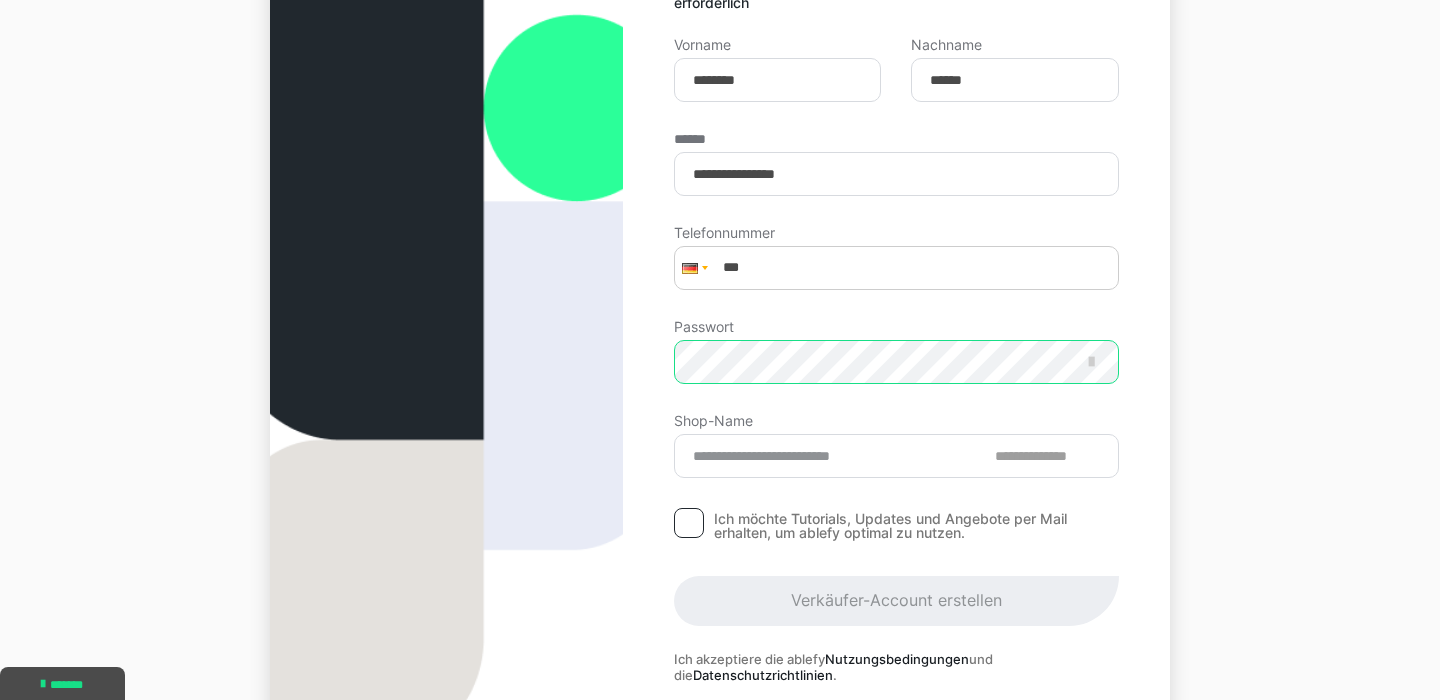 type on "**********" 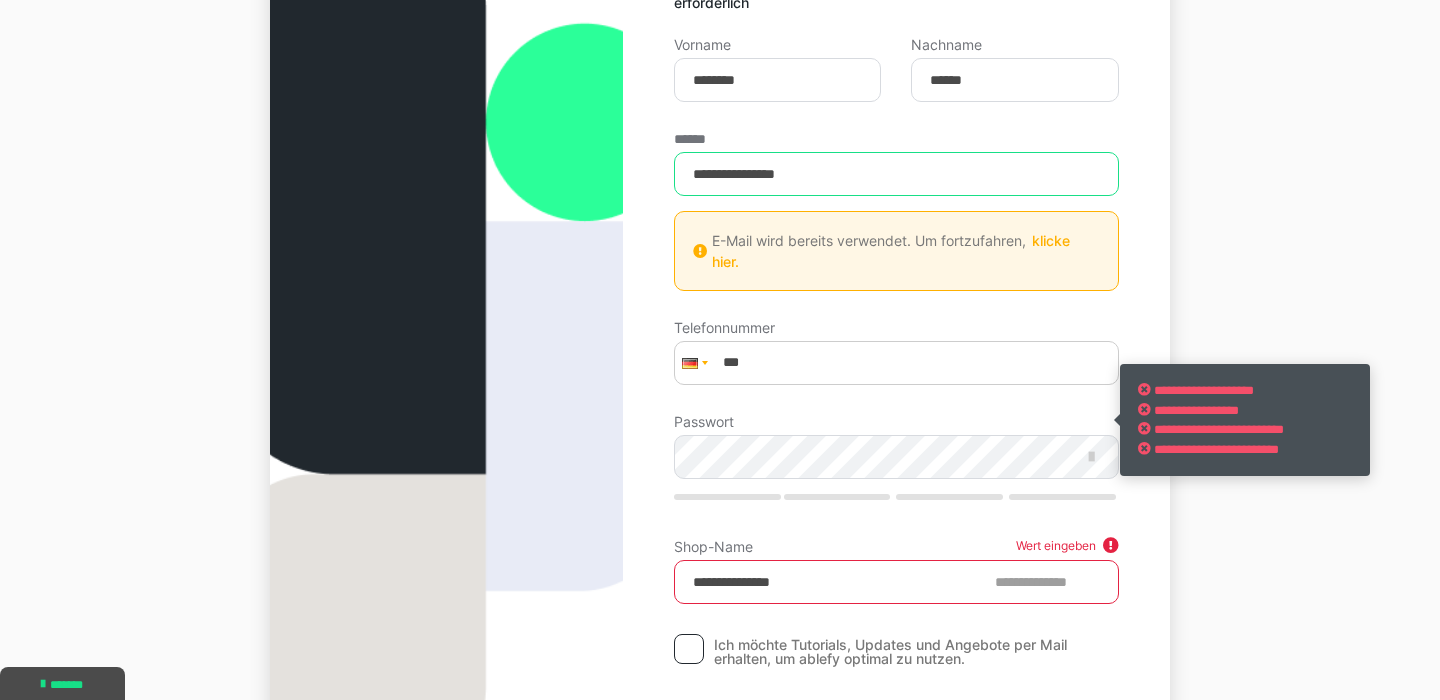 click on "**********" at bounding box center [896, 174] 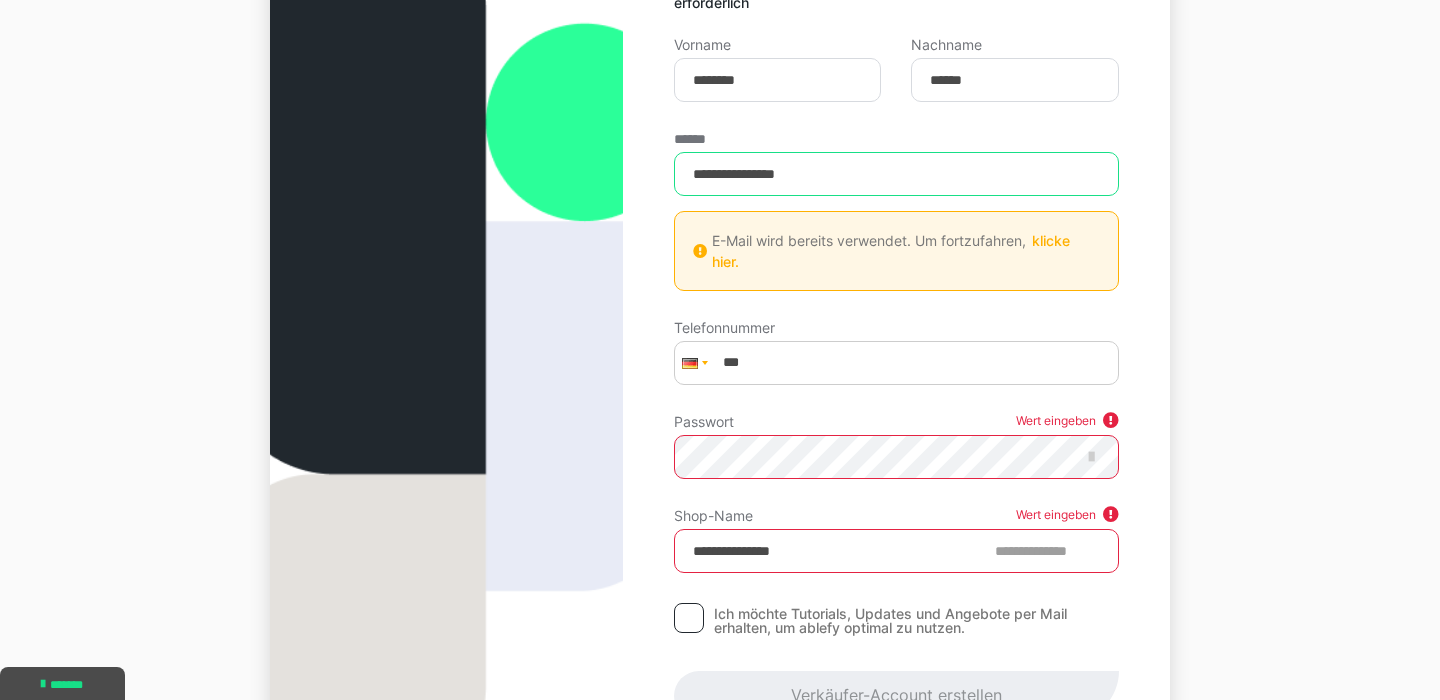 click on "**********" at bounding box center [896, 174] 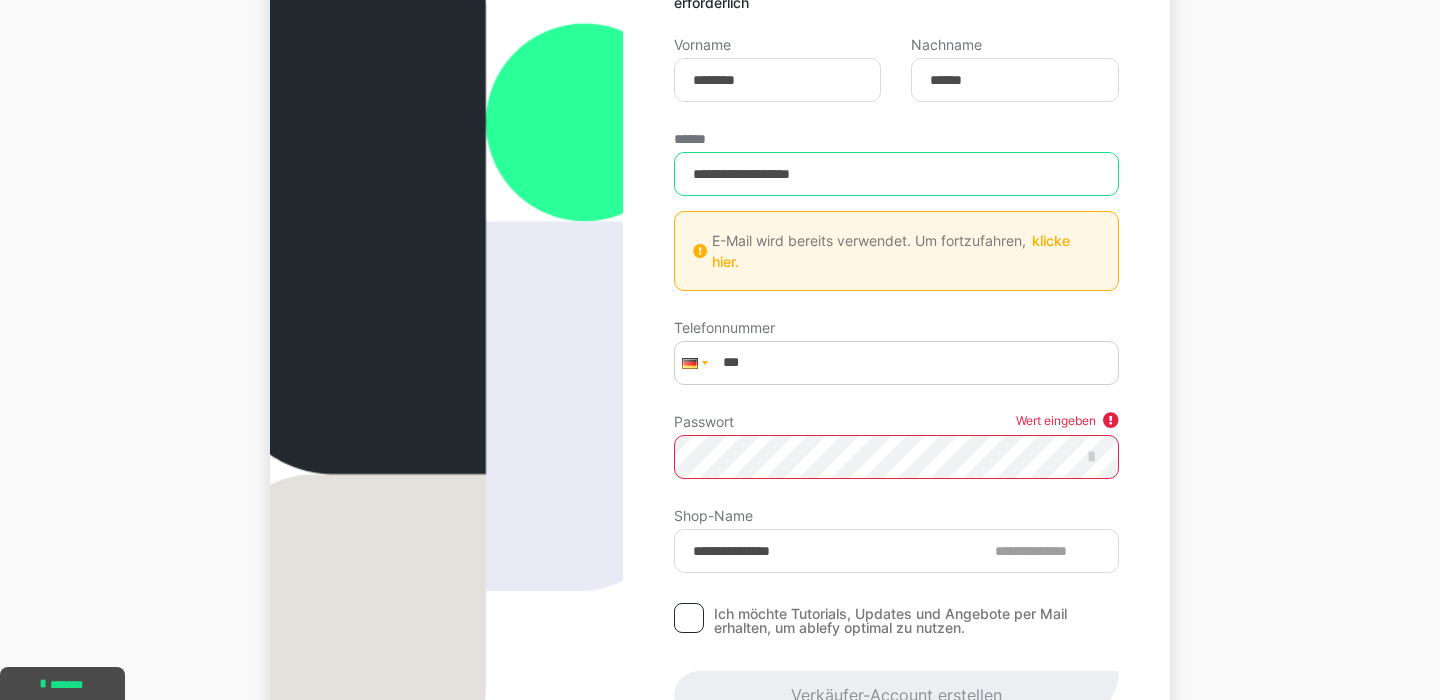click on "**********" at bounding box center [896, 174] 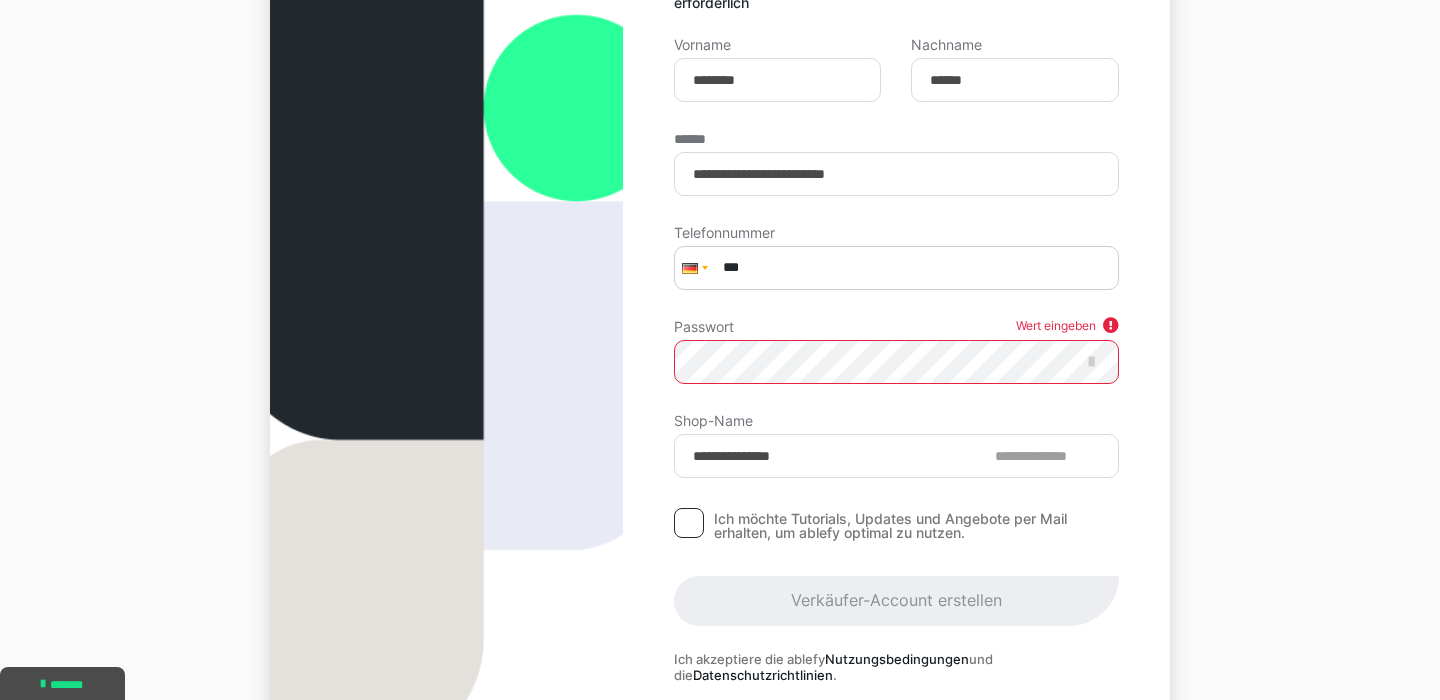 click on "***" at bounding box center (896, 268) 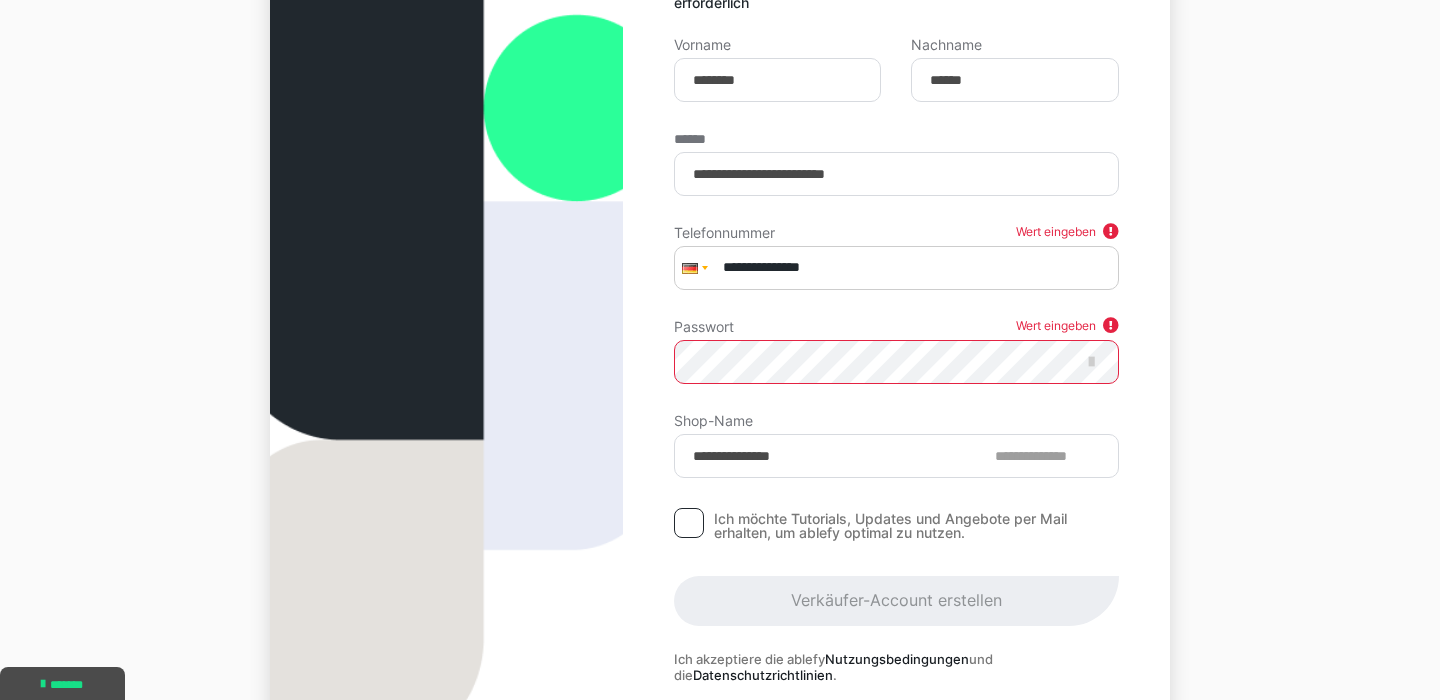 click on "**********" at bounding box center (896, 268) 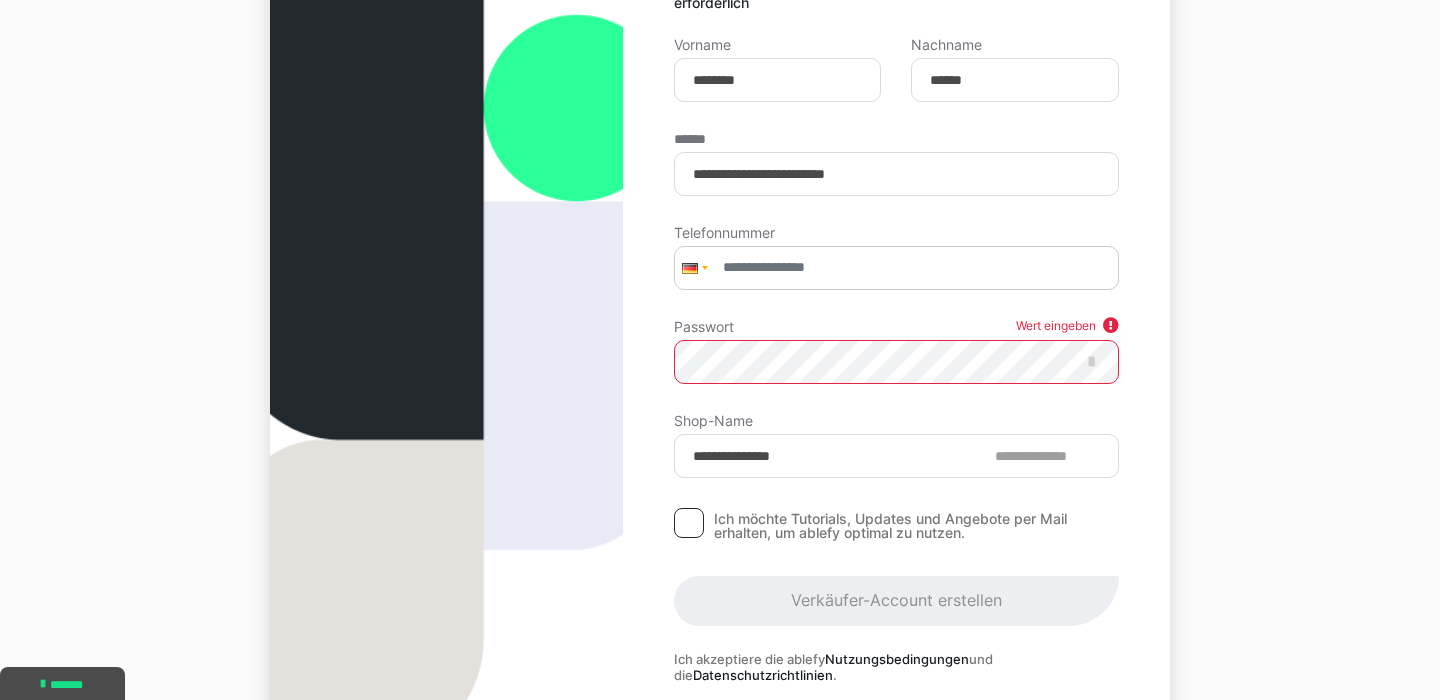 type 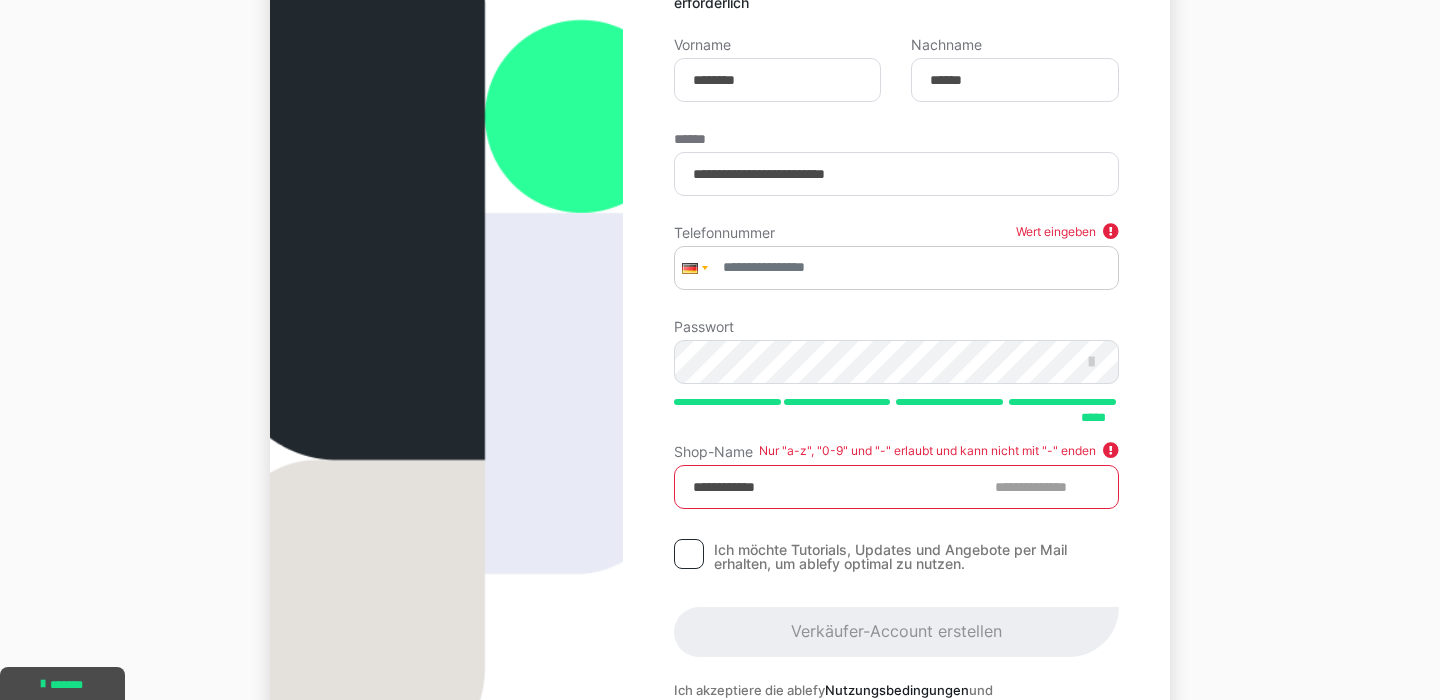 drag, startPoint x: 752, startPoint y: 484, endPoint x: 752, endPoint y: 520, distance: 36 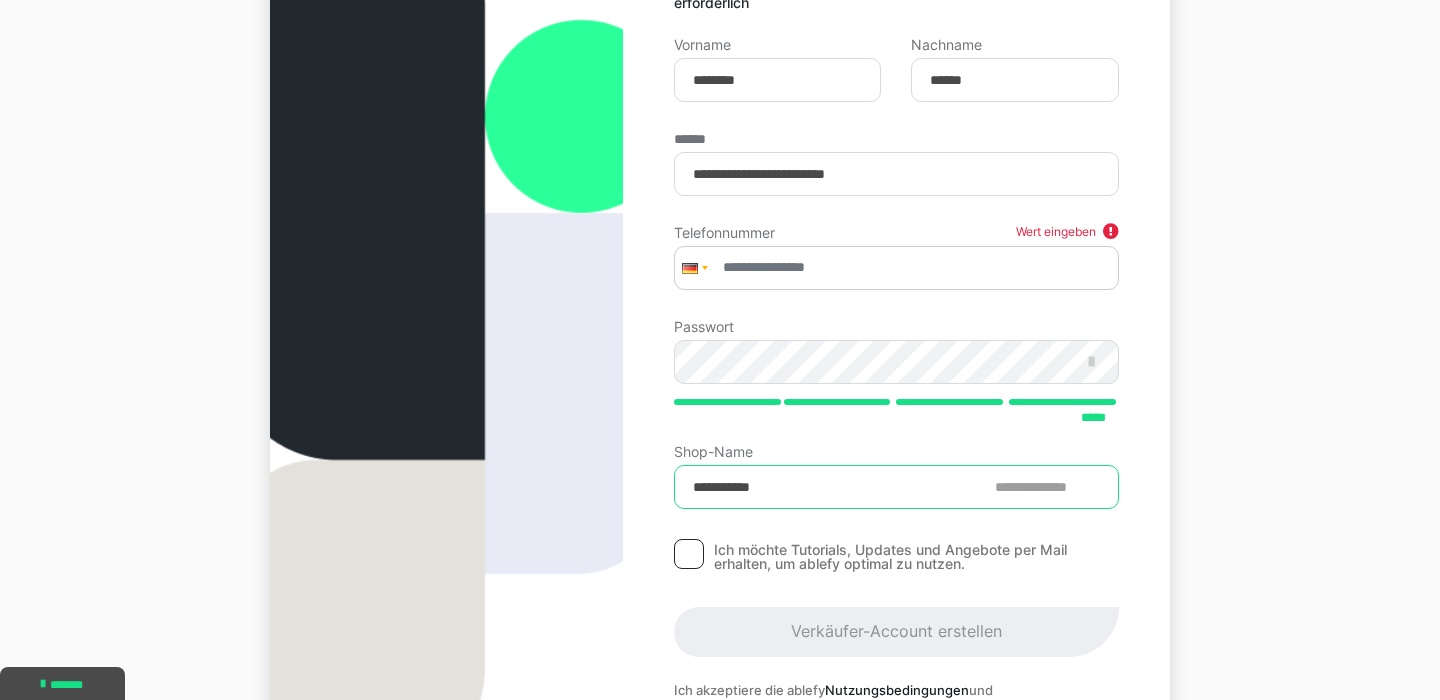 click on "**********" at bounding box center (896, 487) 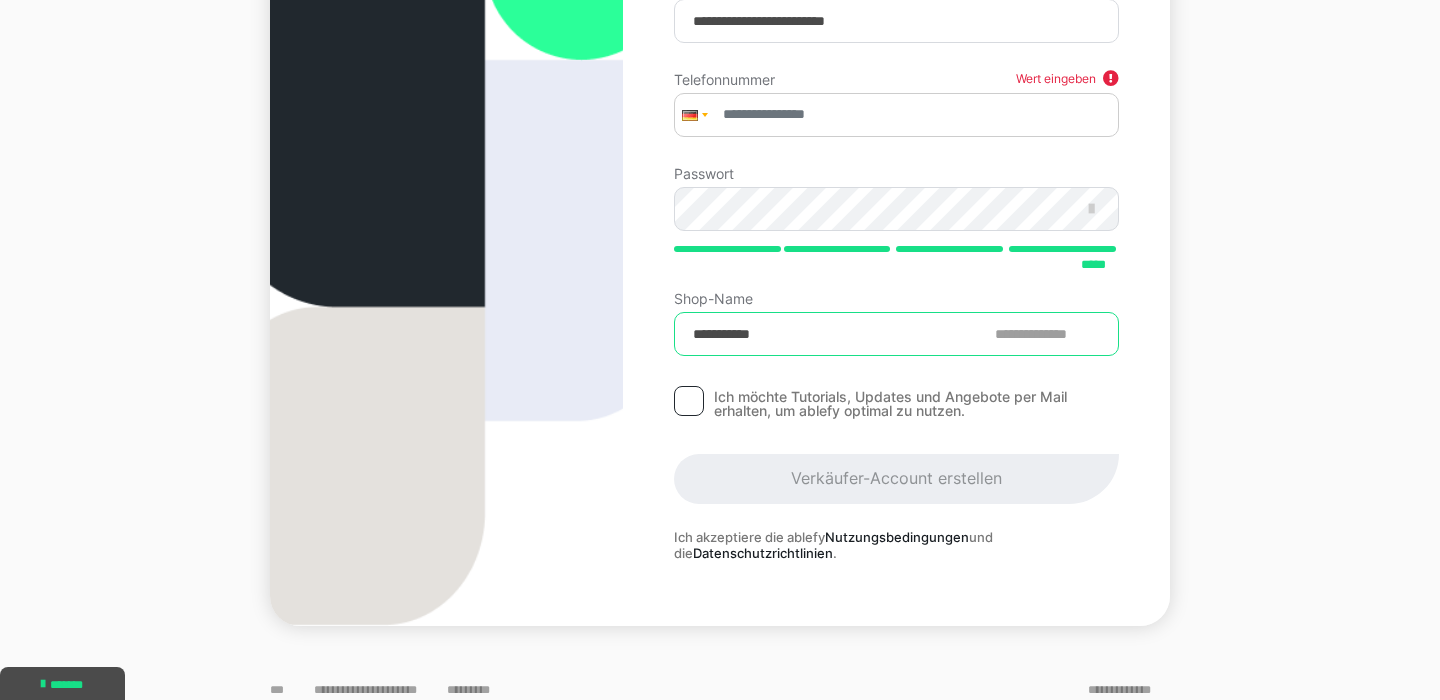 scroll, scrollTop: 523, scrollLeft: 0, axis: vertical 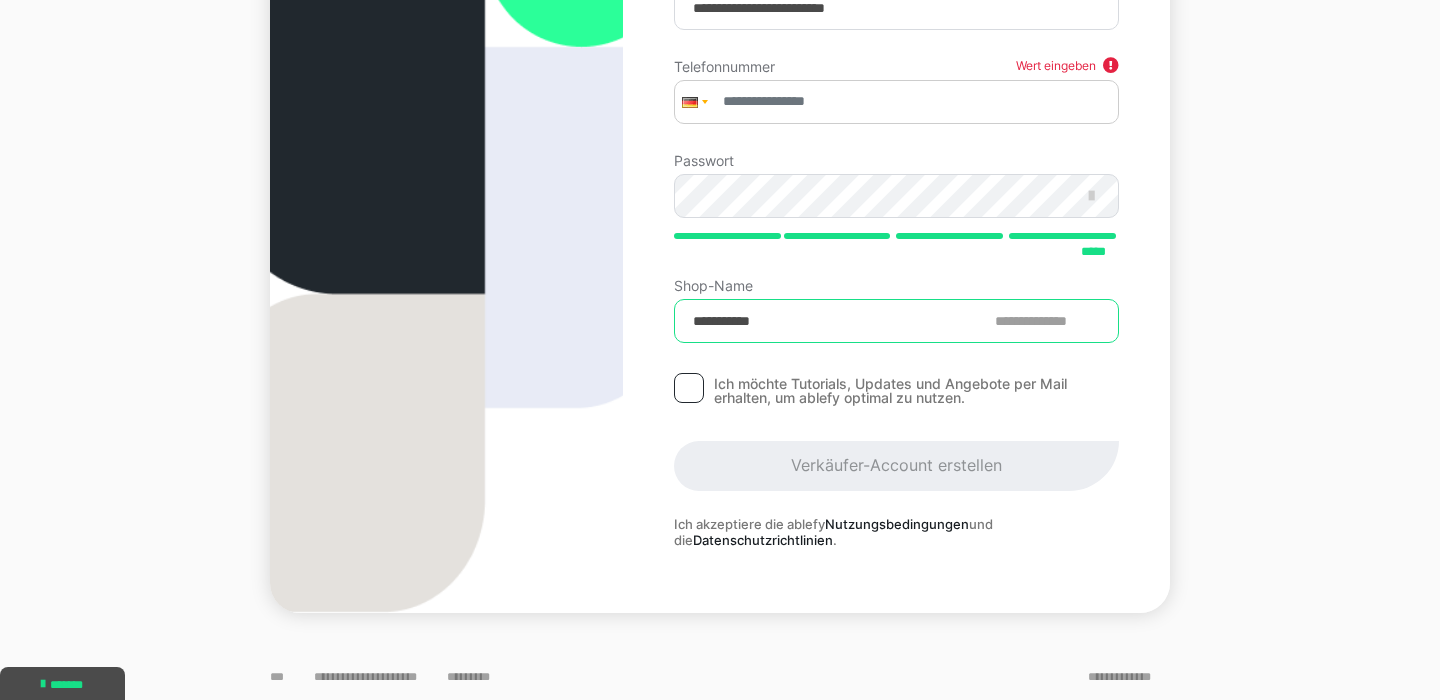 type on "**********" 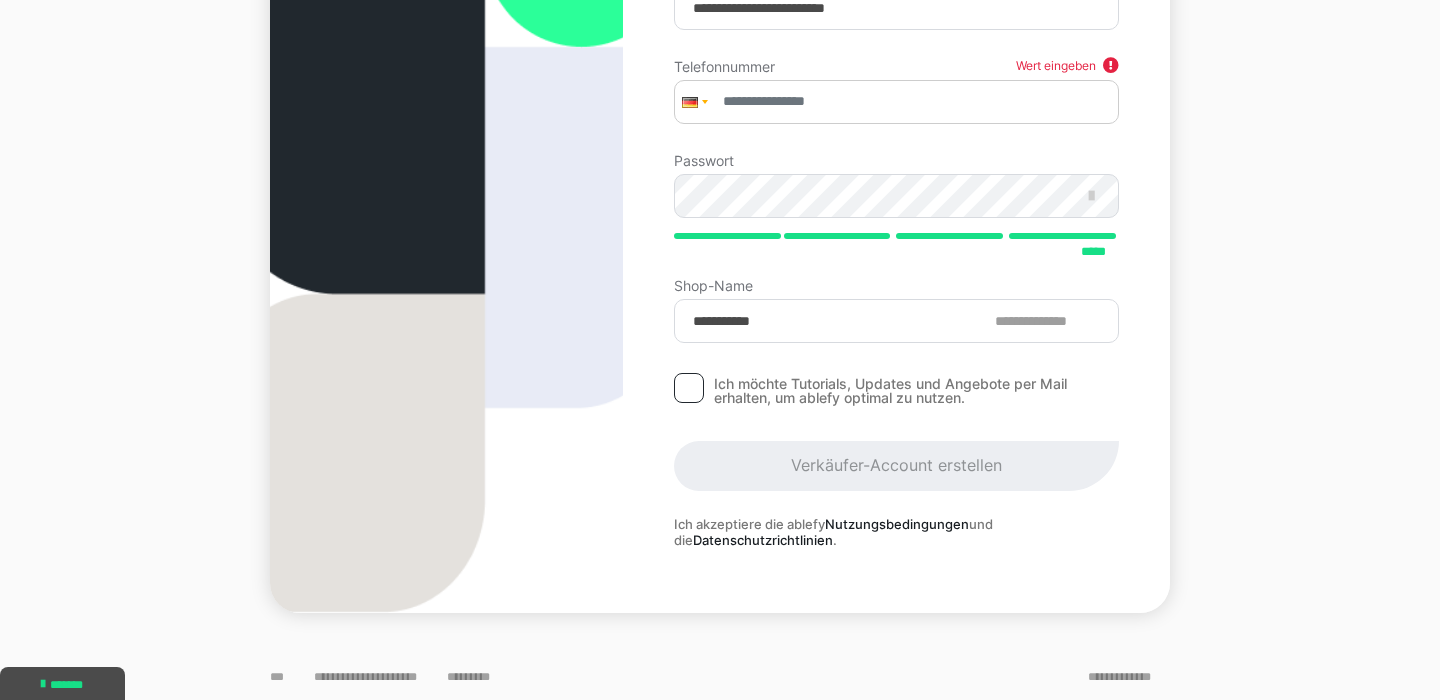 click at bounding box center [689, 388] 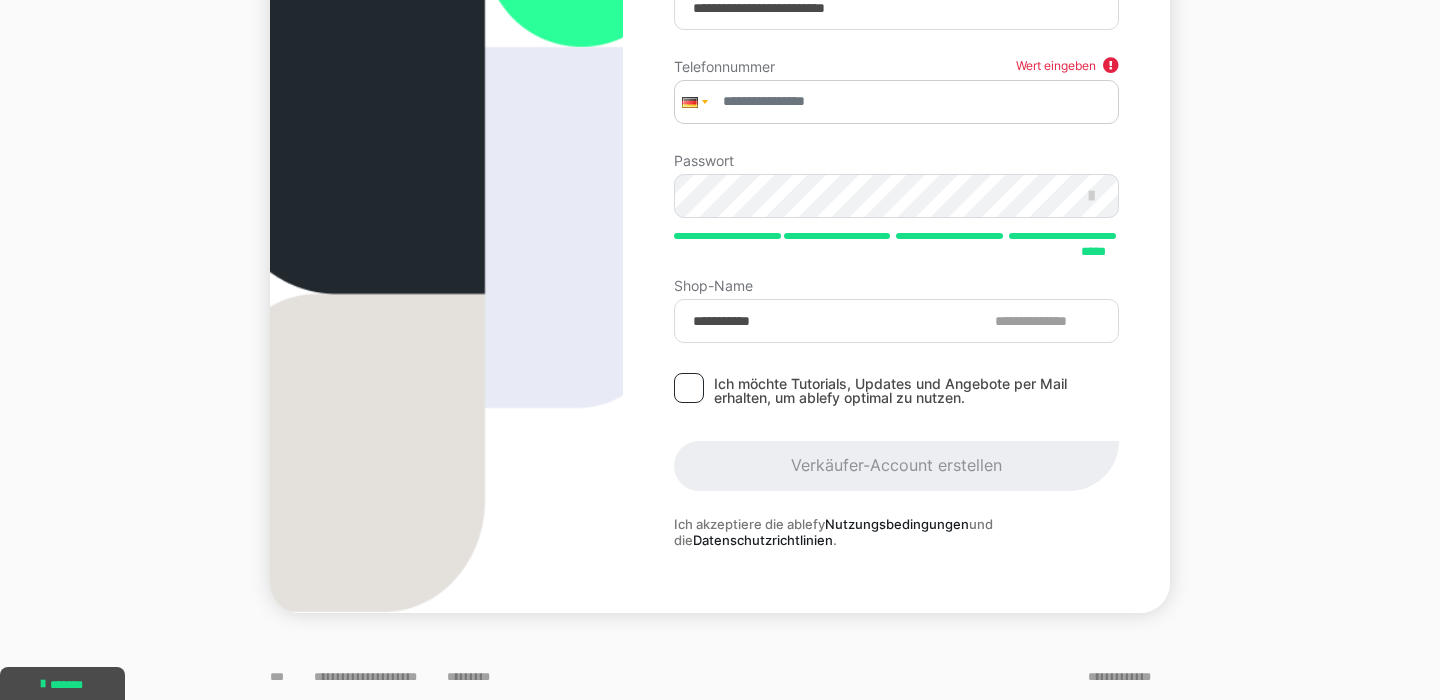 click at bounding box center (689, 388) 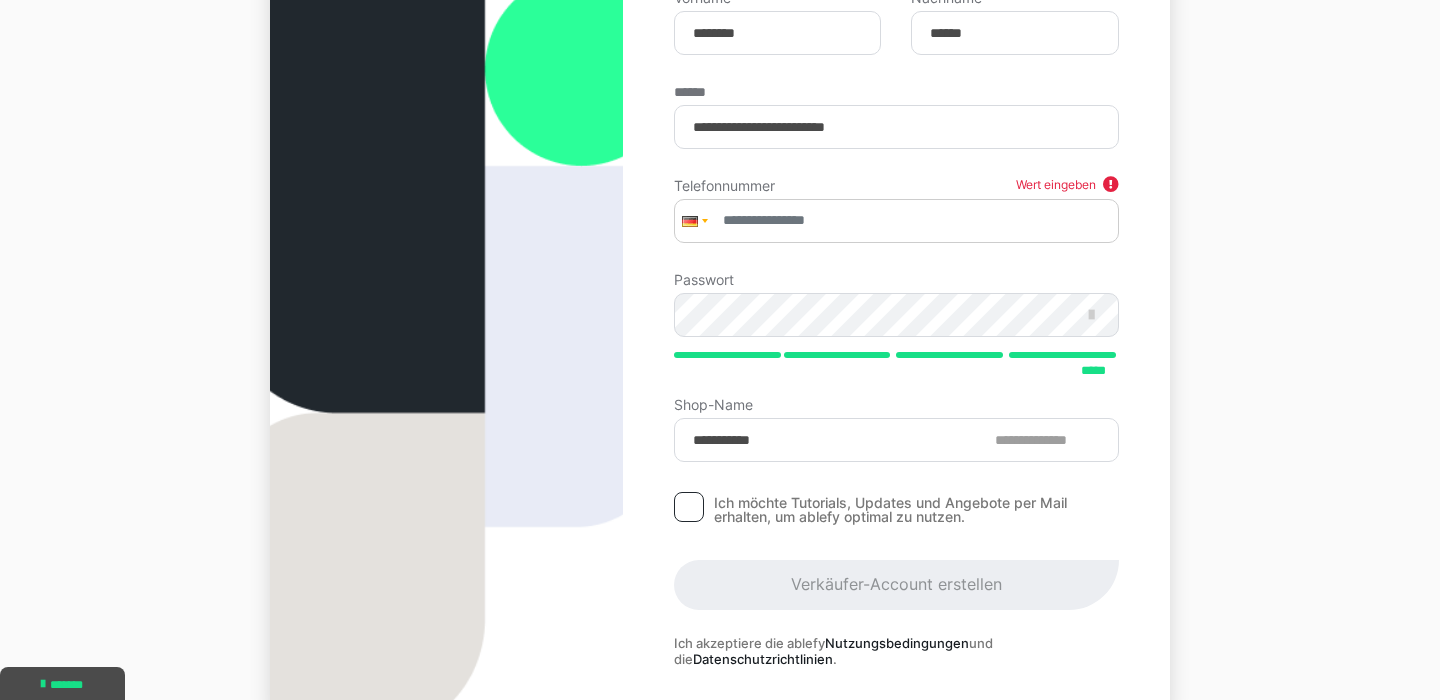 scroll, scrollTop: 402, scrollLeft: 0, axis: vertical 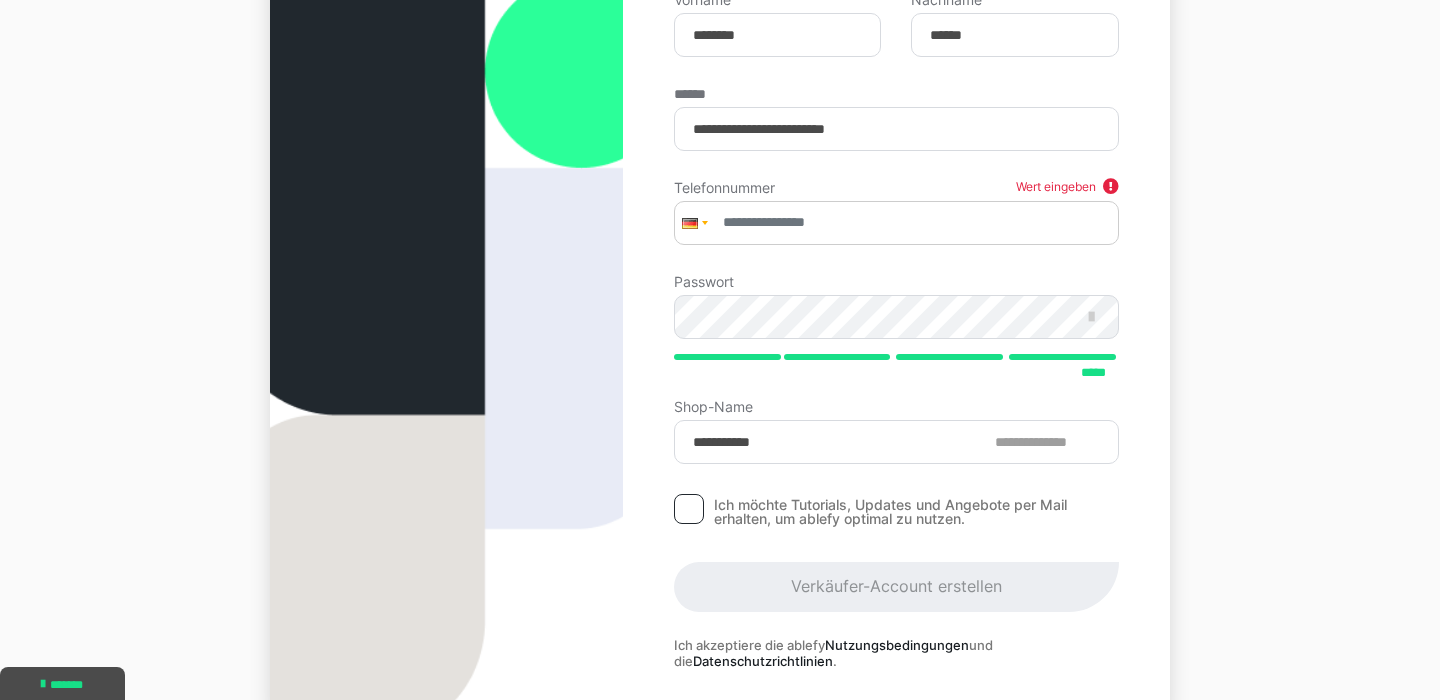 click at bounding box center [896, 223] 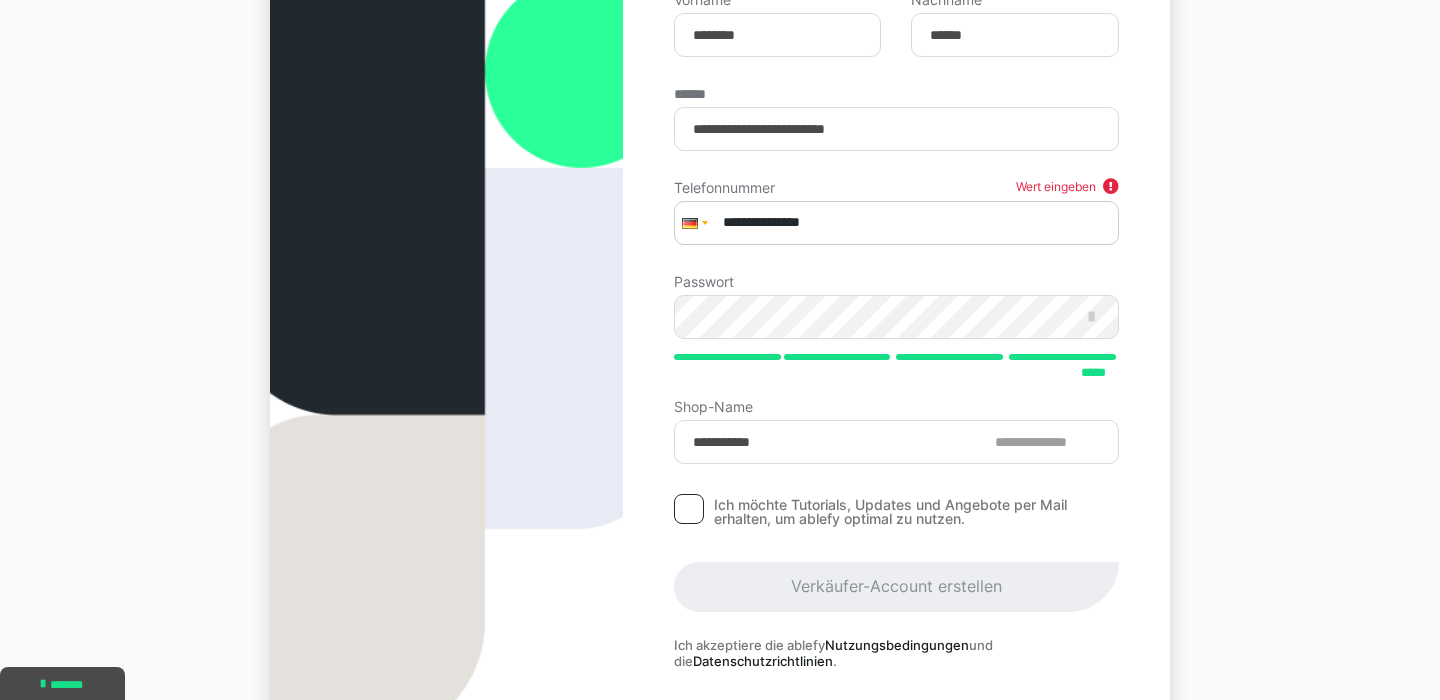 click on "**********" at bounding box center (896, 223) 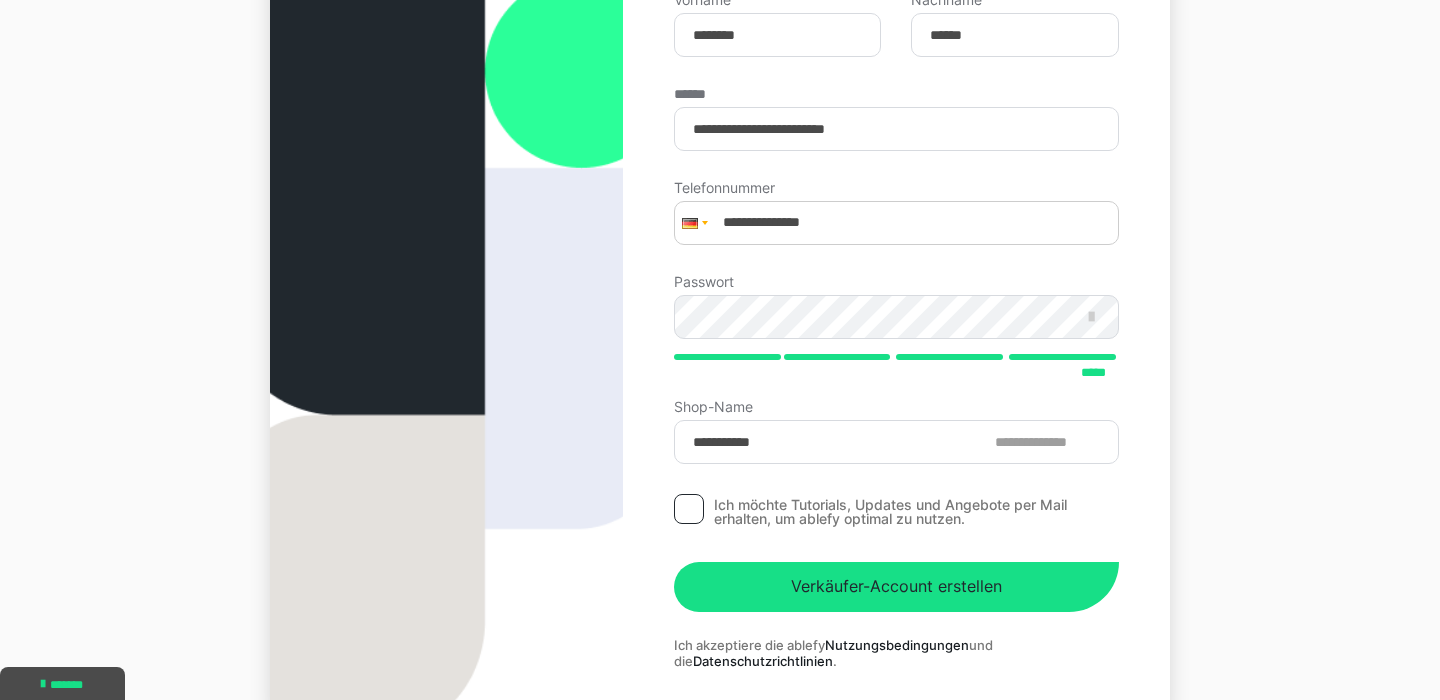 click on "**********" at bounding box center (896, 280) 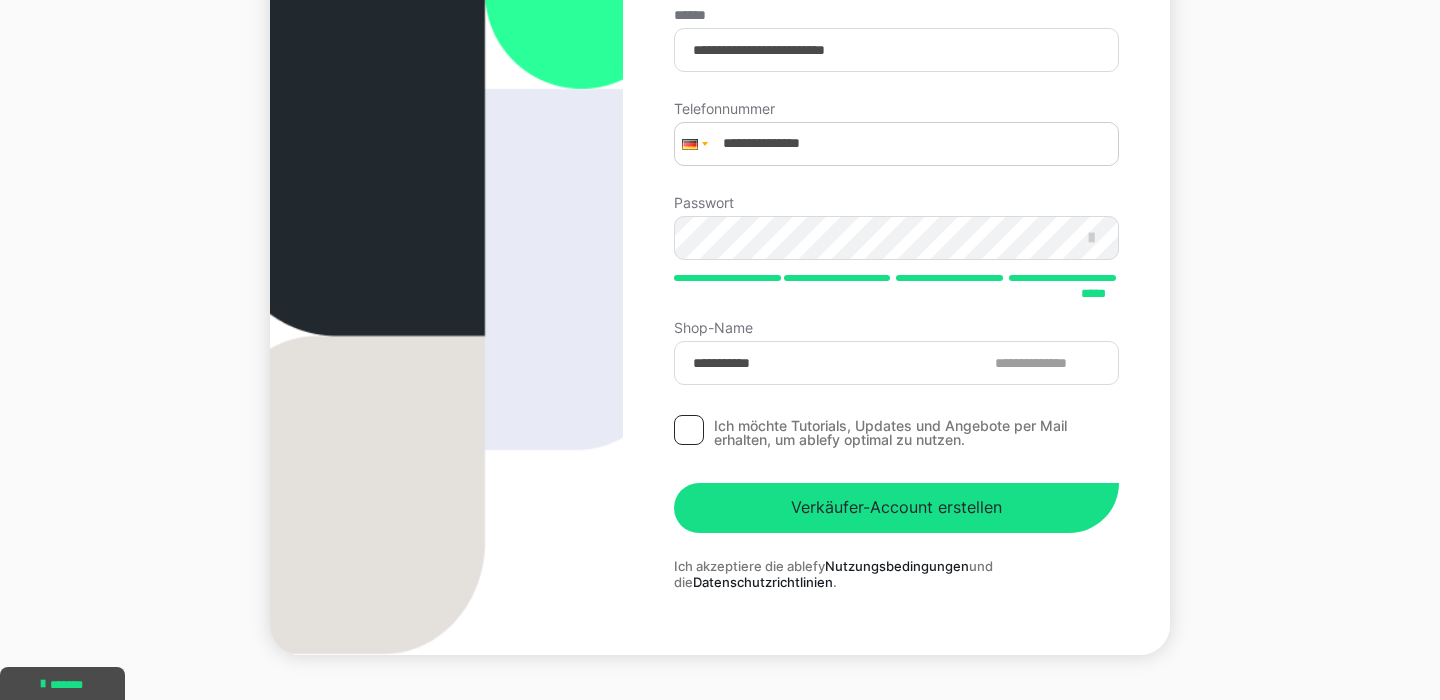 scroll, scrollTop: 523, scrollLeft: 0, axis: vertical 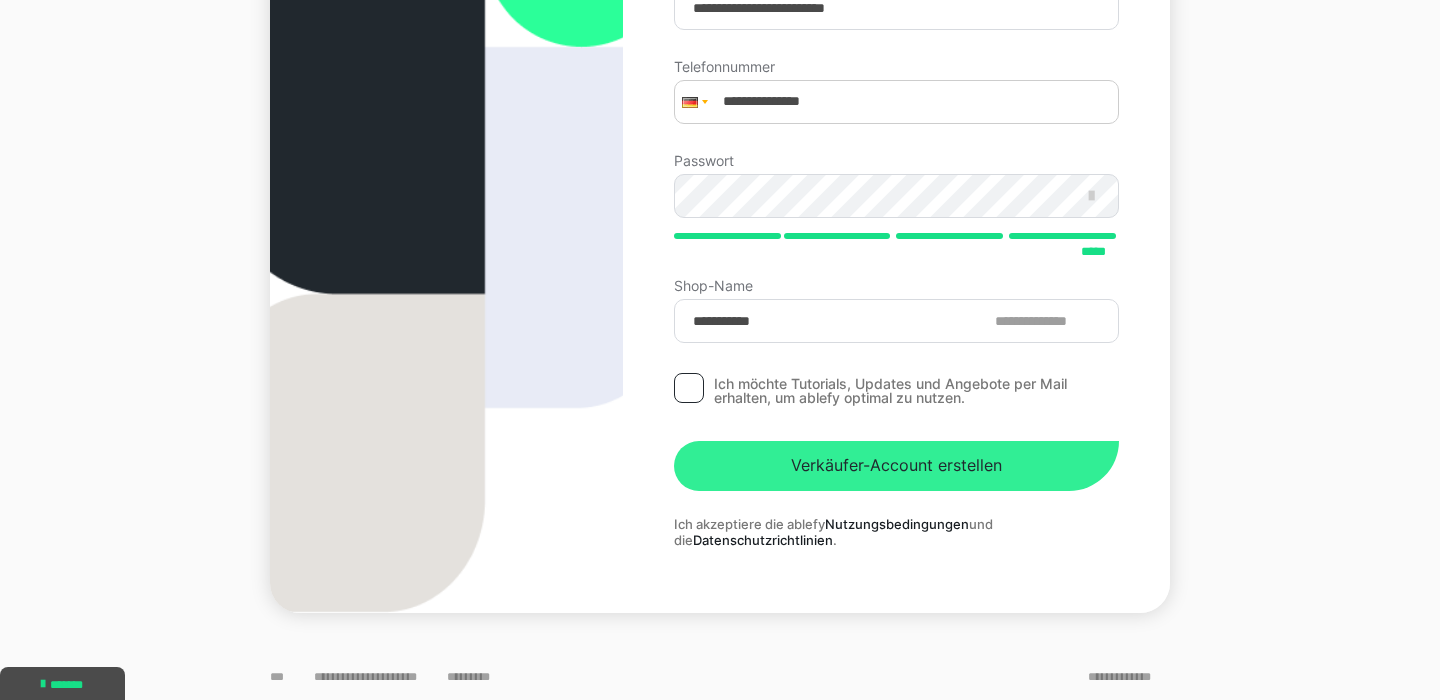 click on "Verkäufer-Account erstellen" at bounding box center [896, 466] 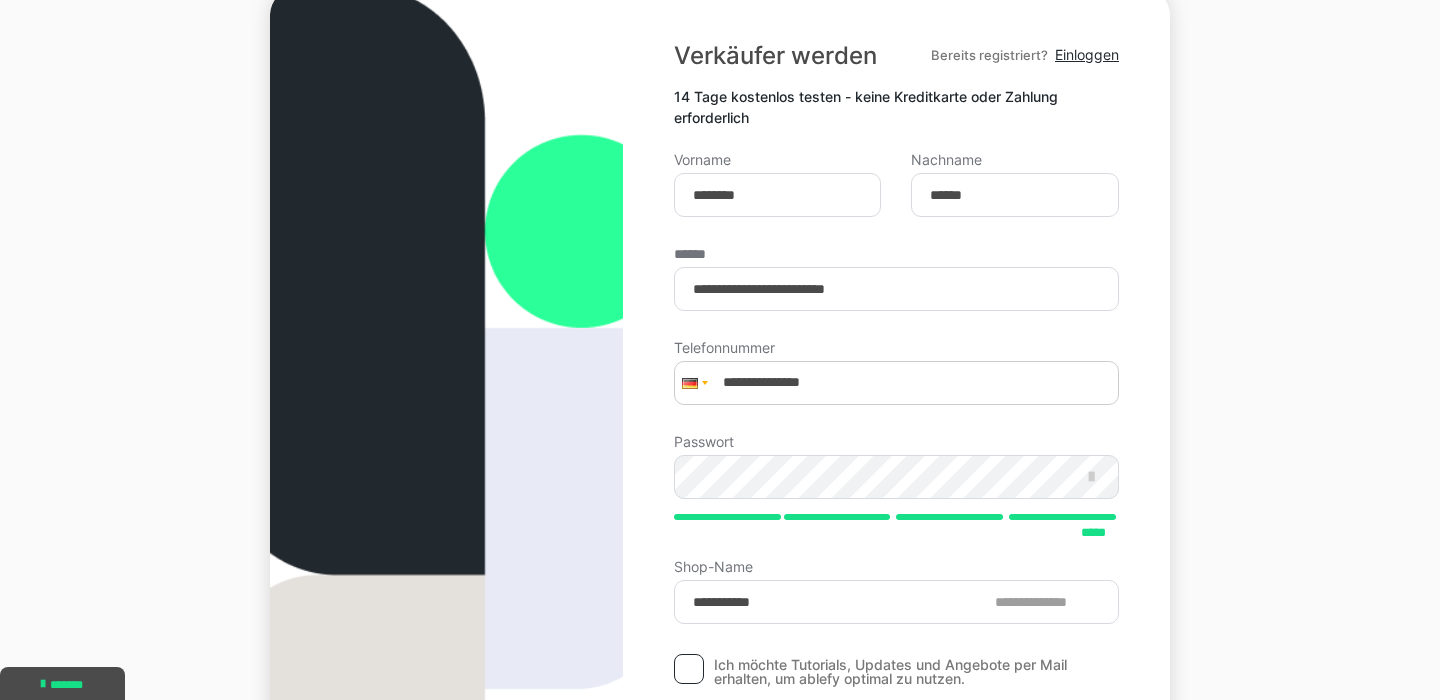 scroll, scrollTop: 266, scrollLeft: 0, axis: vertical 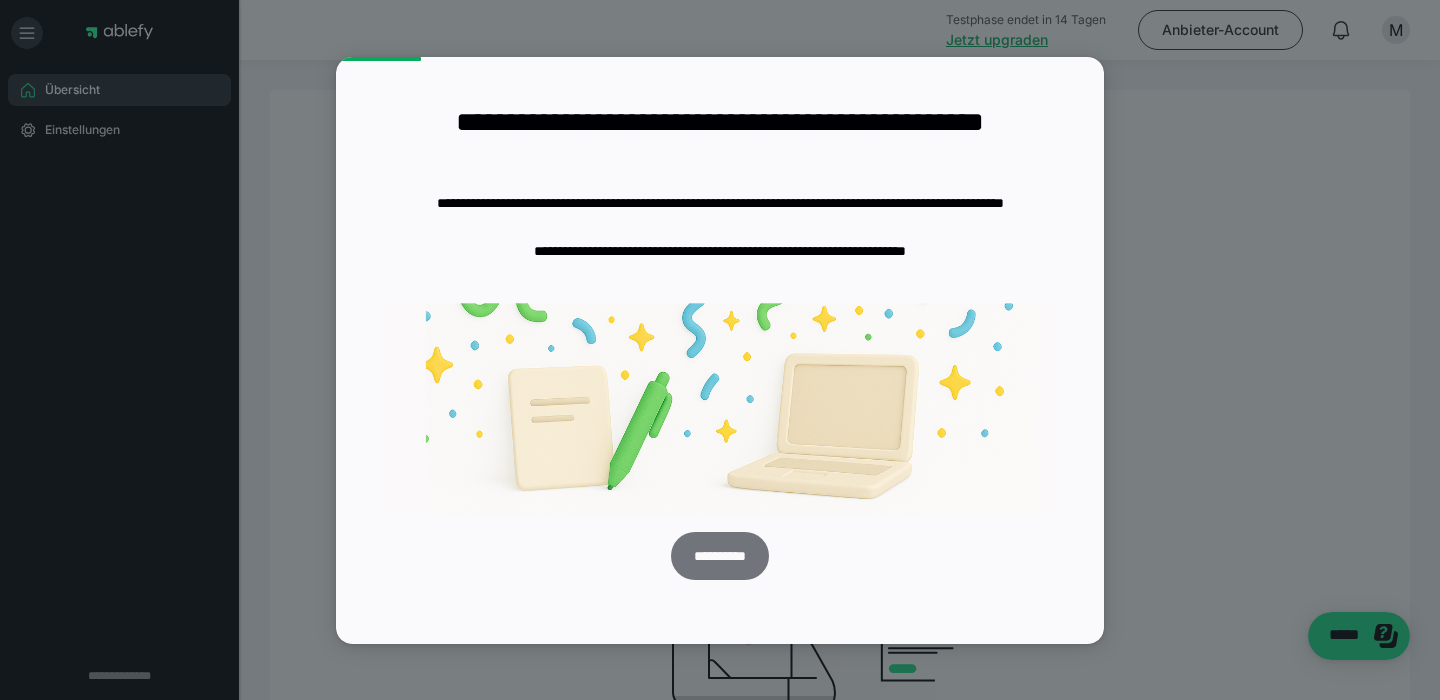 click on "**********" at bounding box center (719, 556) 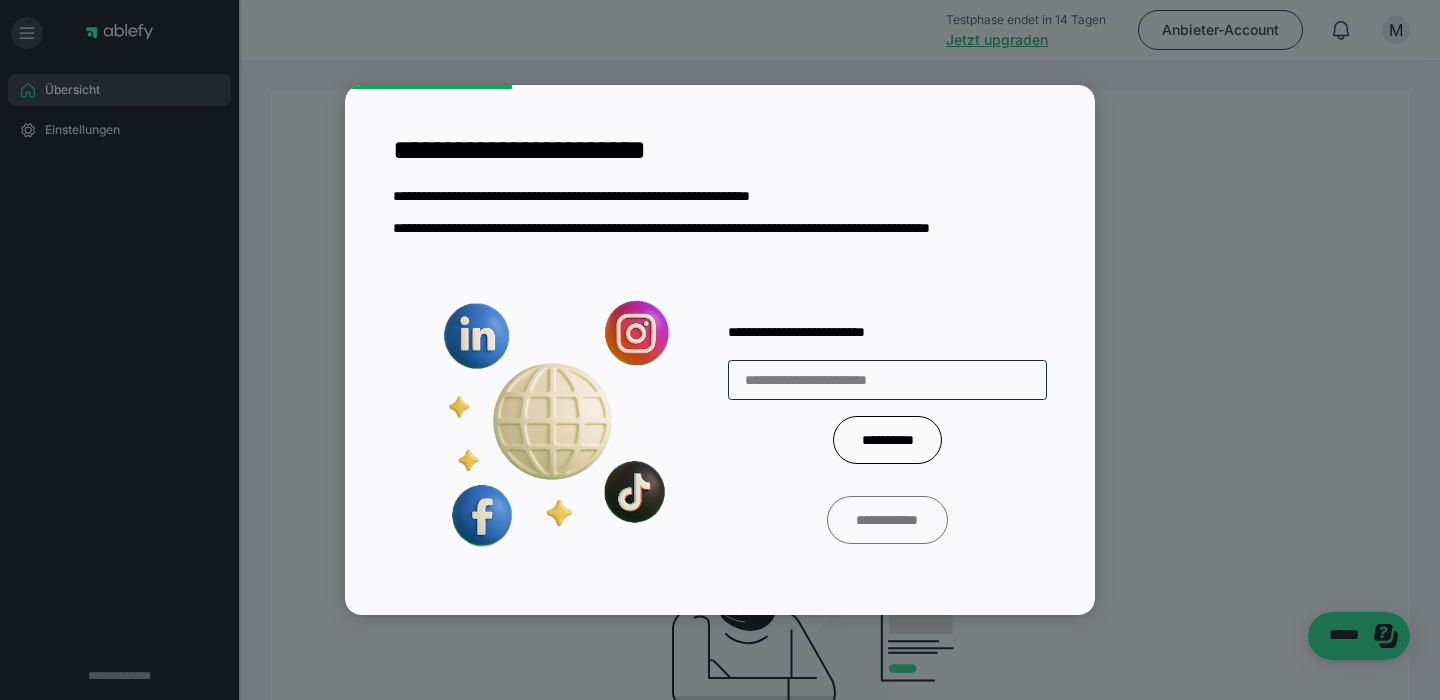 click on "**********" at bounding box center (888, 520) 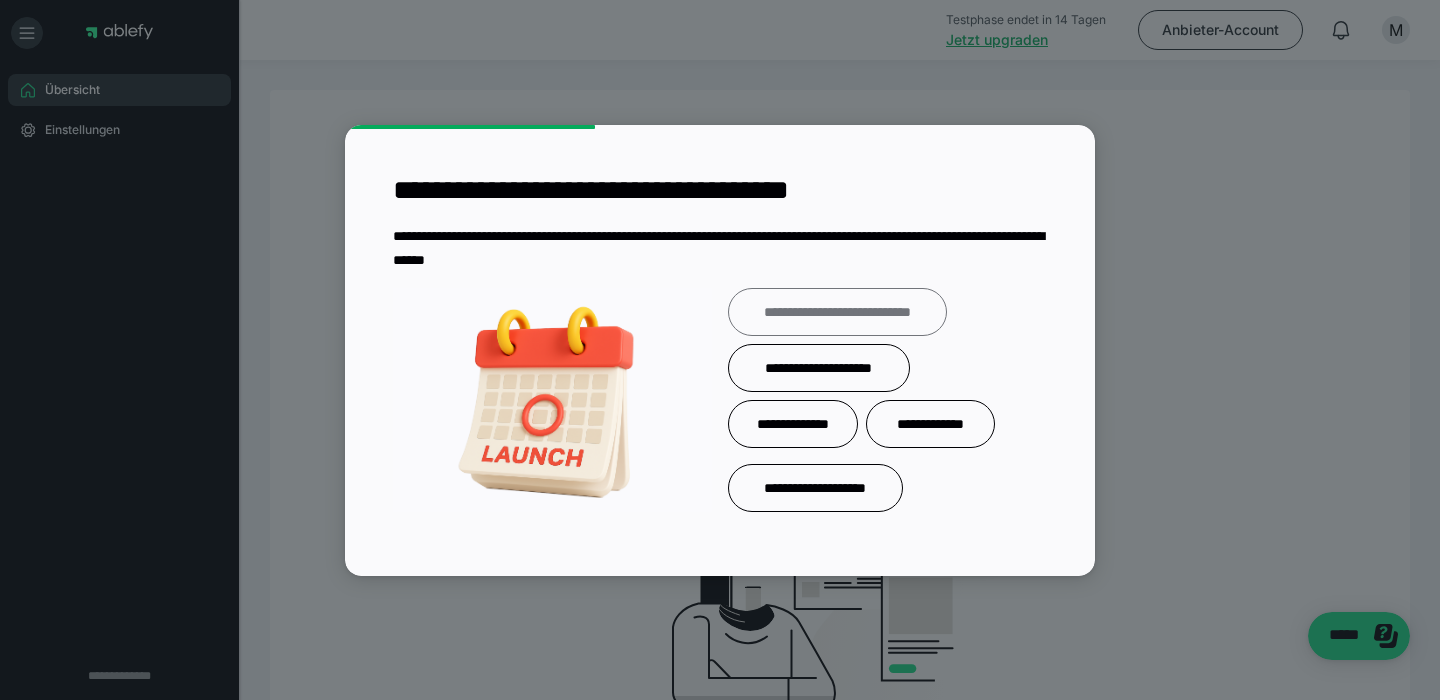 click on "**********" at bounding box center (837, 312) 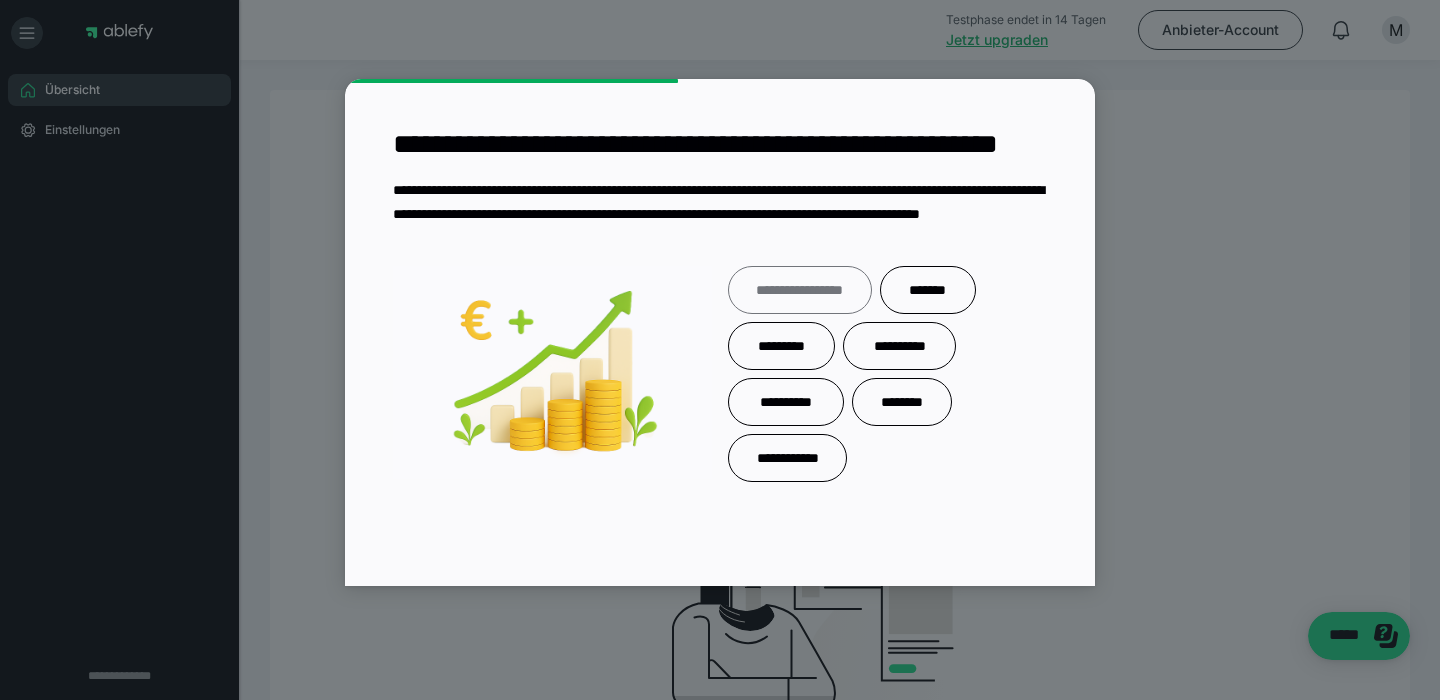 click on "**********" at bounding box center [800, 290] 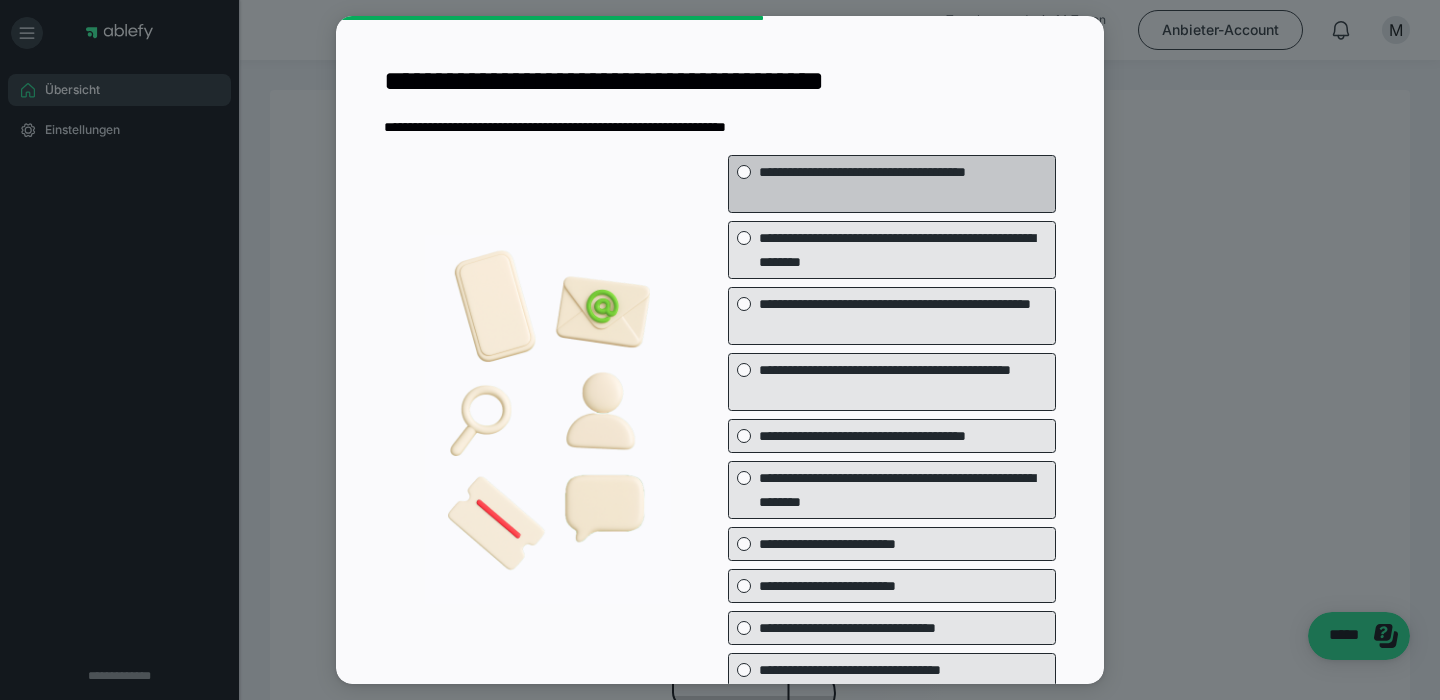 scroll, scrollTop: 171, scrollLeft: 0, axis: vertical 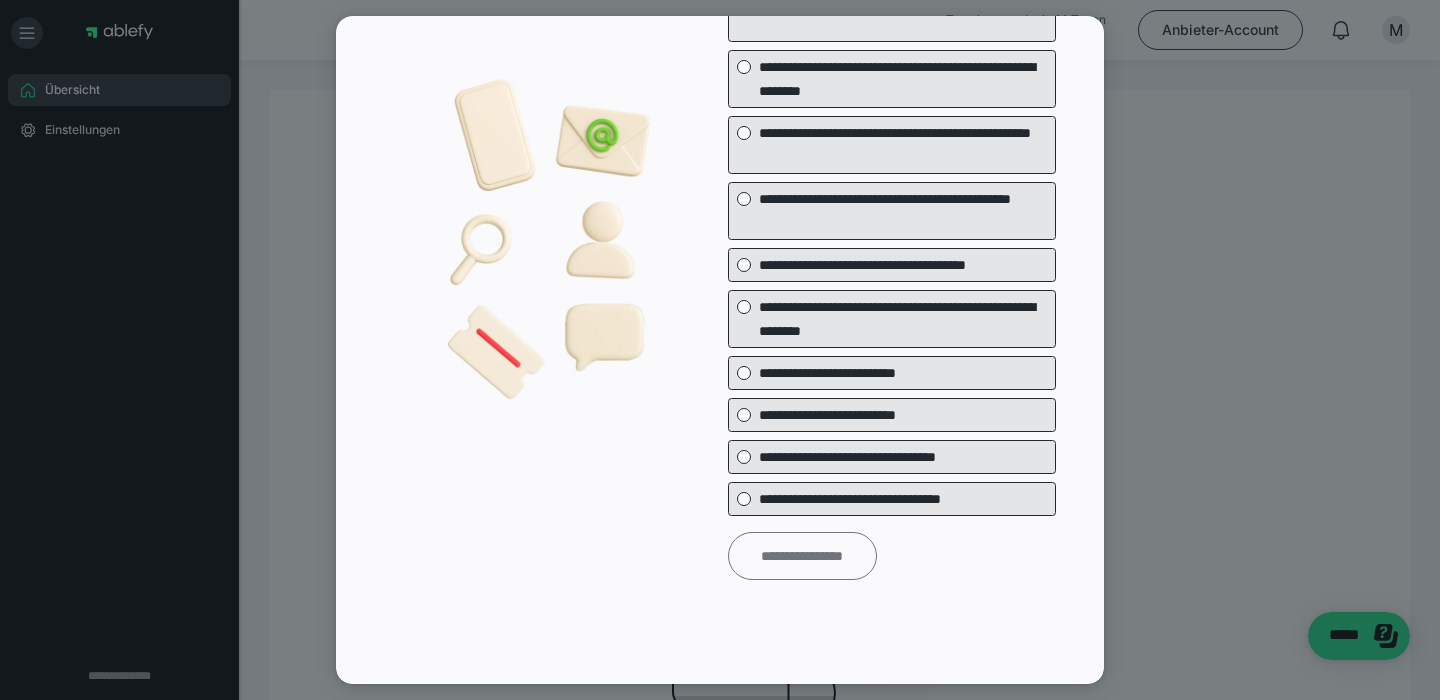 click on "**********" at bounding box center (802, 556) 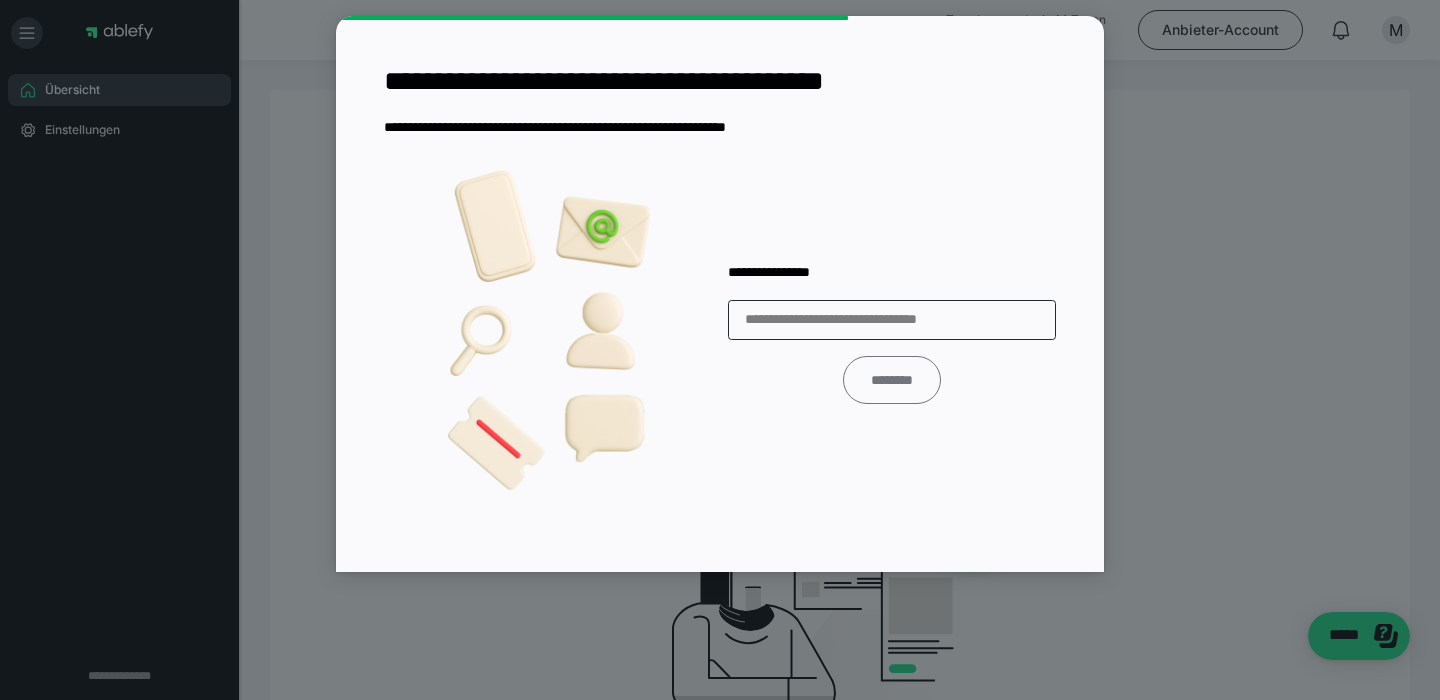 scroll, scrollTop: 0, scrollLeft: 0, axis: both 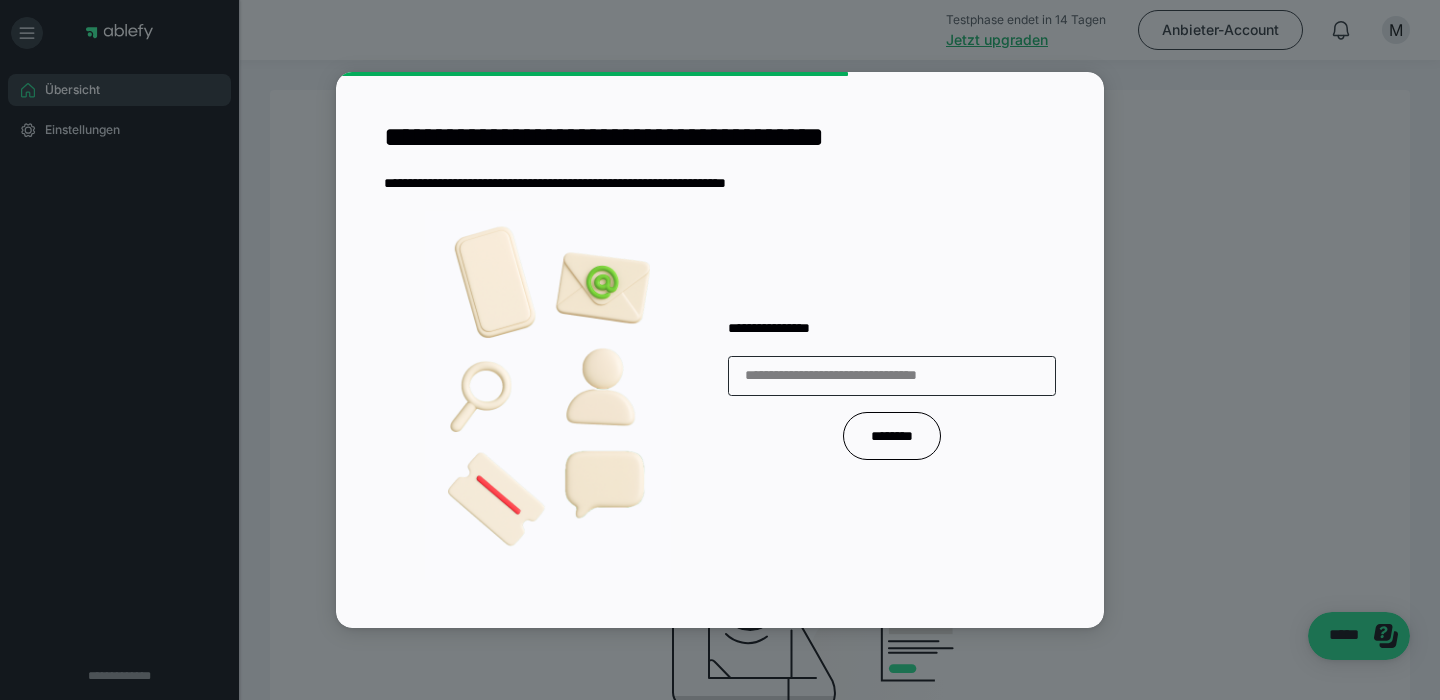 click at bounding box center (892, 376) 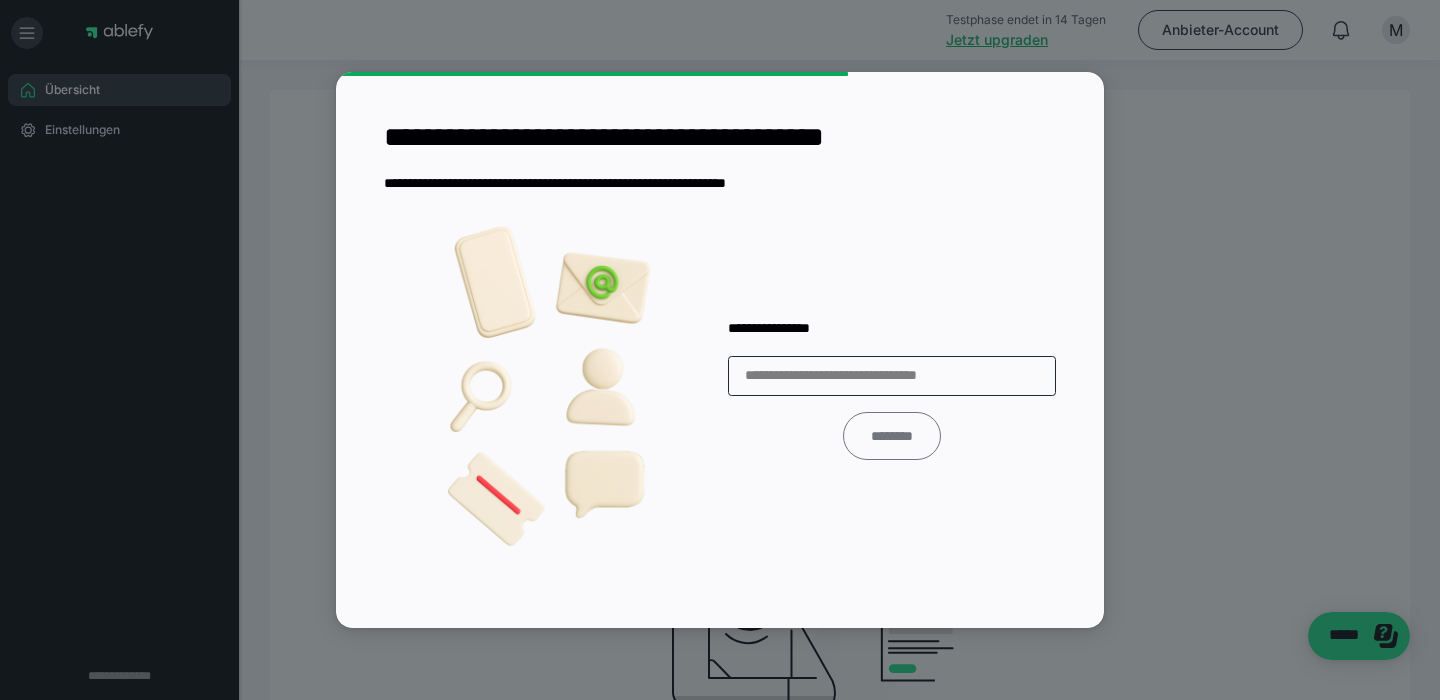click on "********" at bounding box center (892, 436) 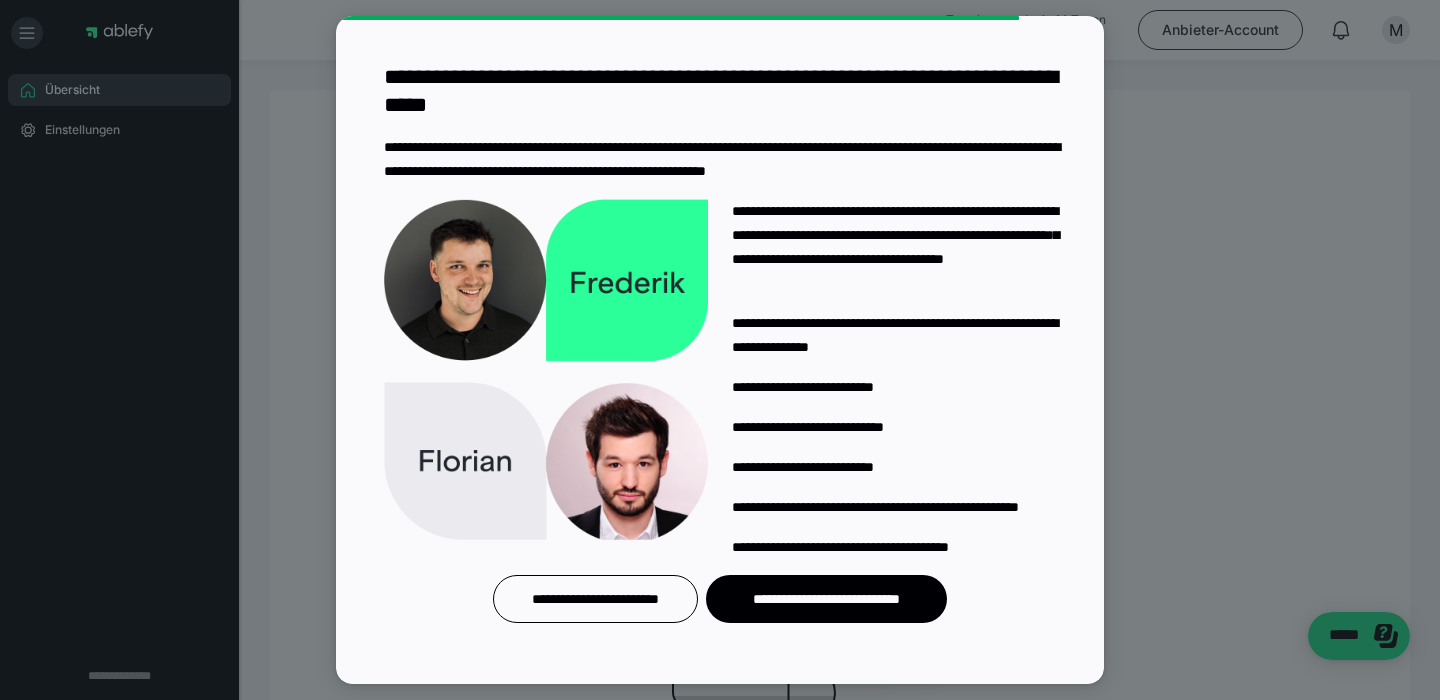 scroll, scrollTop: 27, scrollLeft: 0, axis: vertical 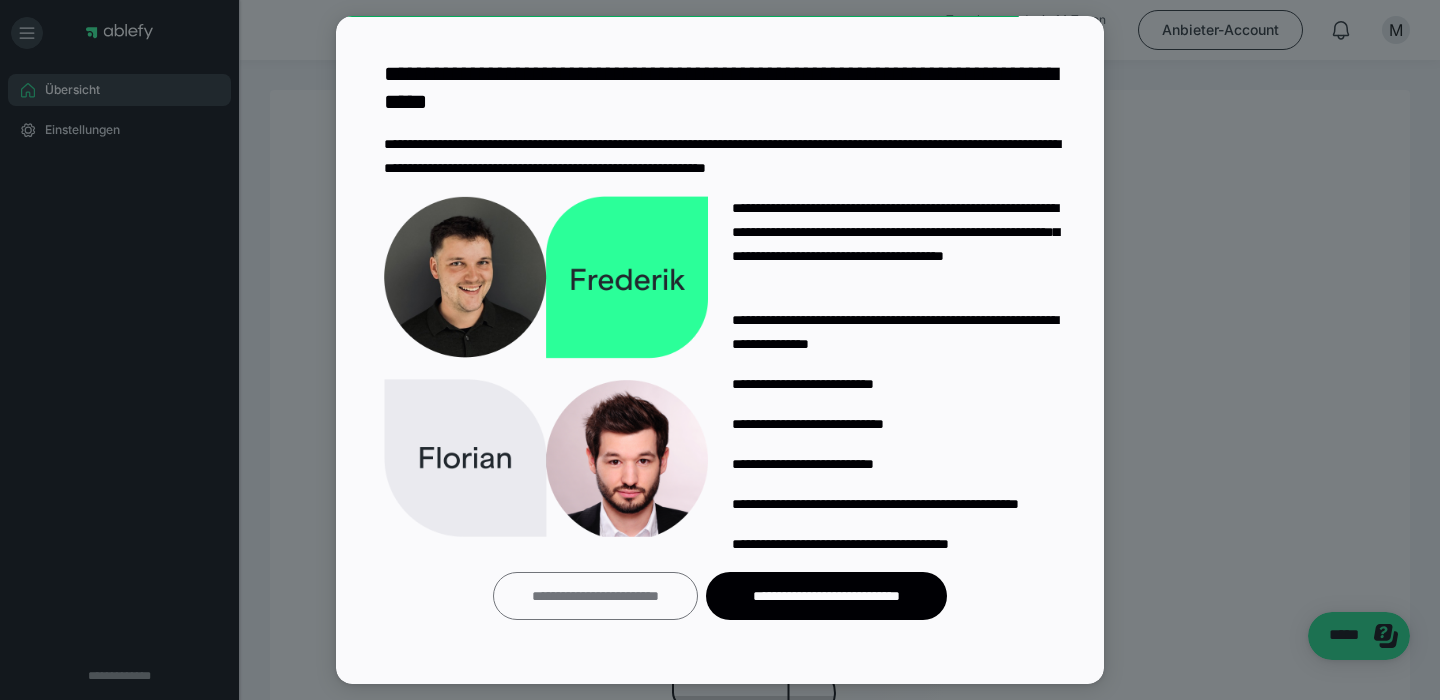 click on "**********" at bounding box center (595, 596) 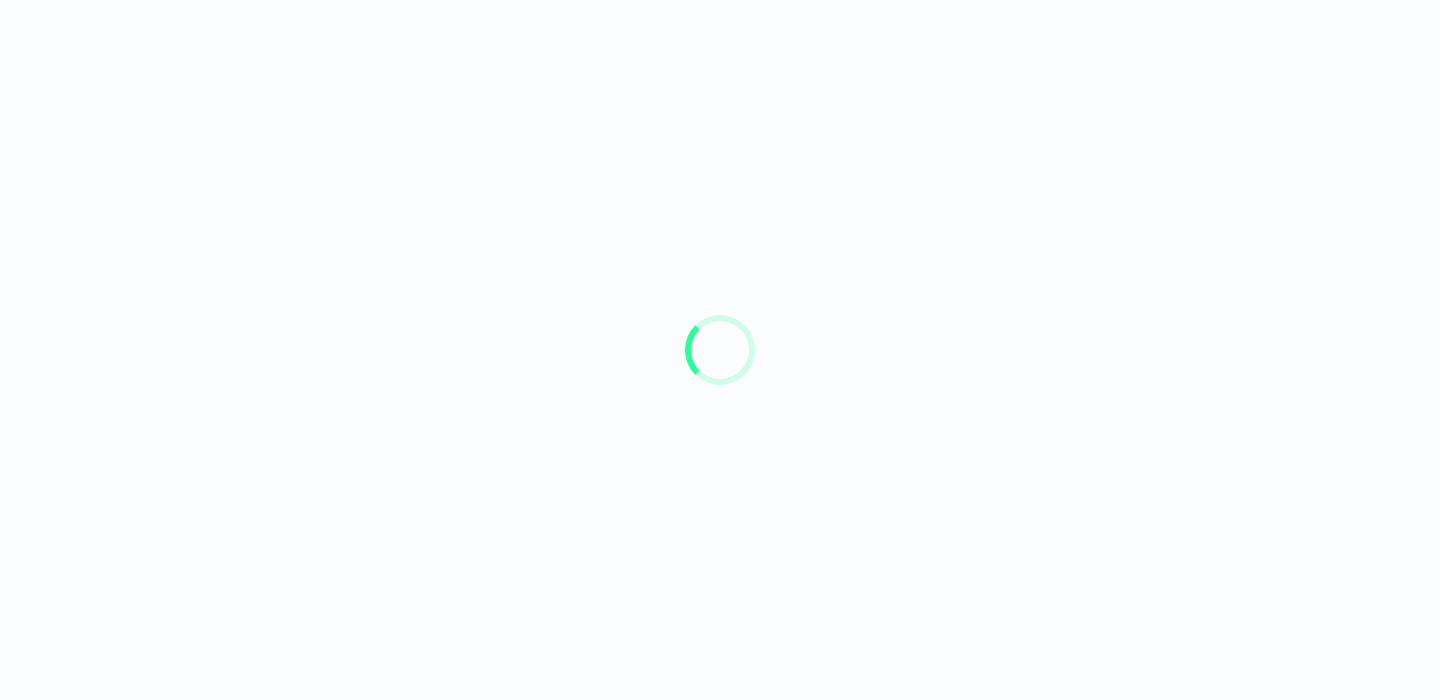 scroll, scrollTop: 0, scrollLeft: 0, axis: both 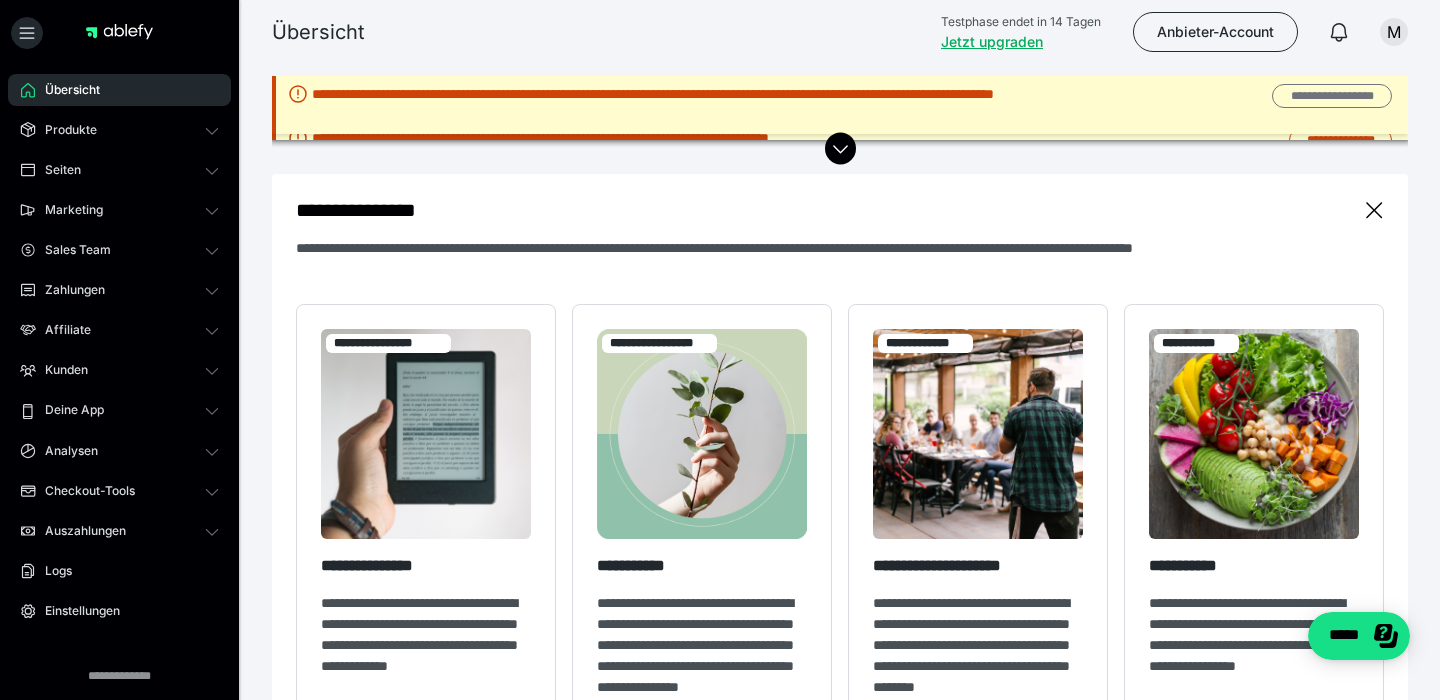 click on "**********" at bounding box center (1332, 96) 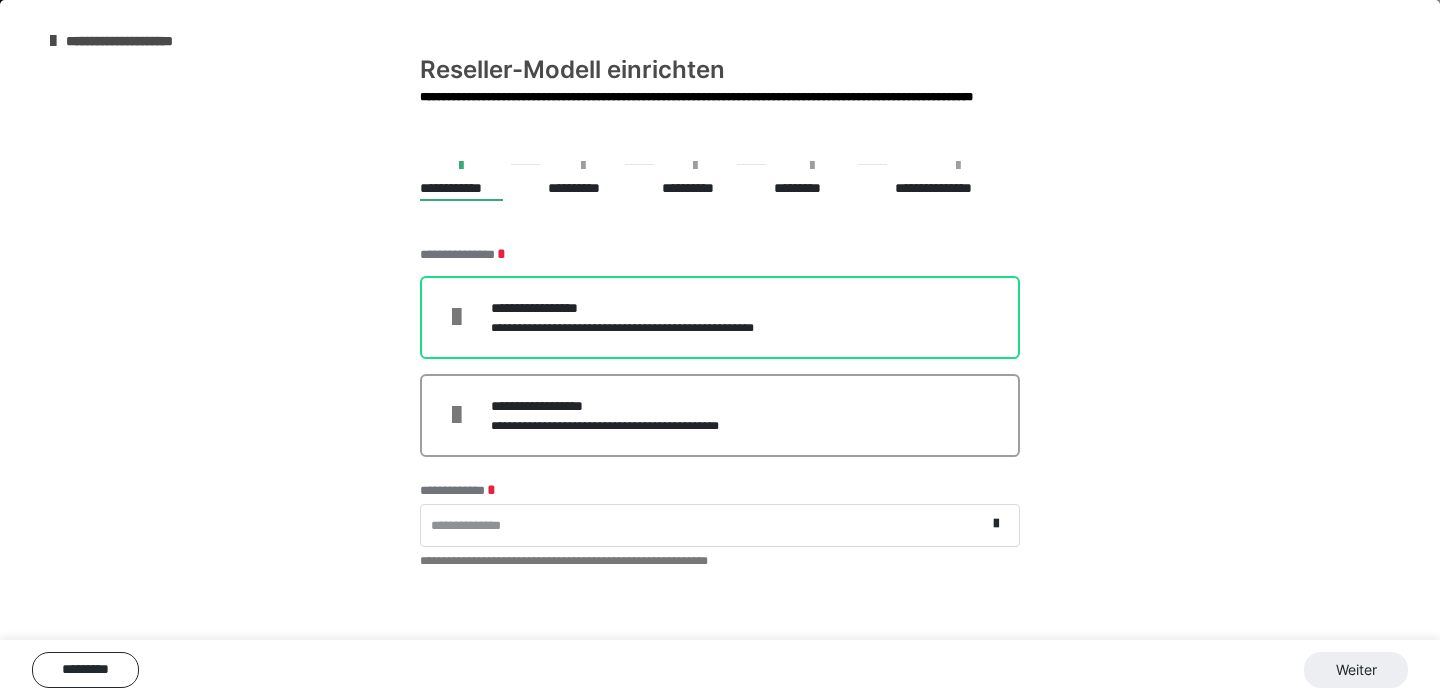 scroll, scrollTop: 0, scrollLeft: 0, axis: both 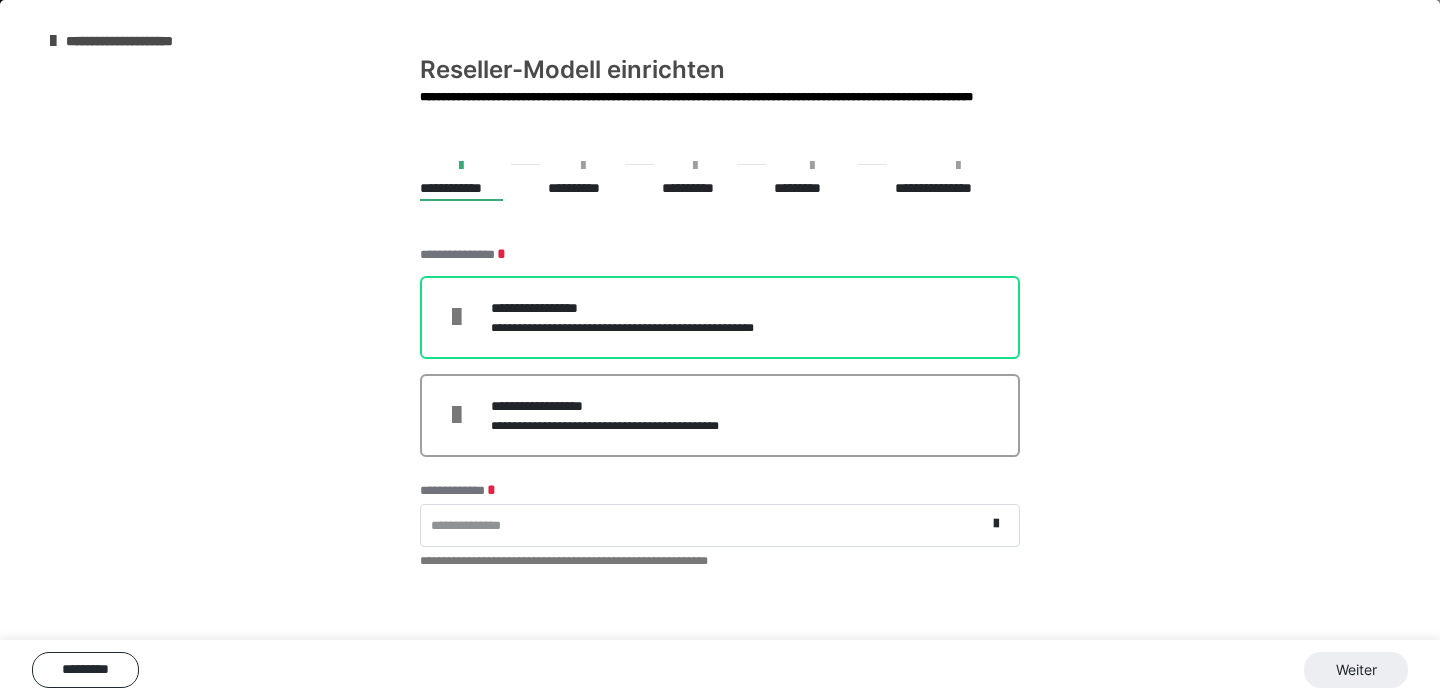 click on "**********" at bounding box center (720, 317) 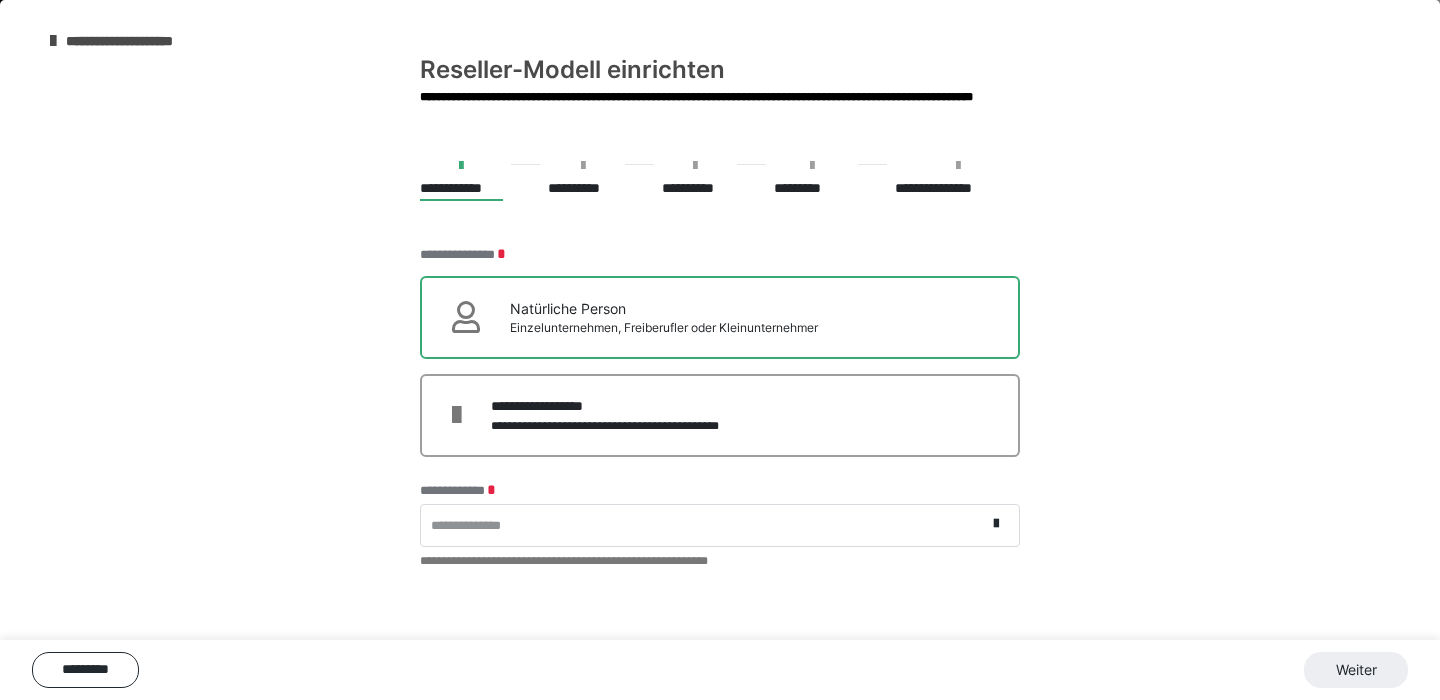 click on "Natürliche Person" at bounding box center (664, 308) 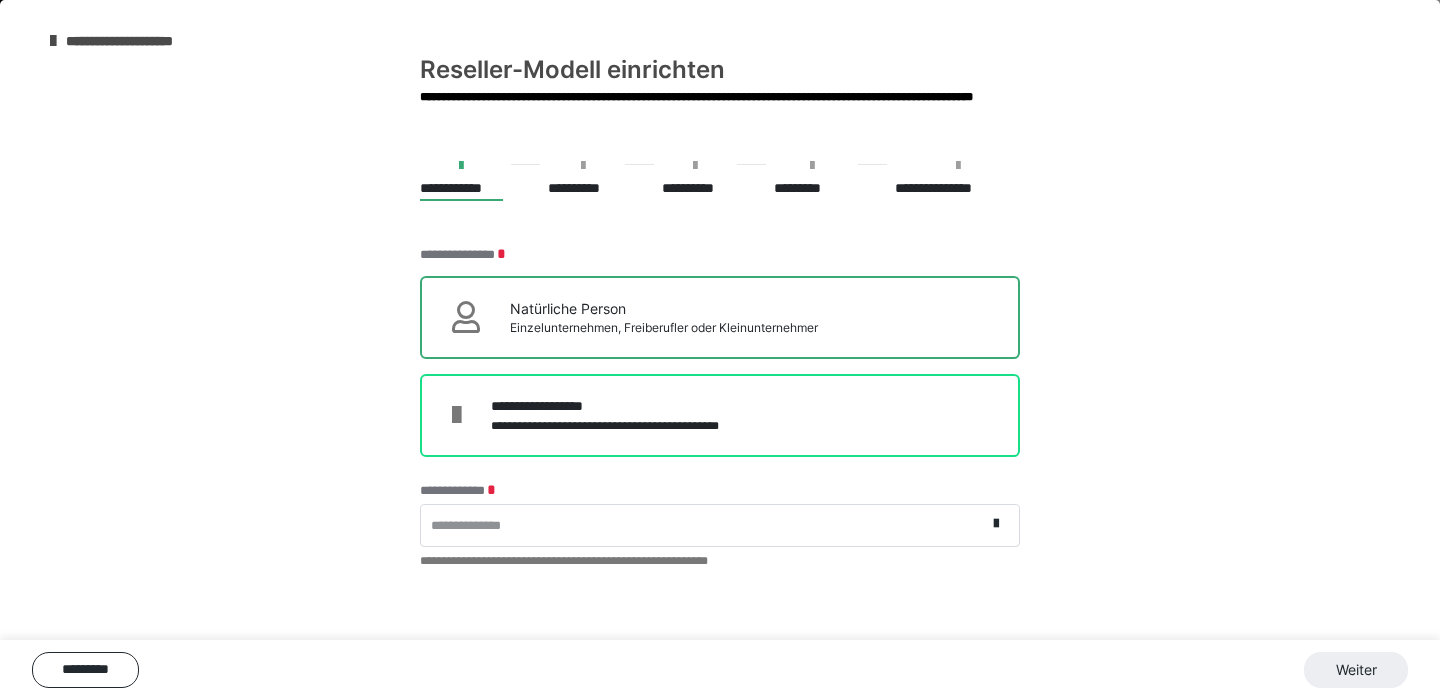 scroll, scrollTop: 97, scrollLeft: 0, axis: vertical 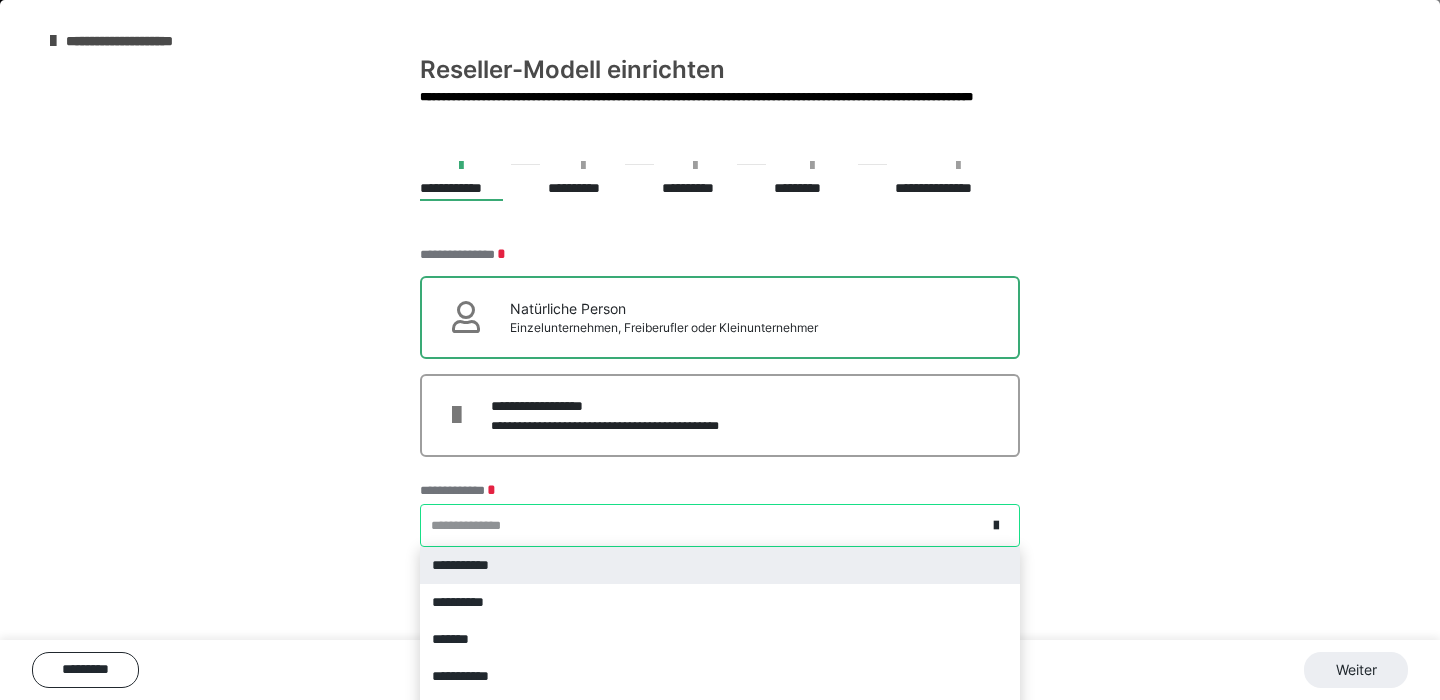 click on "**********" at bounding box center (720, 525) 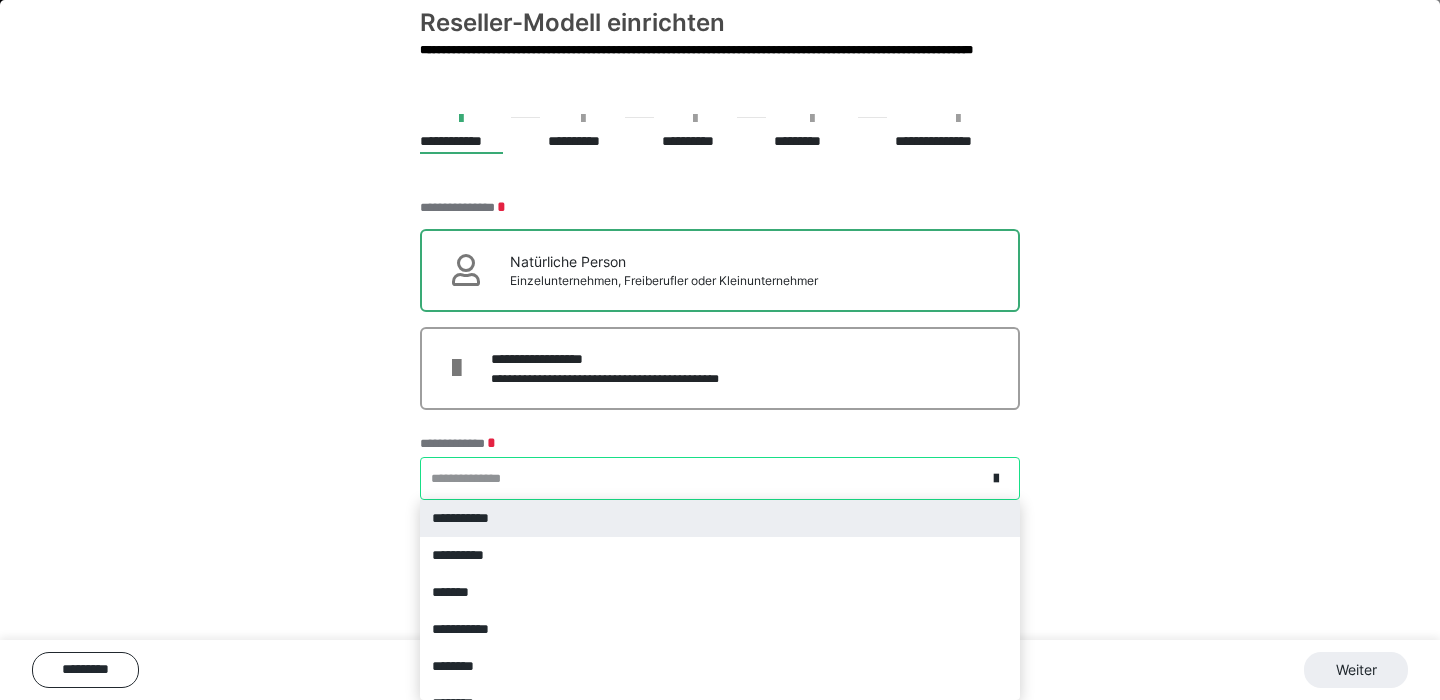 scroll, scrollTop: 47, scrollLeft: 0, axis: vertical 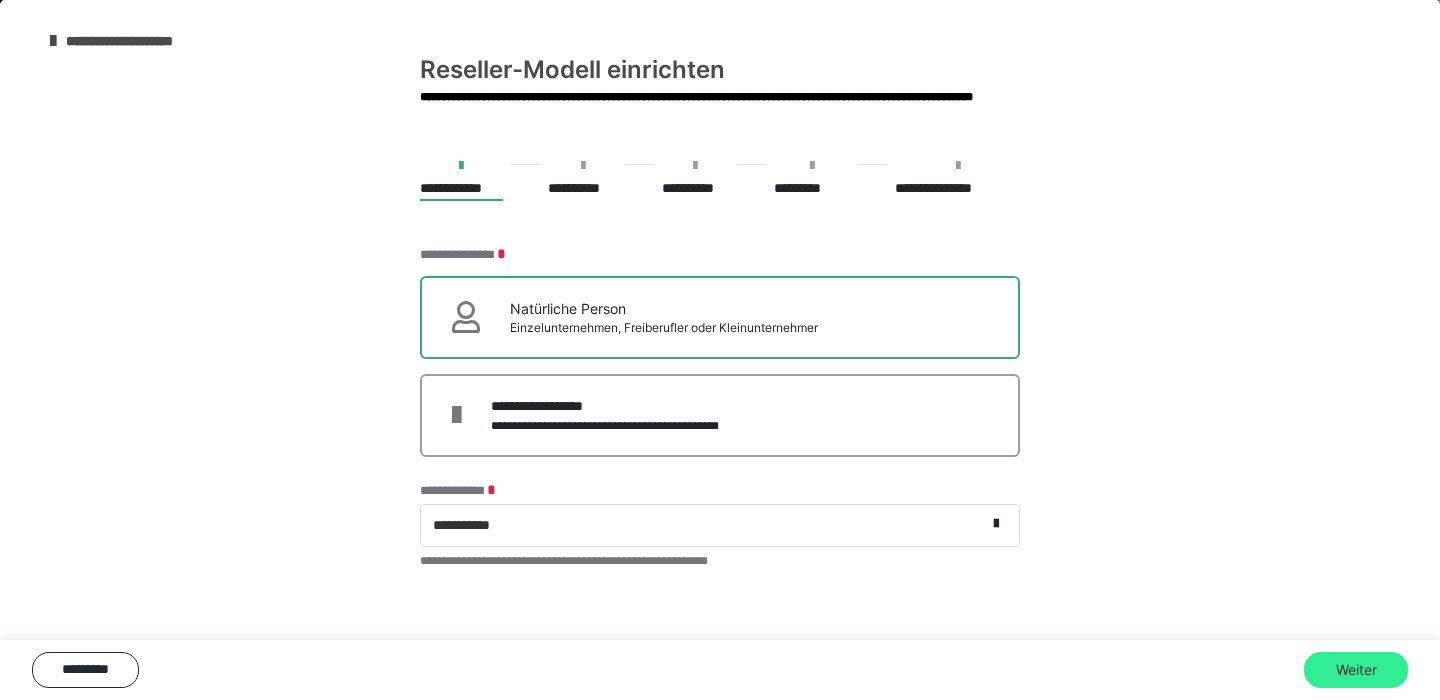 click on "Weiter" at bounding box center (1356, 670) 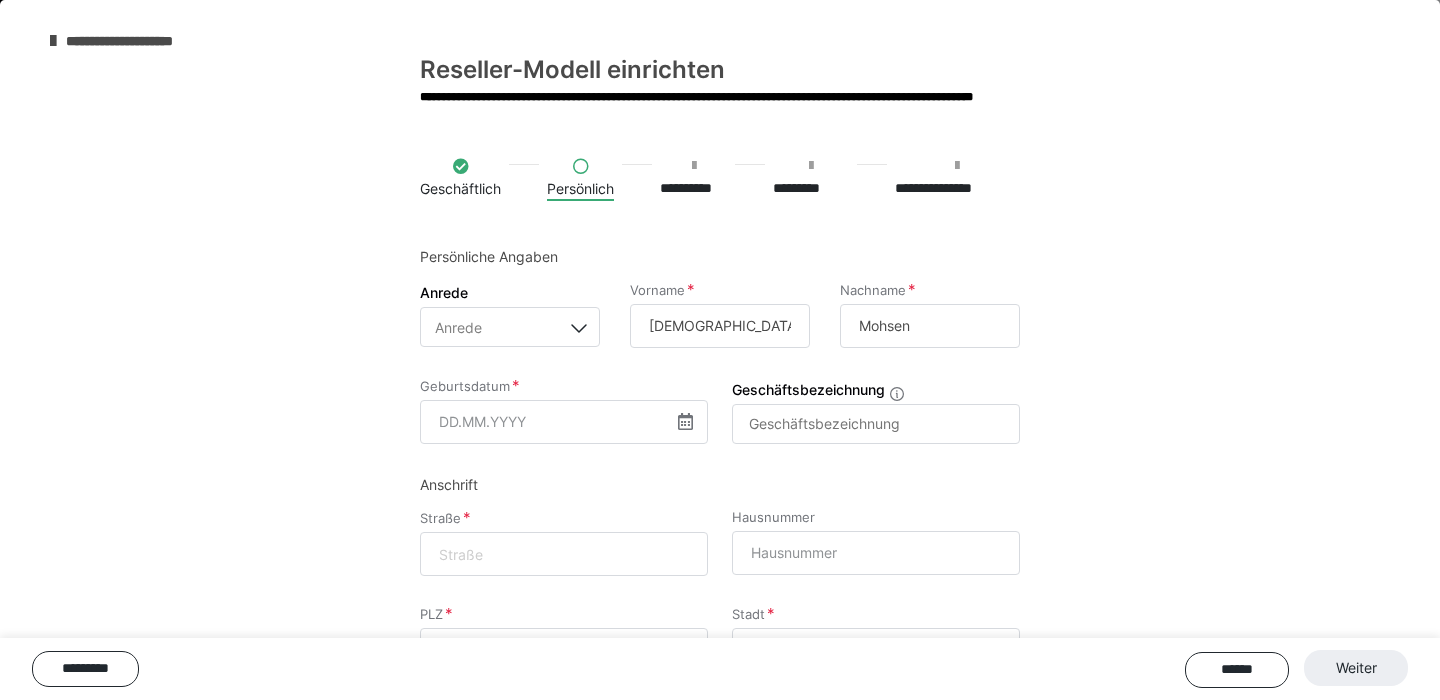 scroll, scrollTop: 348, scrollLeft: 0, axis: vertical 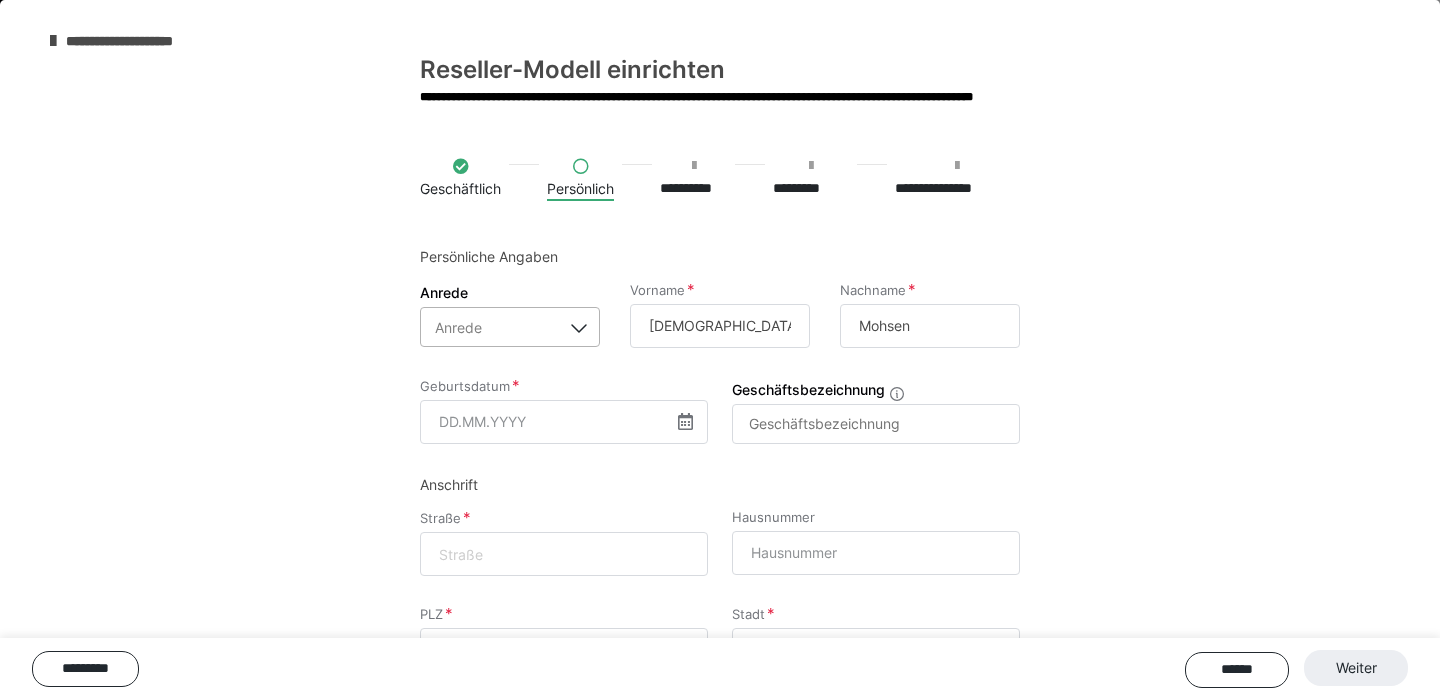 click on "Anrede" at bounding box center (491, 327) 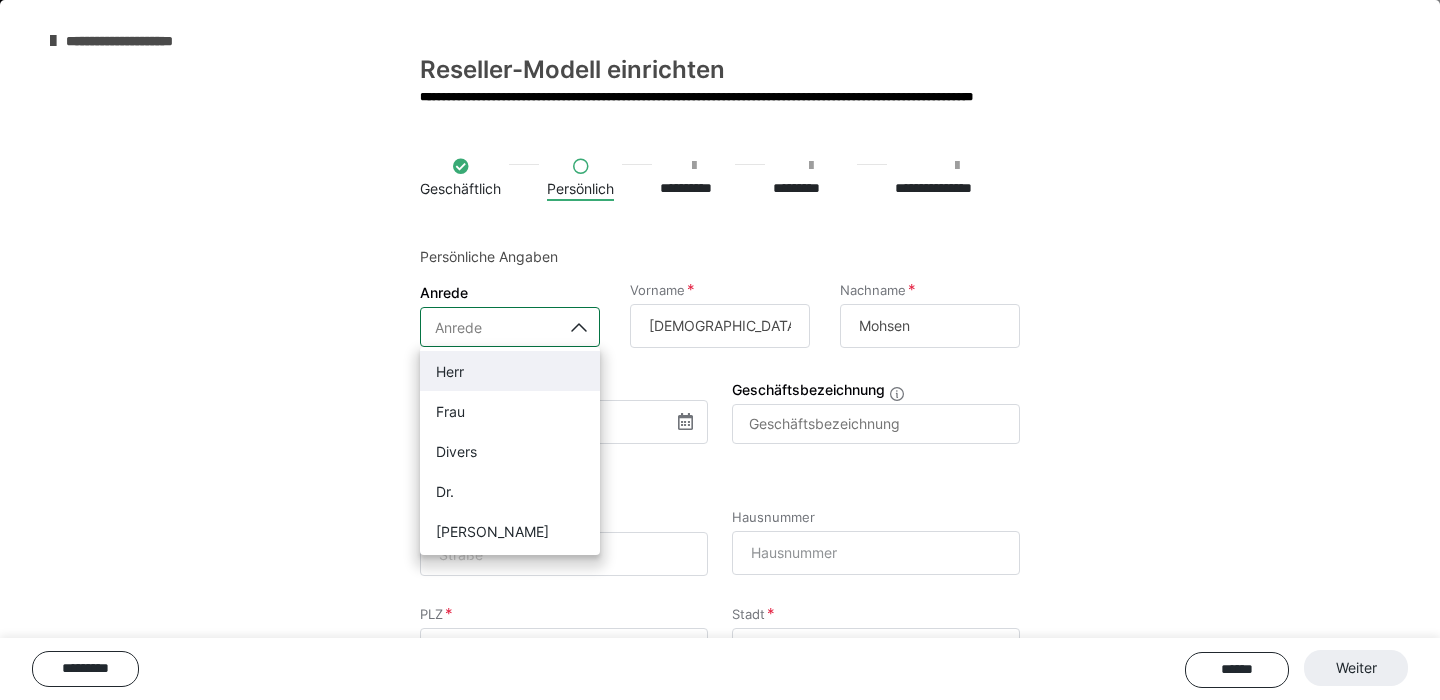 click on "Herr" at bounding box center (510, 371) 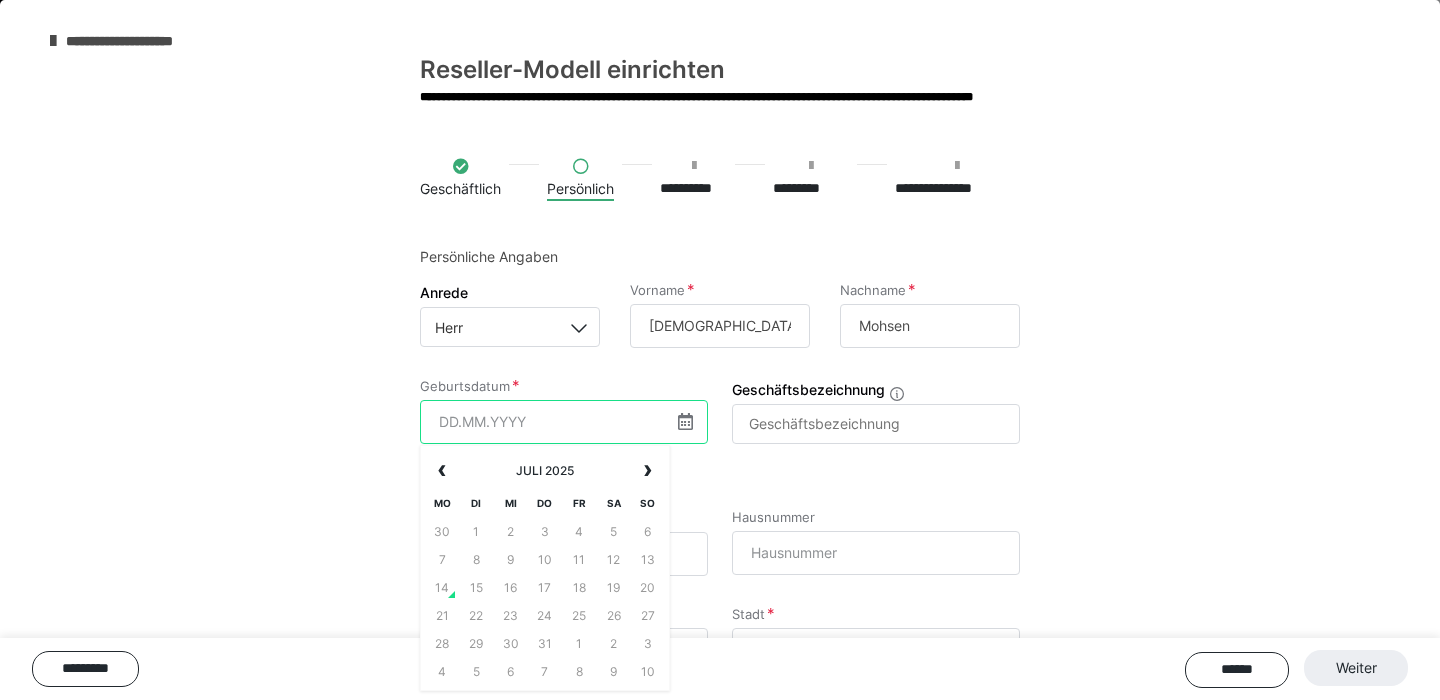 click at bounding box center [564, 422] 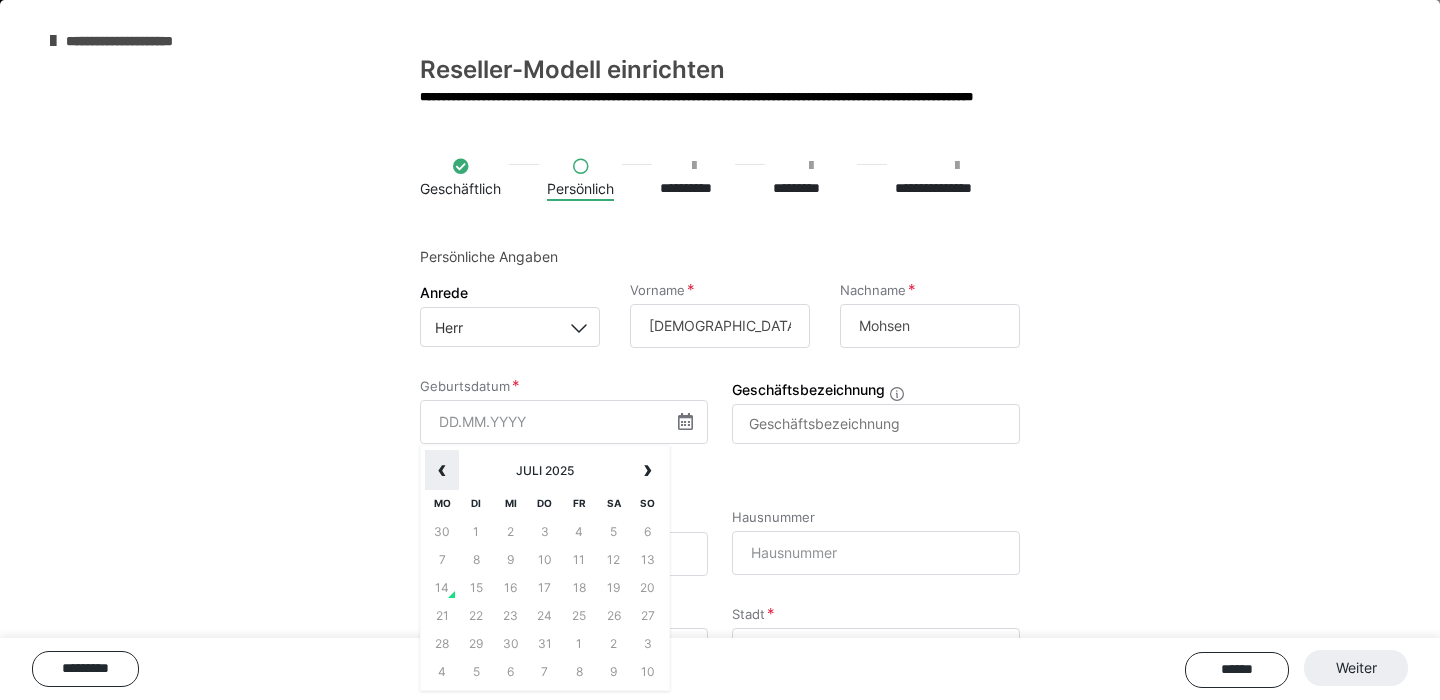 click on "‹" at bounding box center [442, 470] 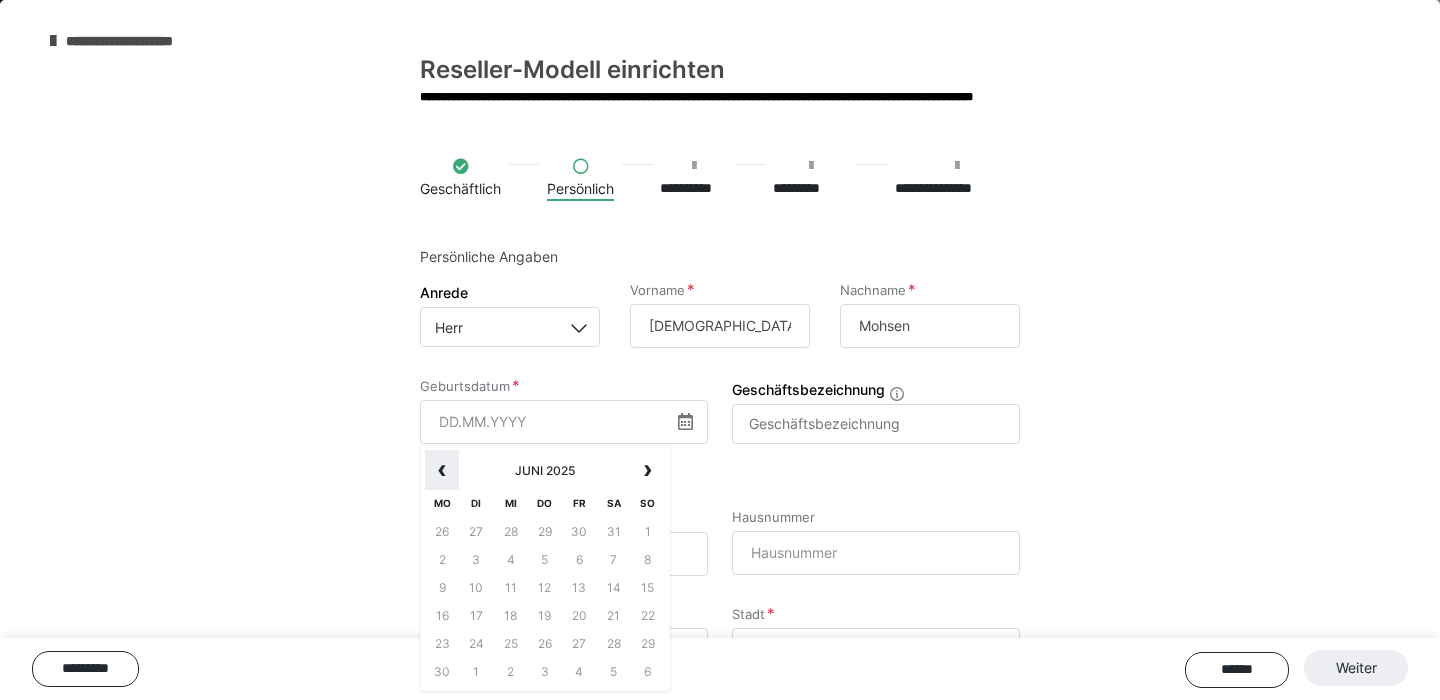 click on "‹" at bounding box center [442, 470] 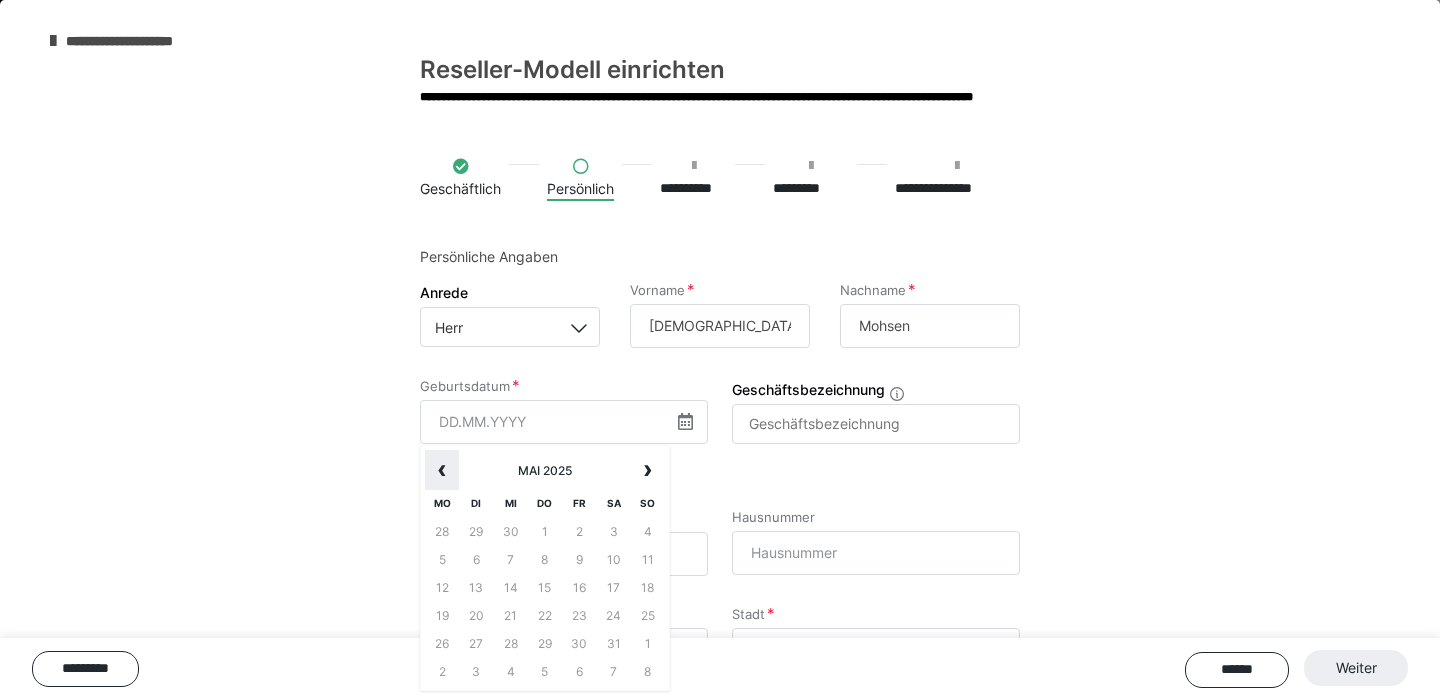 click on "‹" at bounding box center [442, 470] 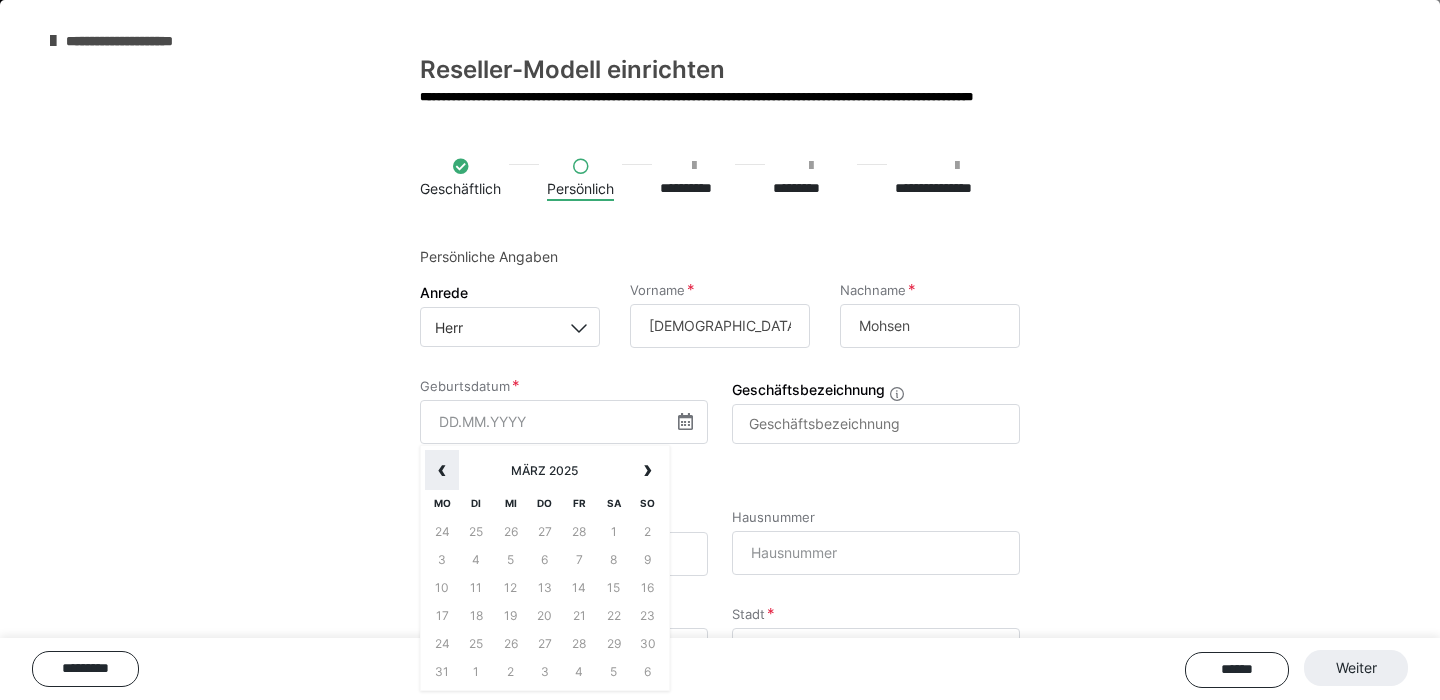 click on "‹" at bounding box center [442, 470] 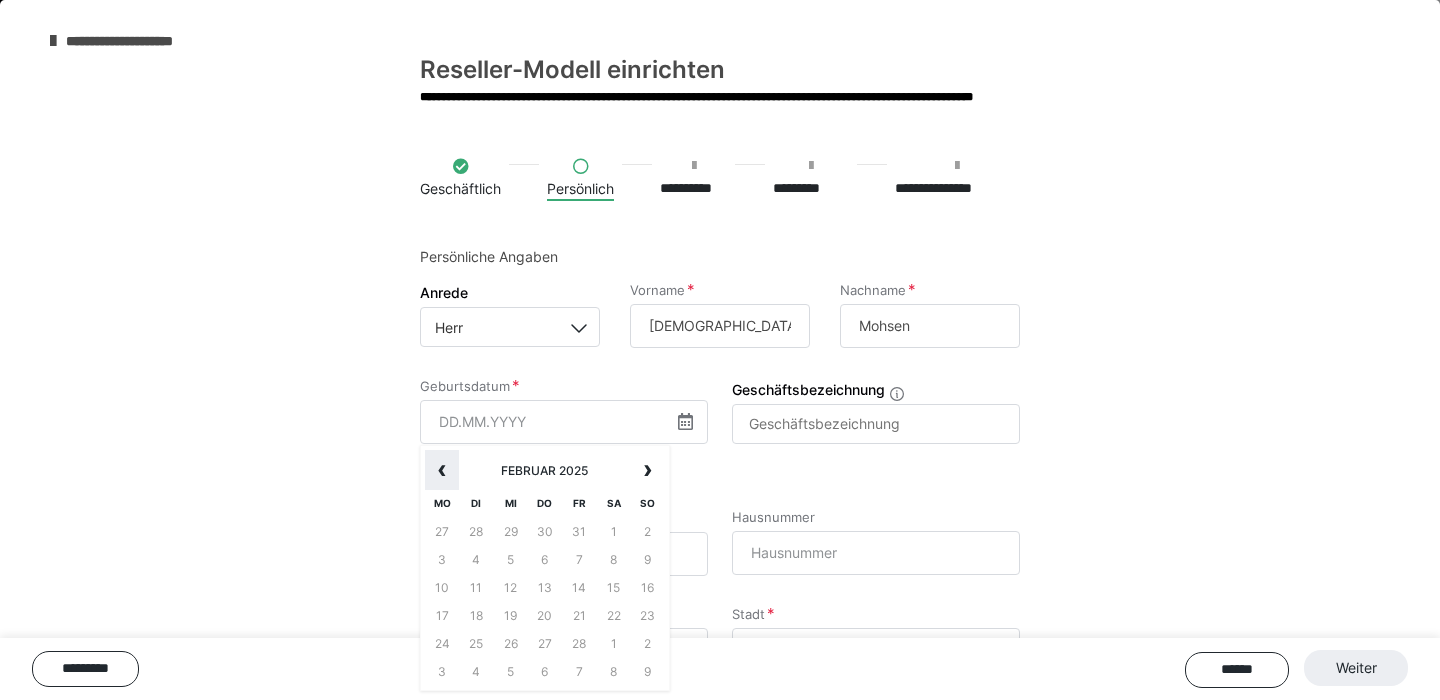 click on "‹" at bounding box center [442, 470] 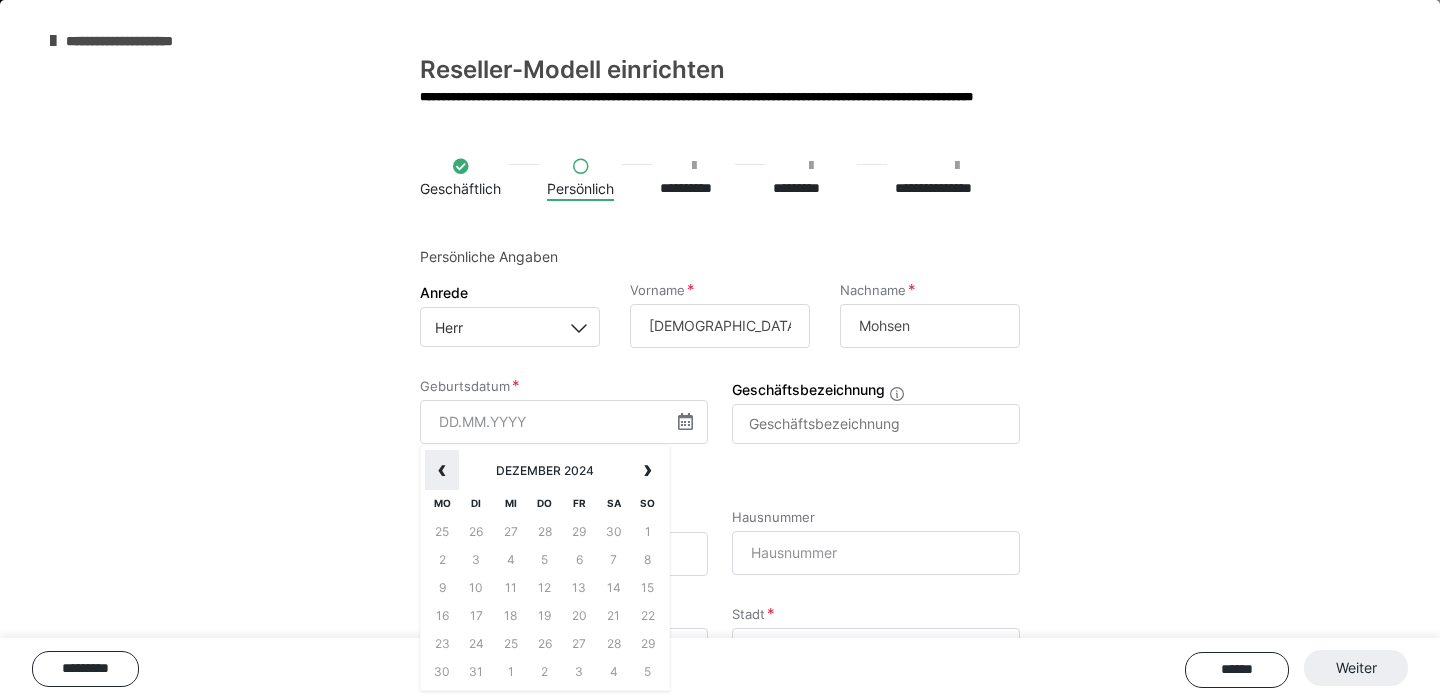 click on "‹" at bounding box center (442, 470) 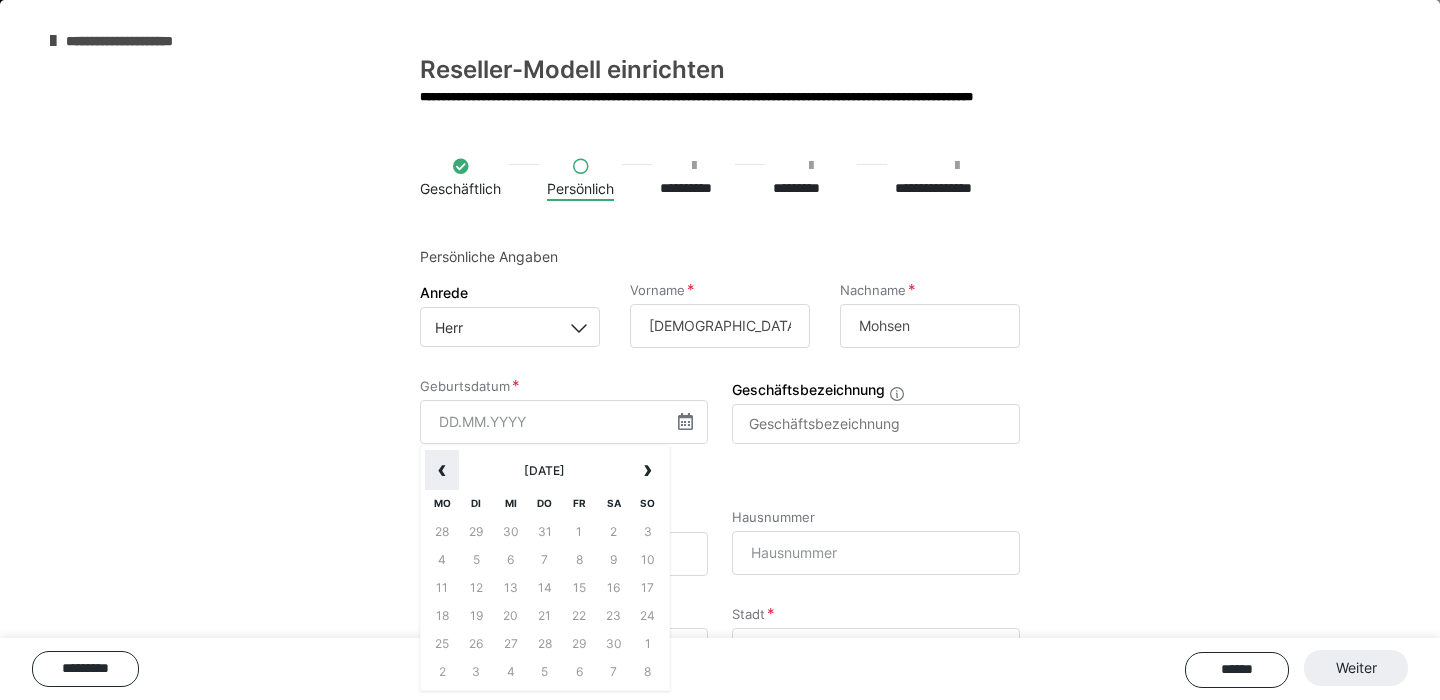 click on "‹" at bounding box center [442, 470] 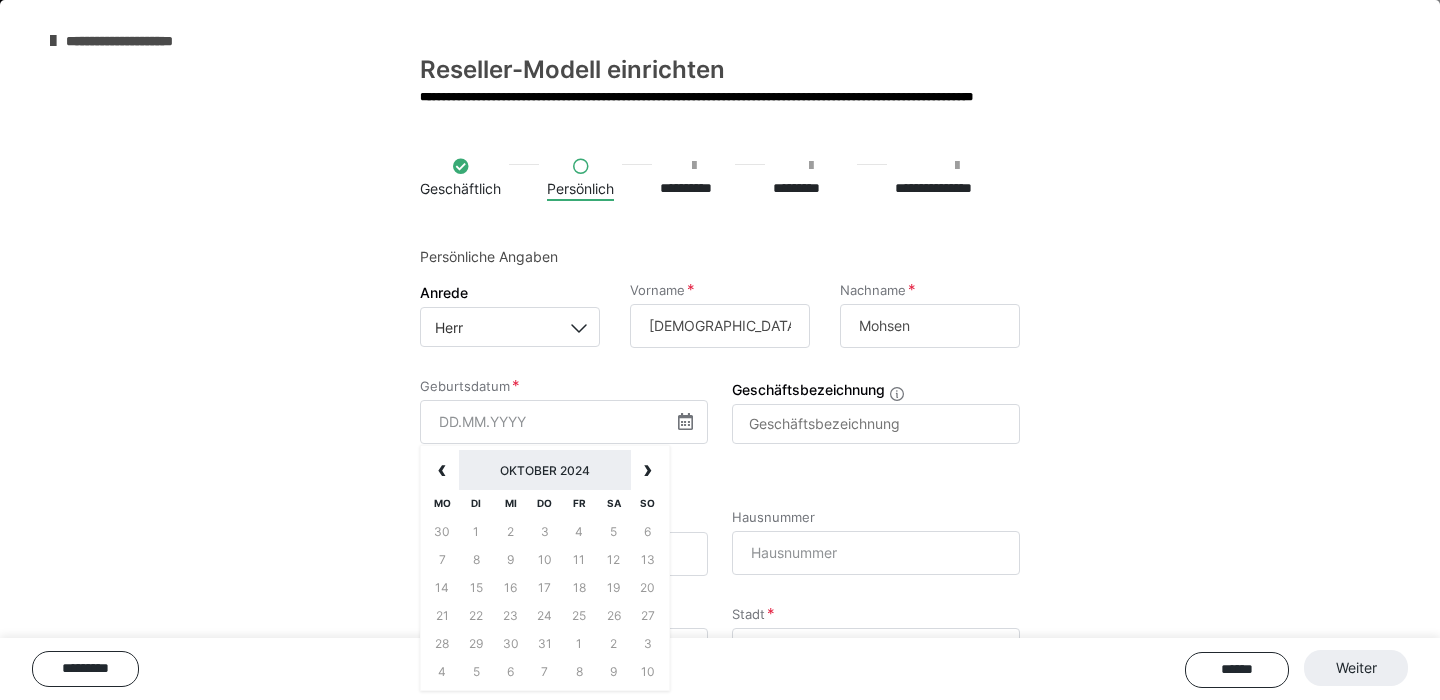 click on "Oktober 2024" at bounding box center [544, 470] 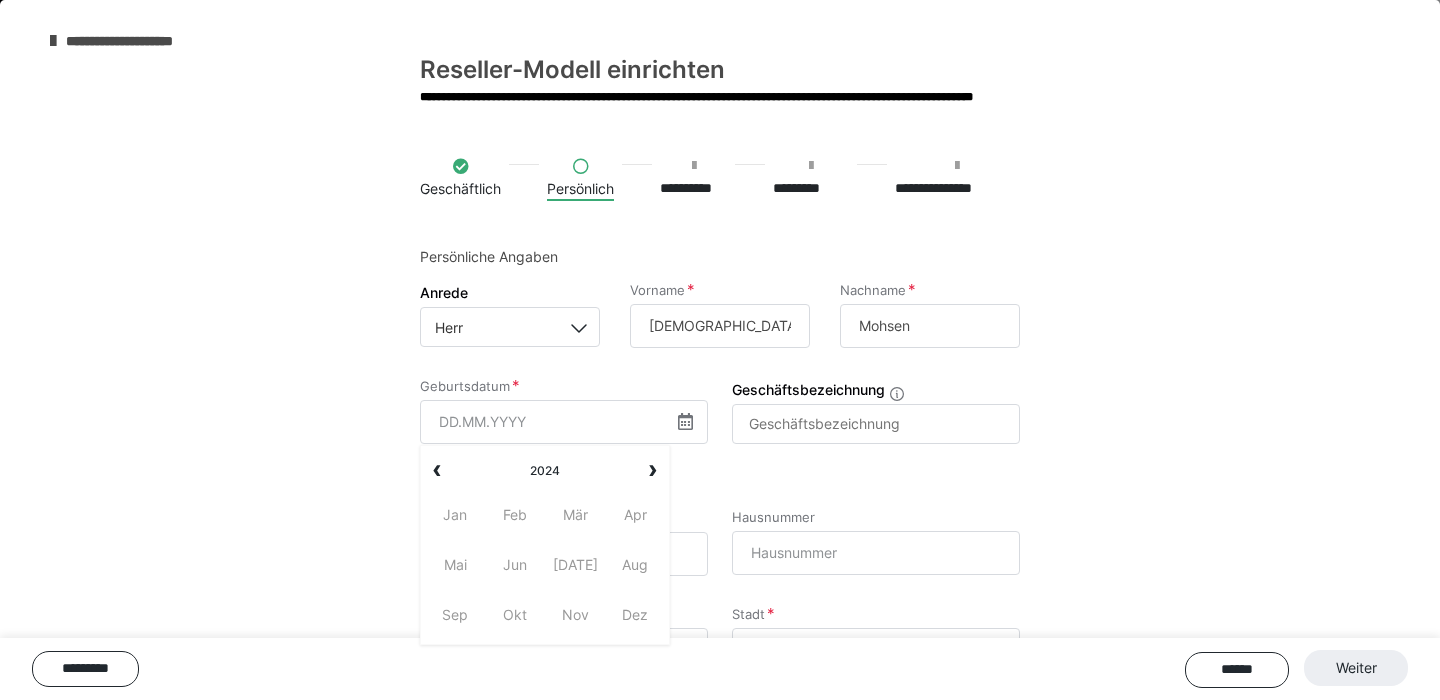 click on "Mär" at bounding box center (575, 515) 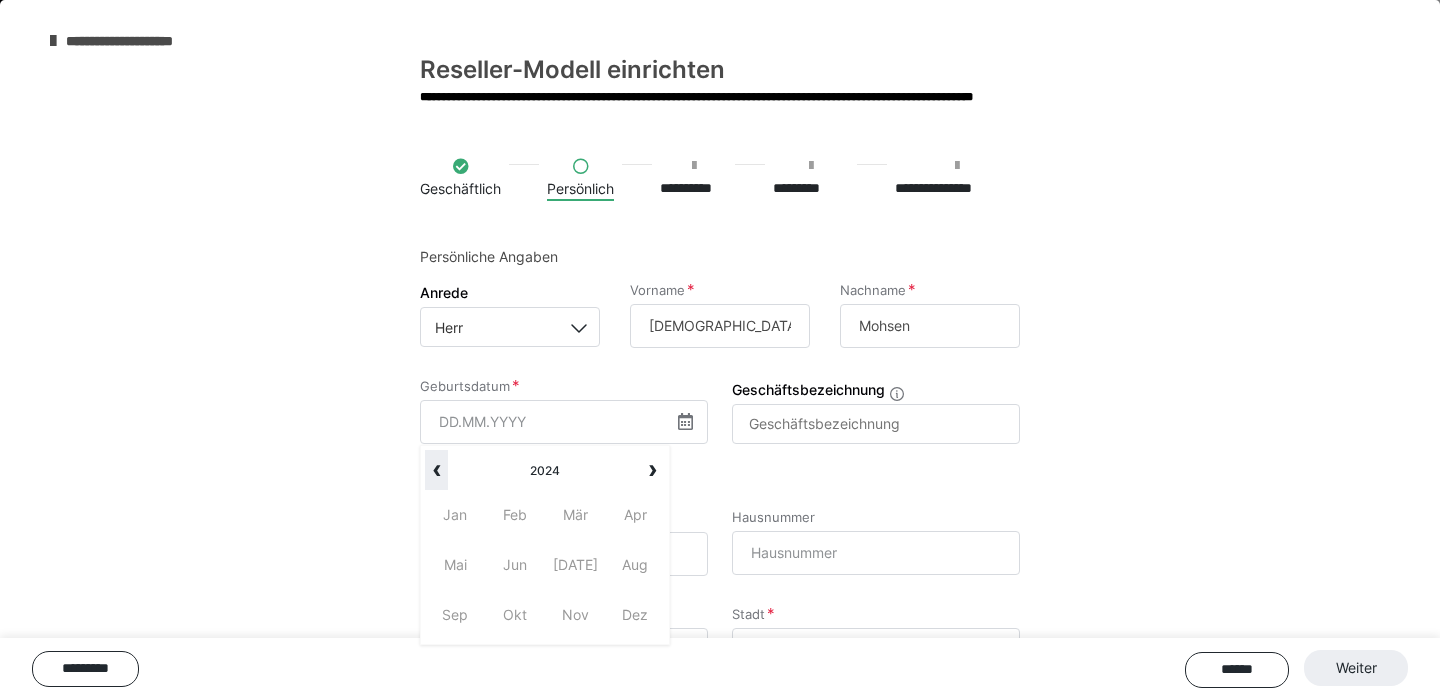 click on "‹" at bounding box center (436, 470) 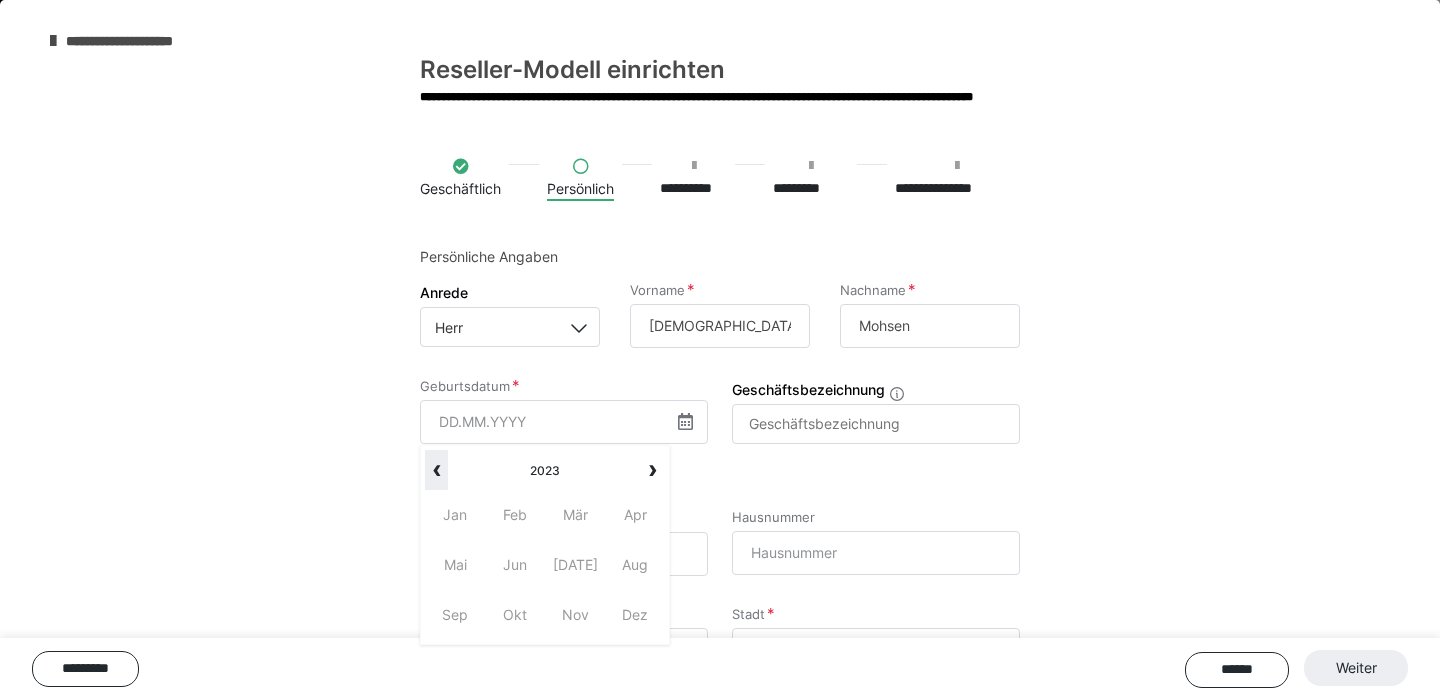 click on "‹" at bounding box center (436, 470) 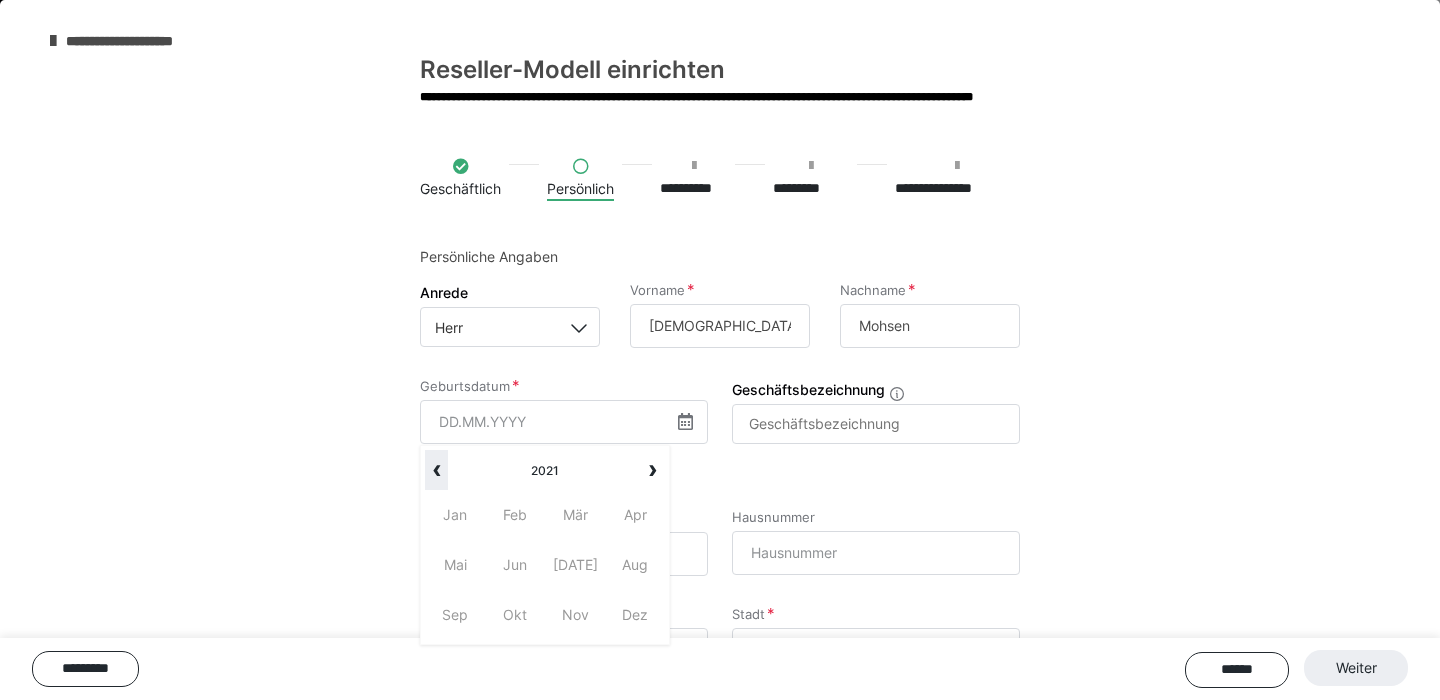 click on "‹" at bounding box center (436, 470) 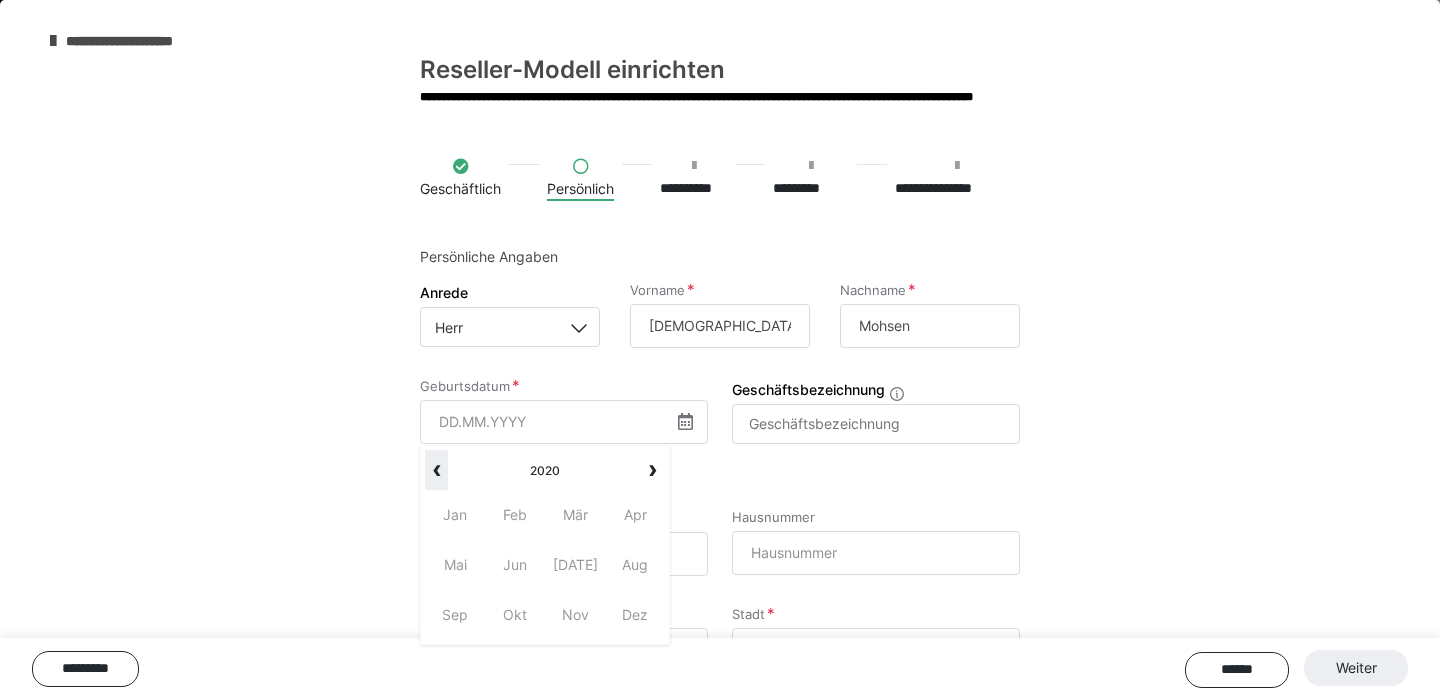 click on "‹" at bounding box center [436, 470] 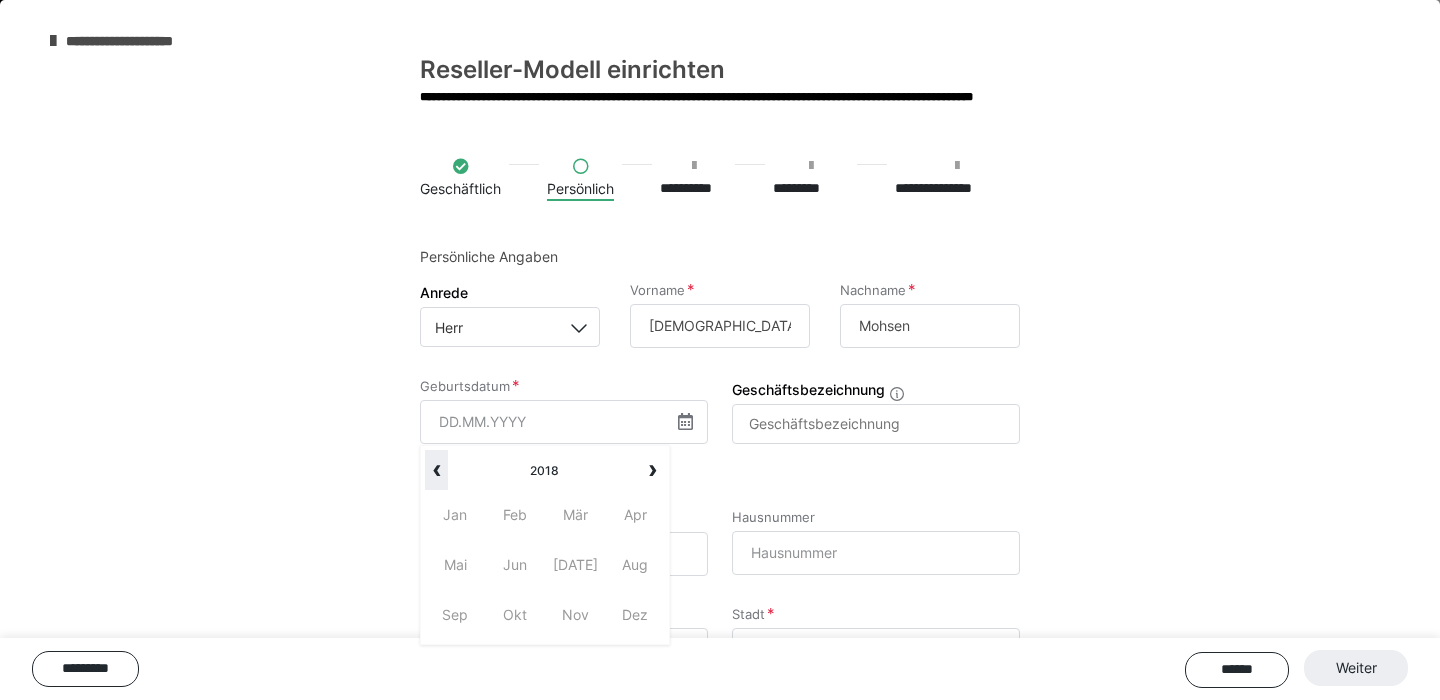 click on "‹" at bounding box center (436, 470) 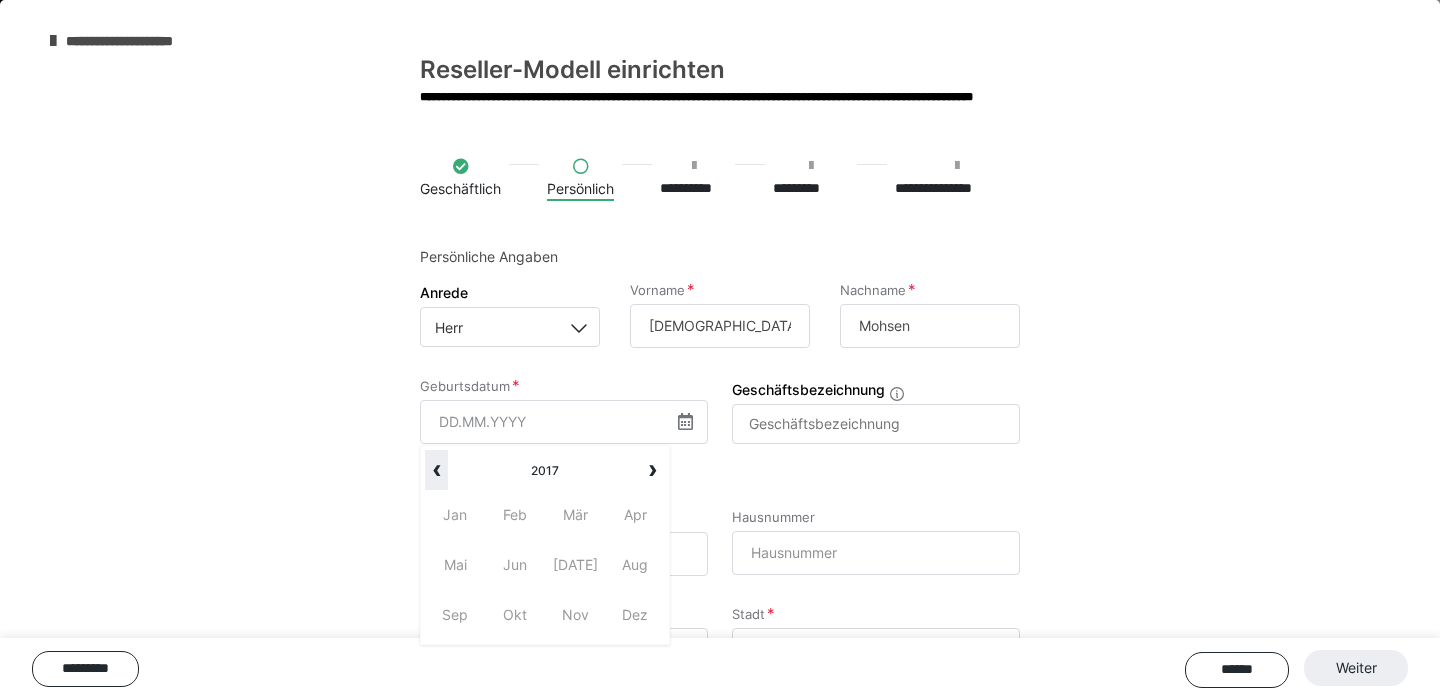 click on "‹" at bounding box center (436, 470) 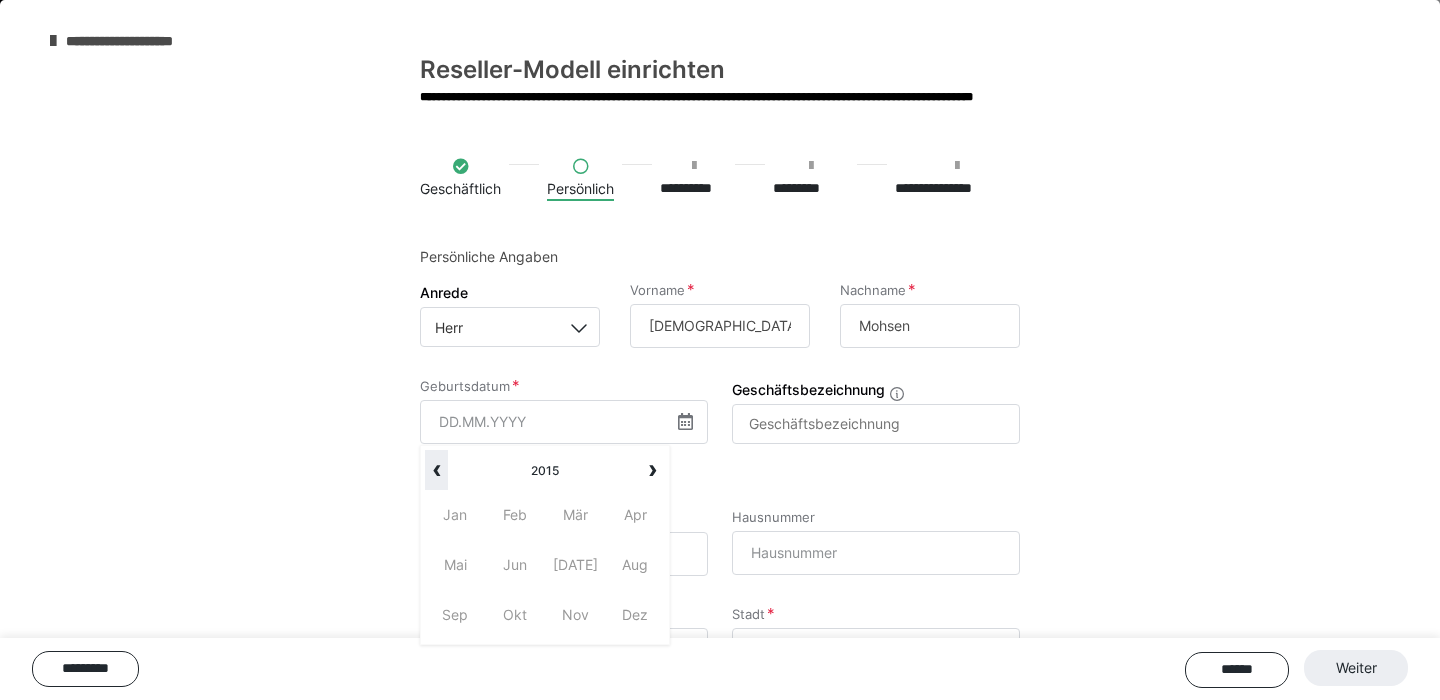 click on "‹" at bounding box center [436, 470] 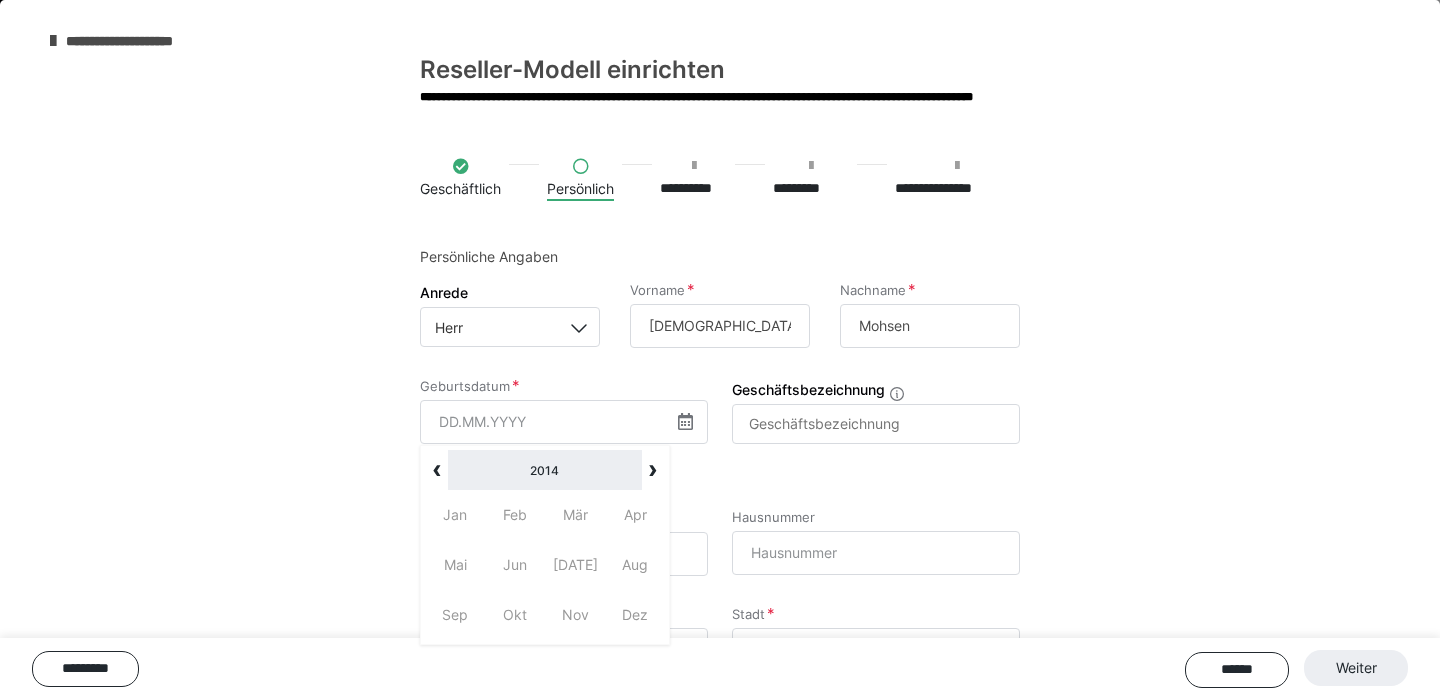 click on "2014" at bounding box center (545, 470) 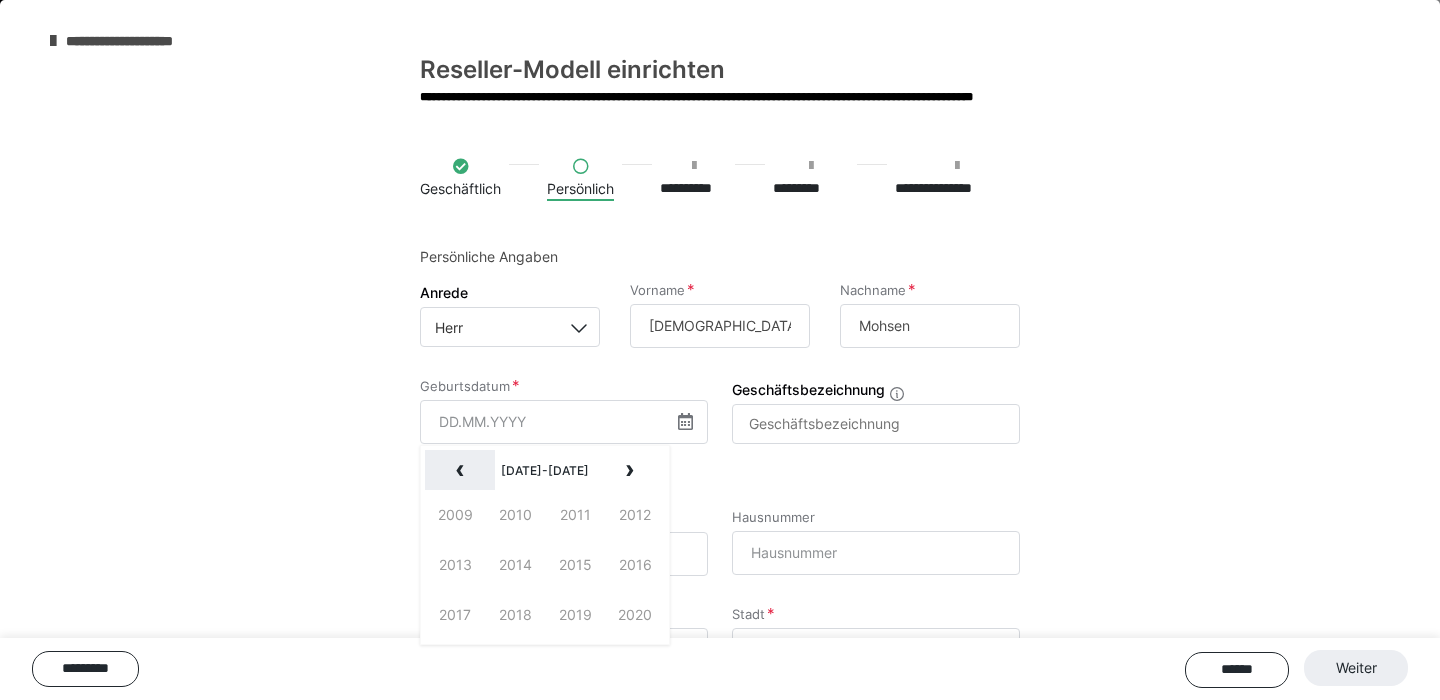 click on "‹" at bounding box center [460, 470] 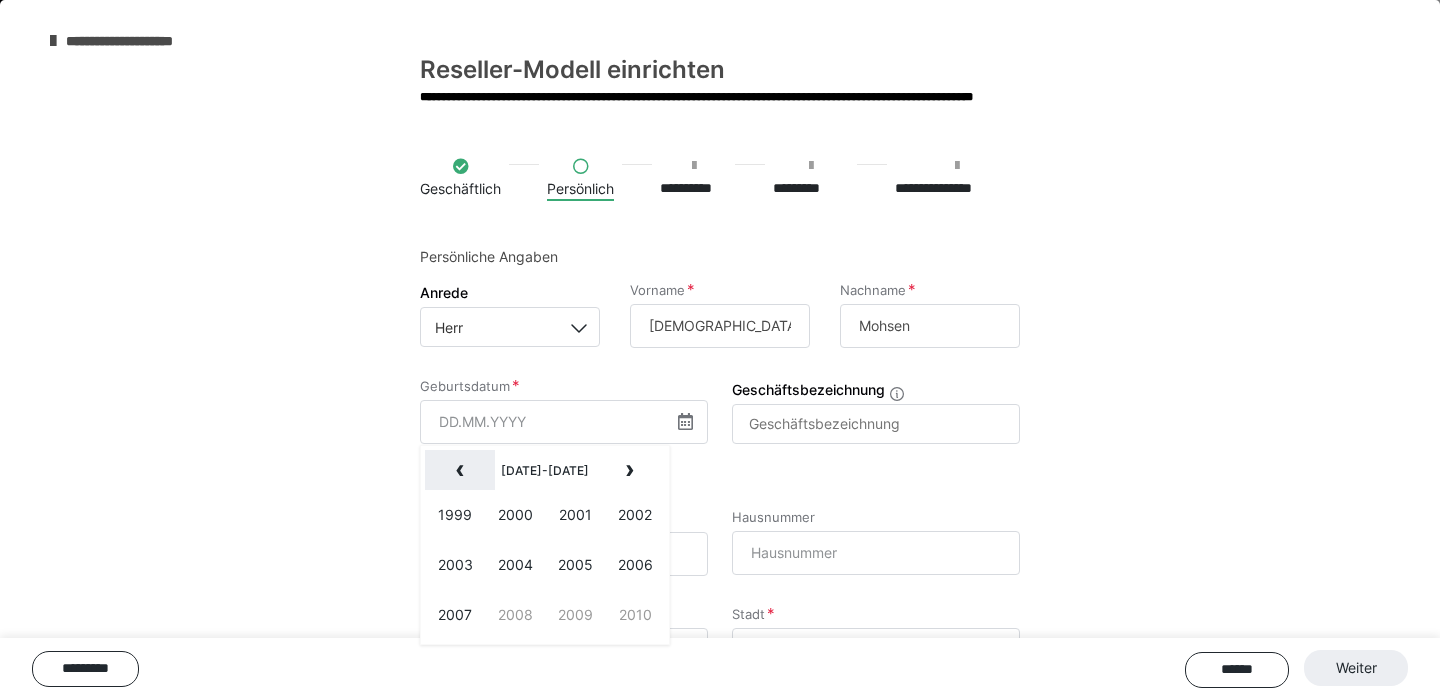 click on "‹" at bounding box center [460, 470] 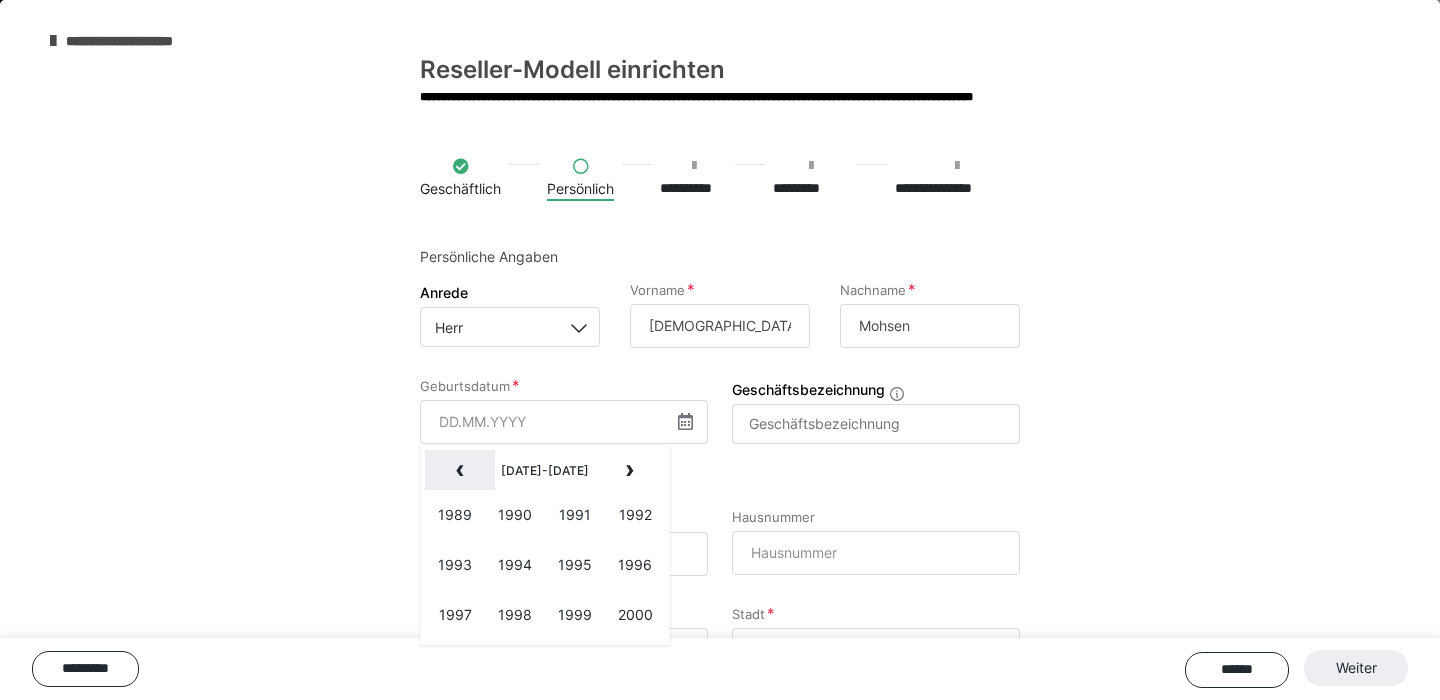 click on "‹" at bounding box center [460, 470] 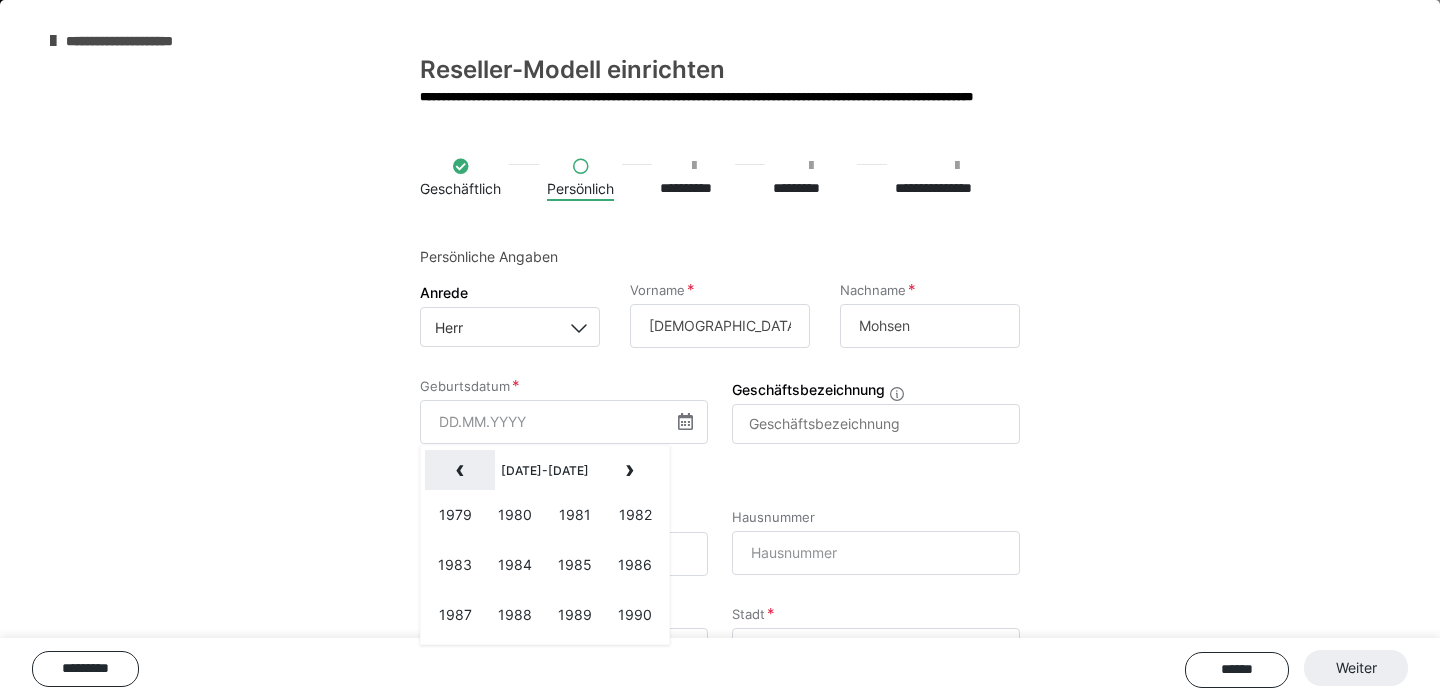 click on "‹" at bounding box center [460, 470] 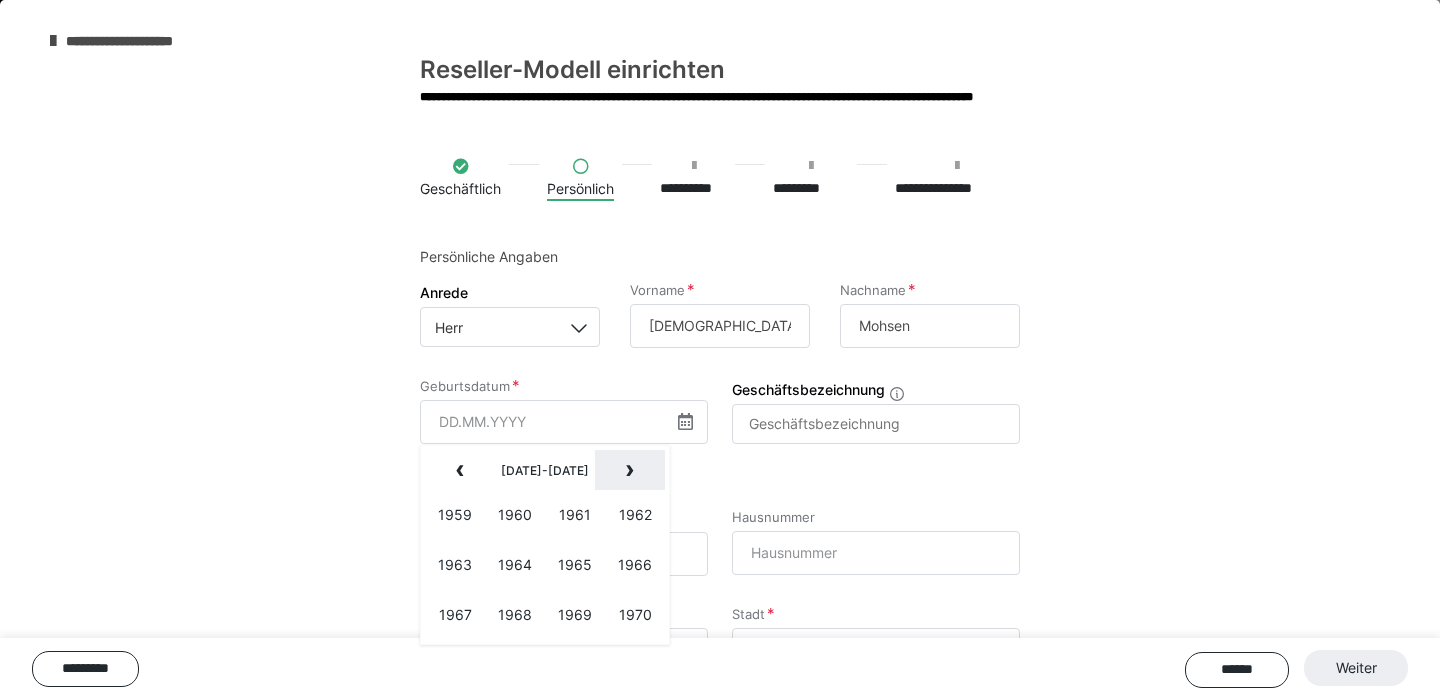 click on "›" at bounding box center [630, 470] 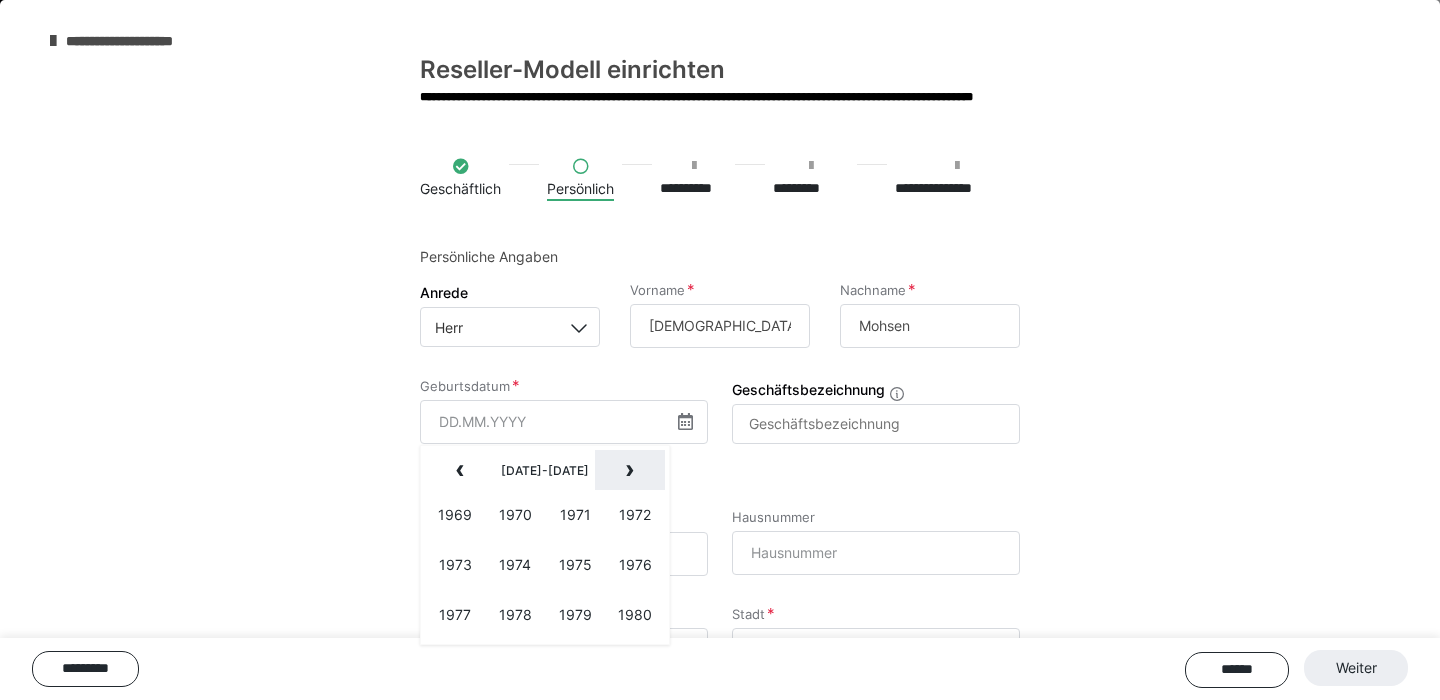 click on "›" at bounding box center (630, 470) 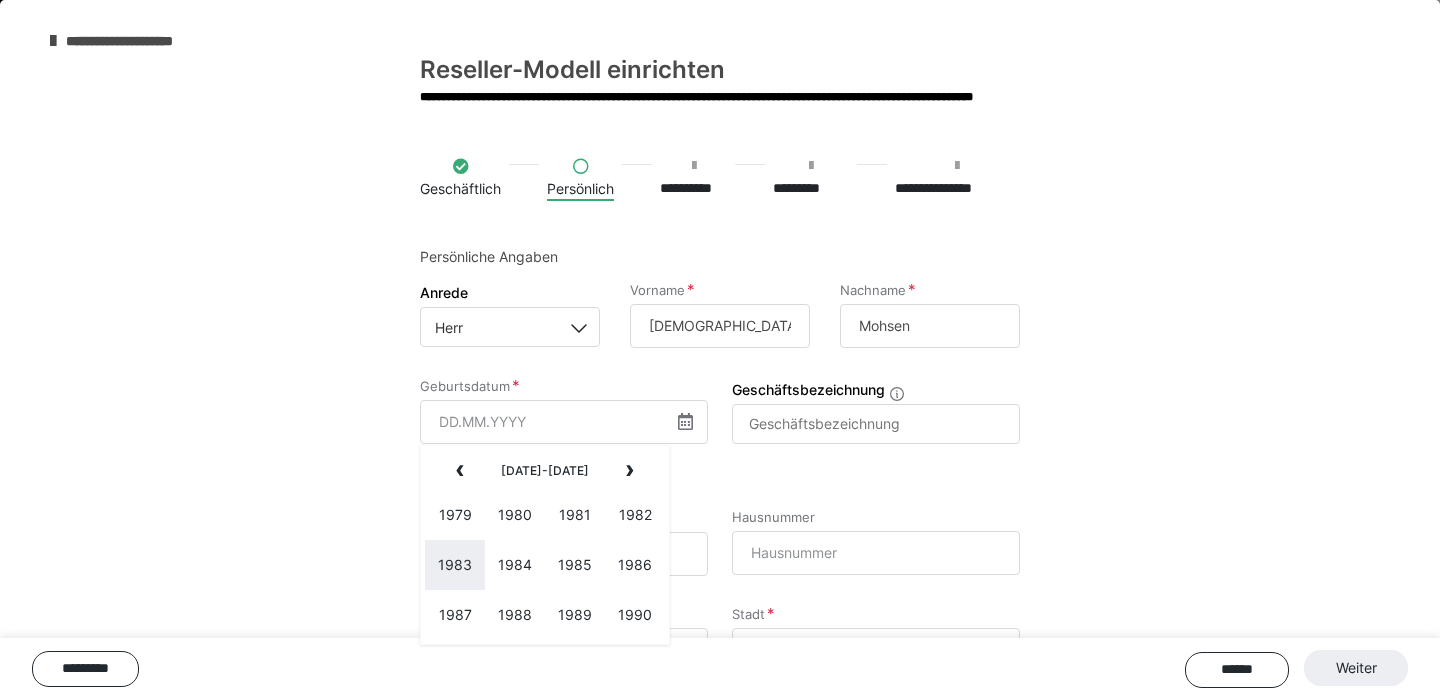 click on "1983" at bounding box center (455, 565) 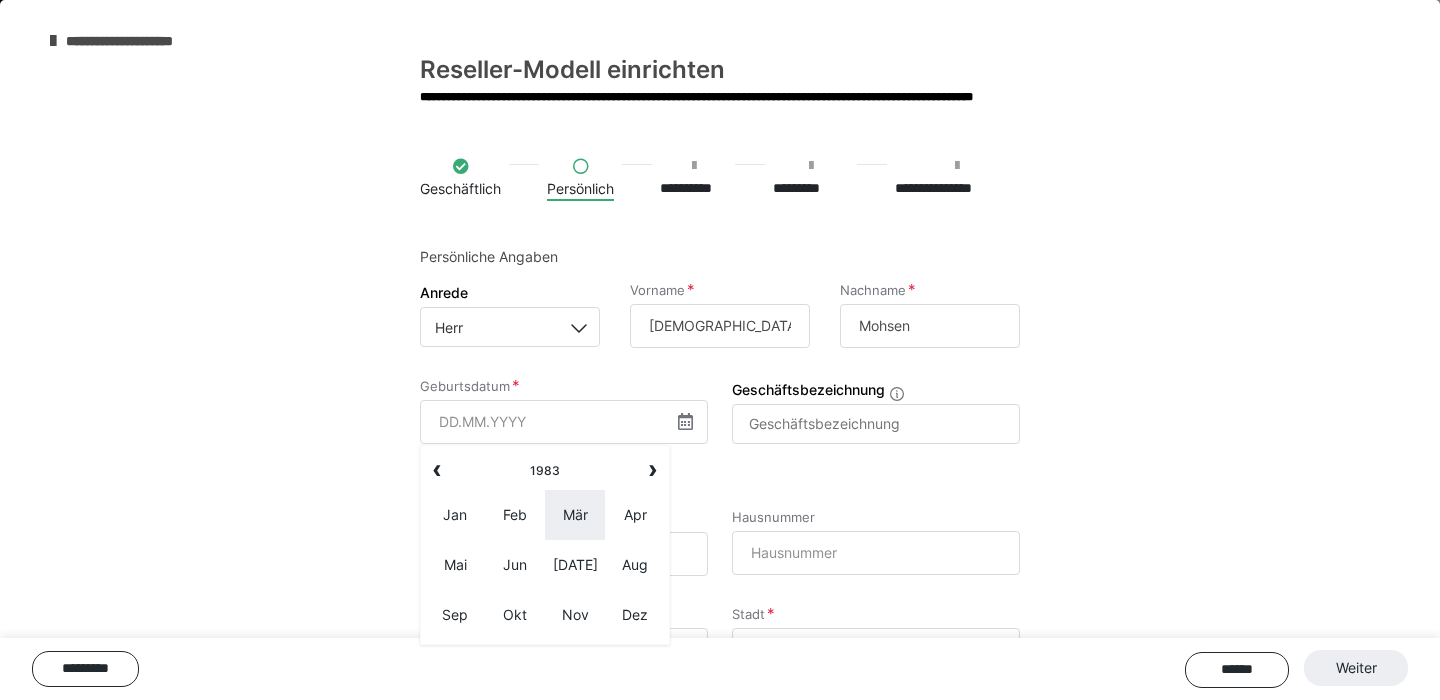 click on "Mär" at bounding box center (575, 515) 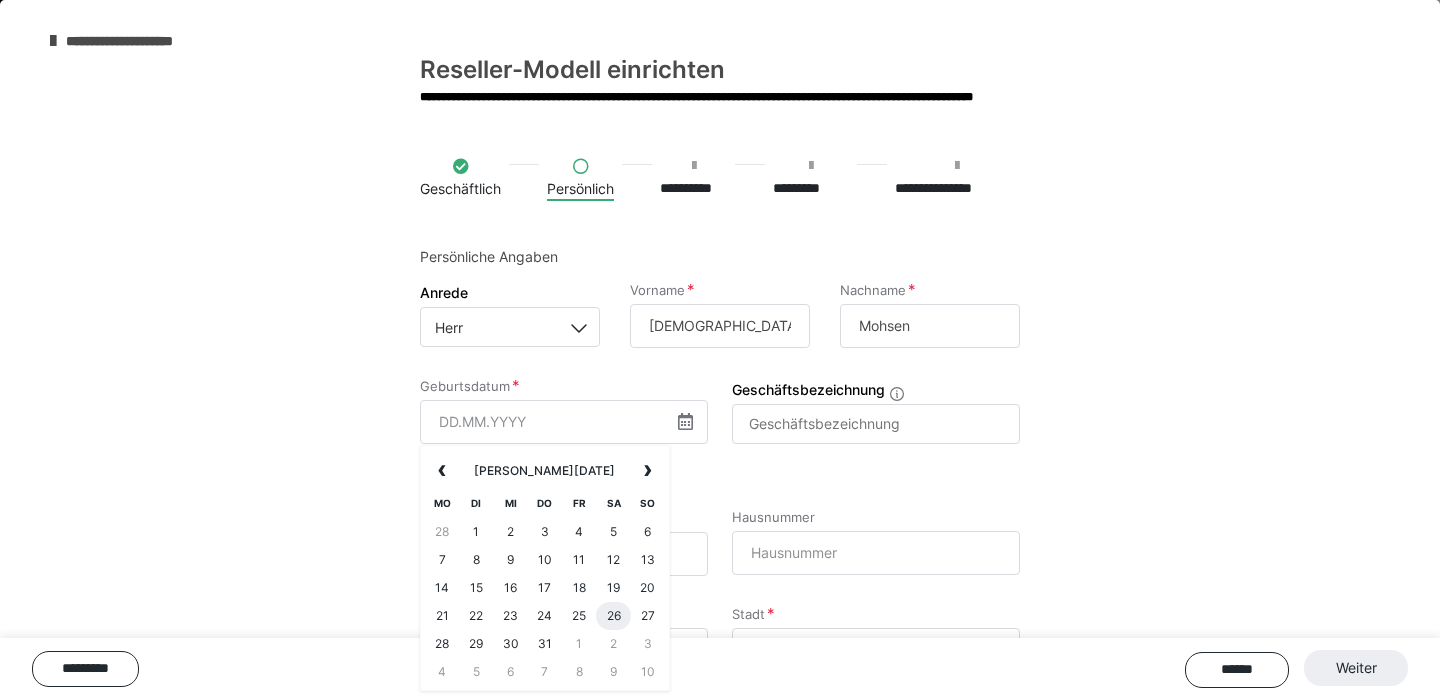 click on "26" at bounding box center (613, 616) 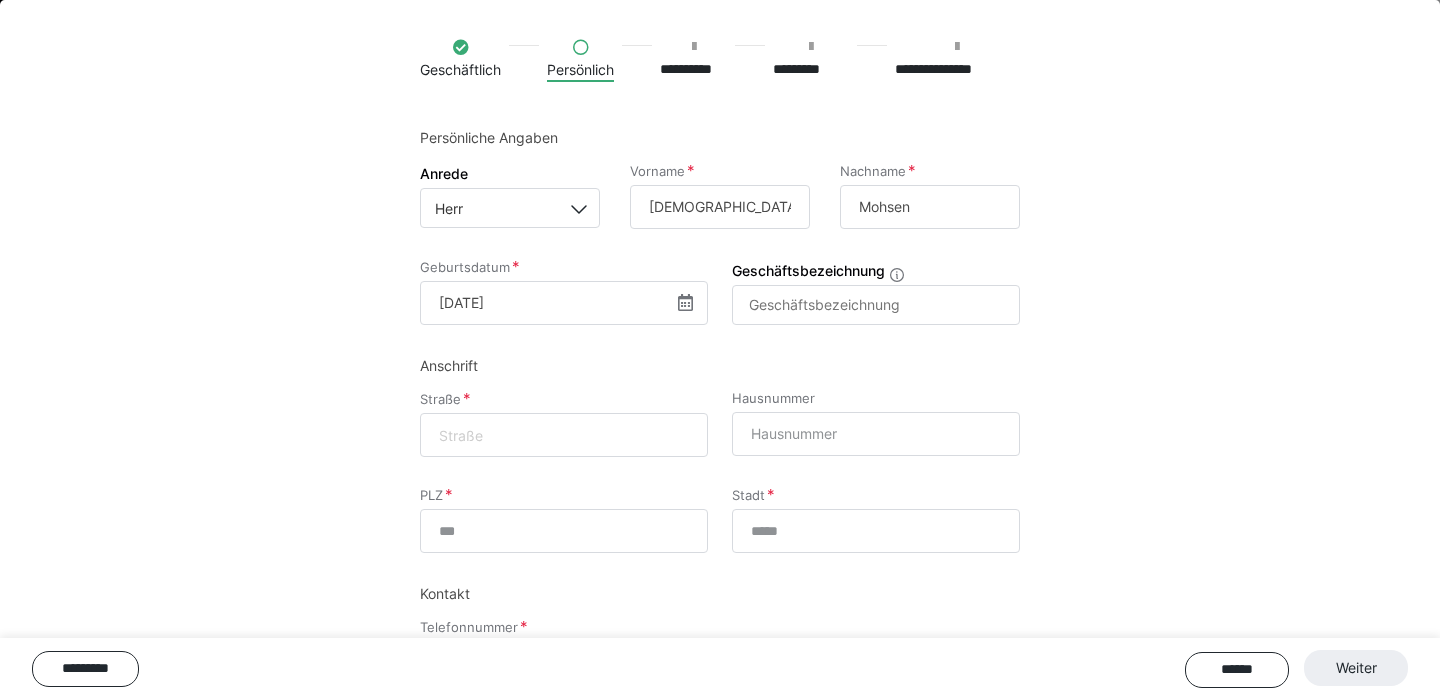 scroll, scrollTop: 123, scrollLeft: 0, axis: vertical 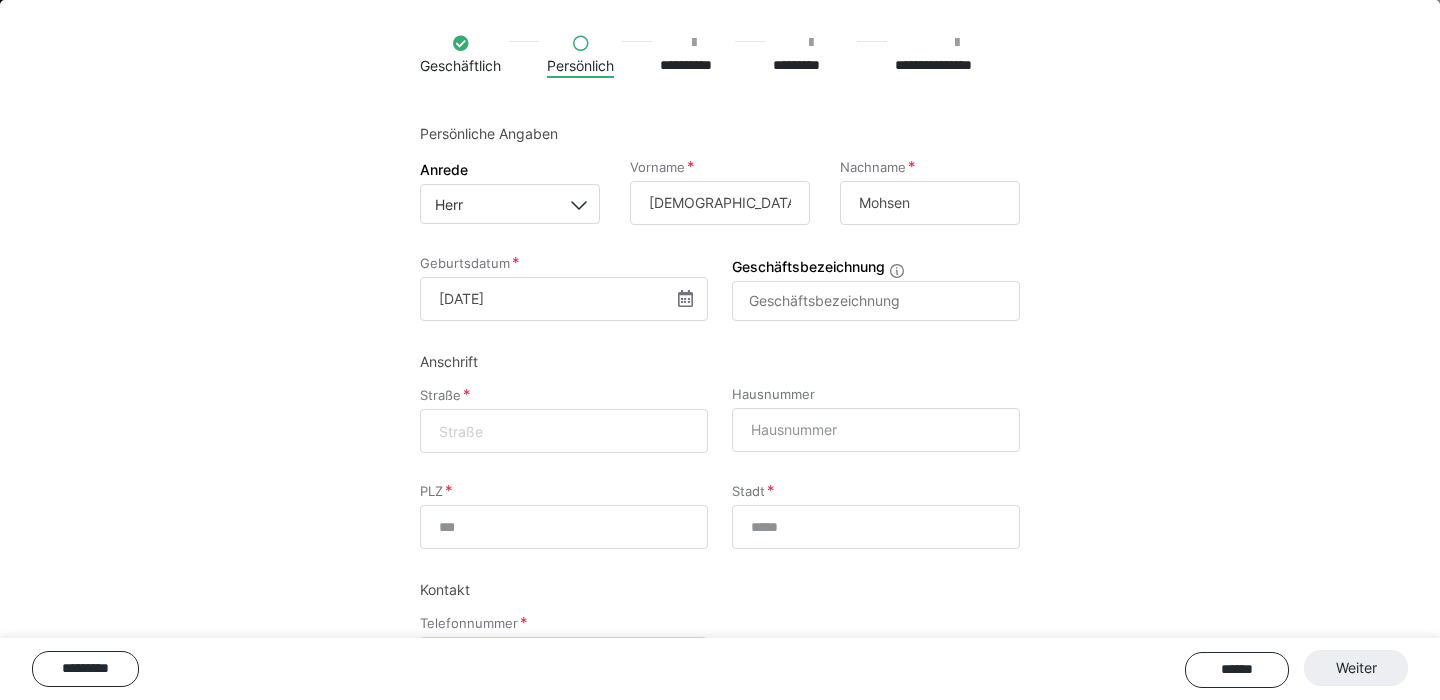 click at bounding box center [564, 431] 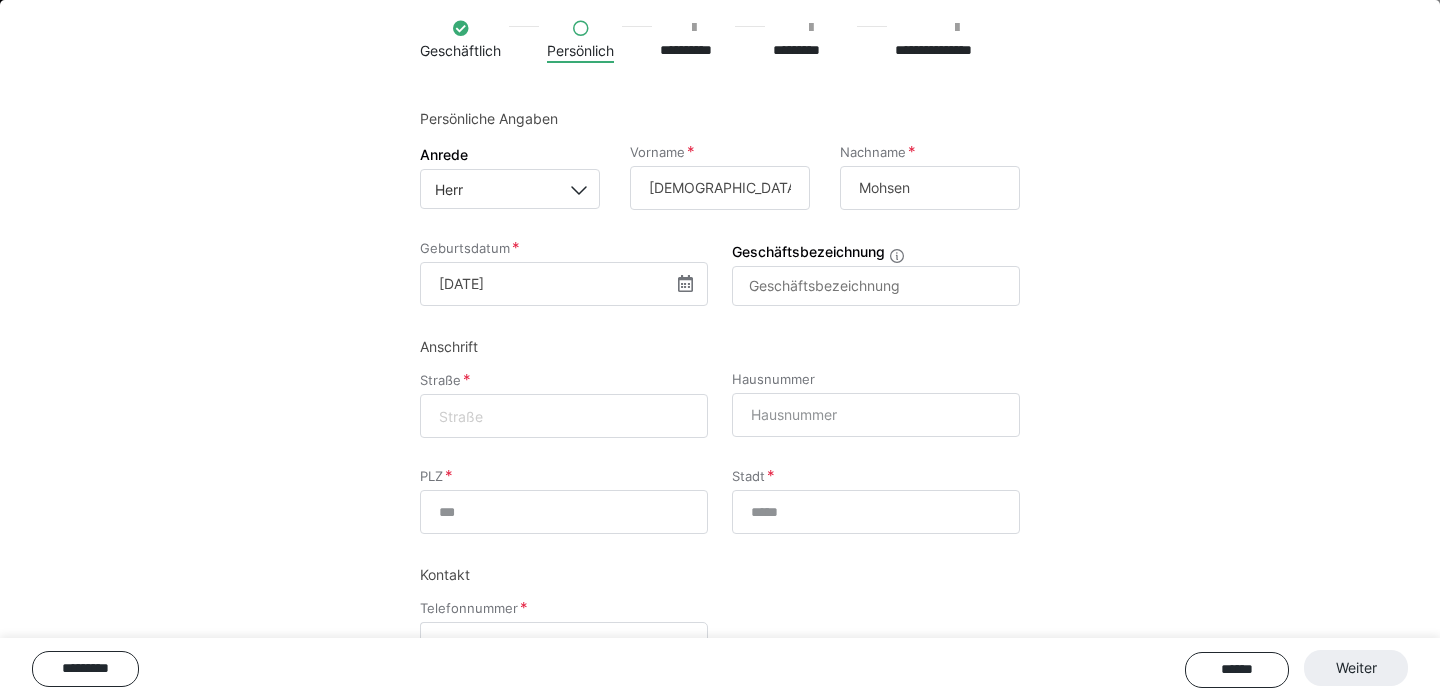 scroll, scrollTop: 0, scrollLeft: 0, axis: both 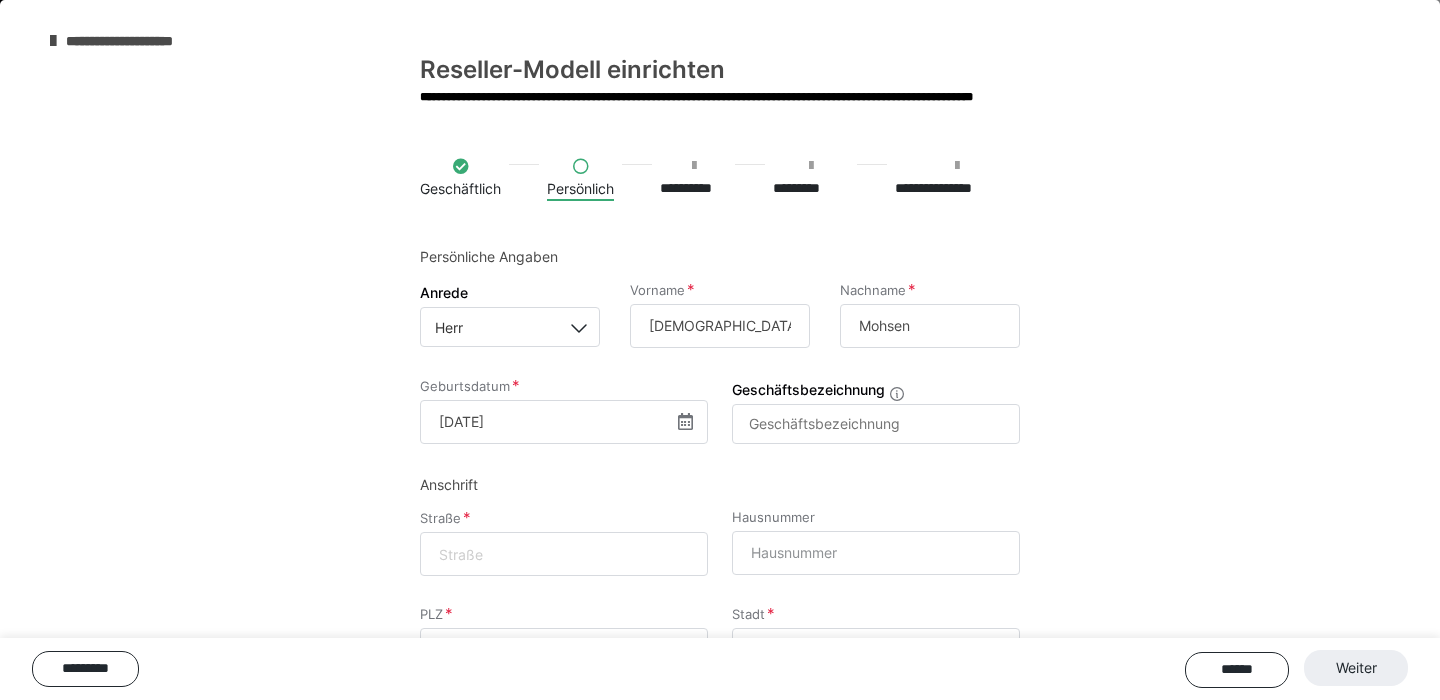 click on "Geschäftlich" at bounding box center [460, 177] 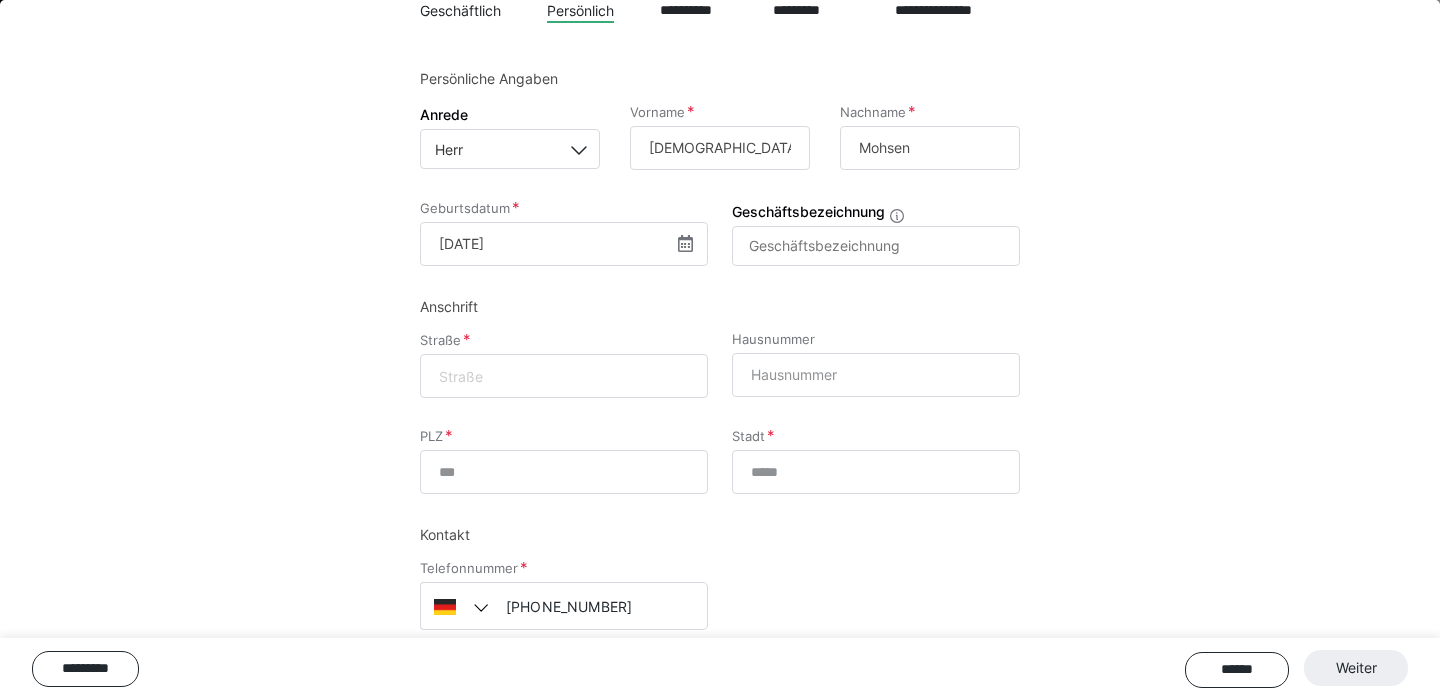 scroll, scrollTop: 218, scrollLeft: 0, axis: vertical 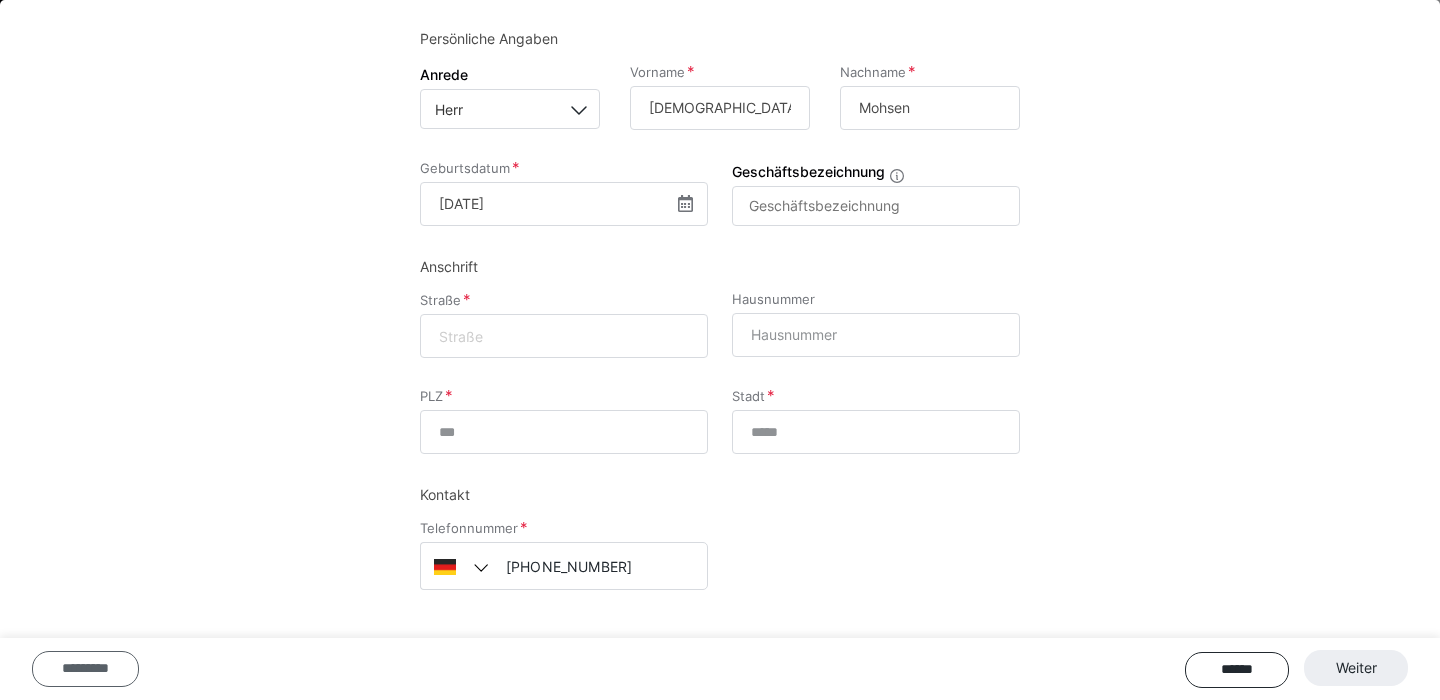 click on "*********" at bounding box center [85, 669] 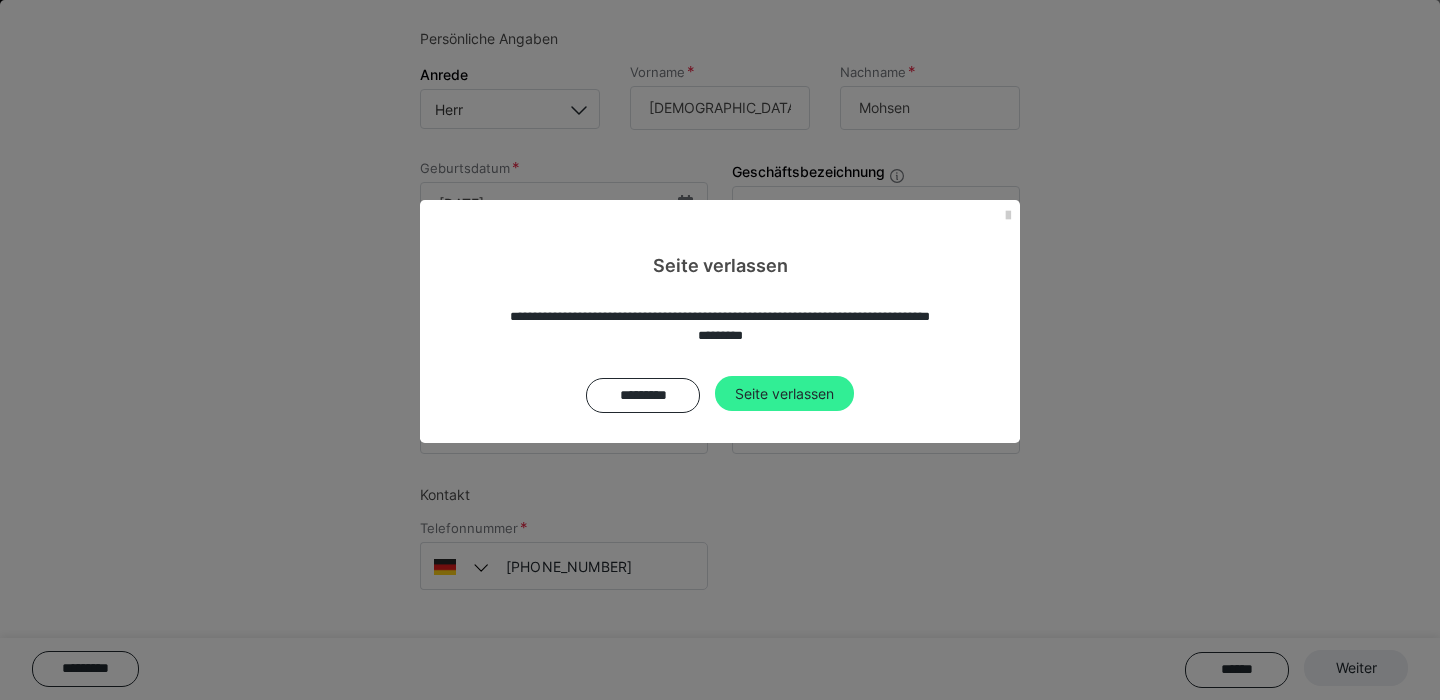 click on "Seite verlassen" at bounding box center (784, 394) 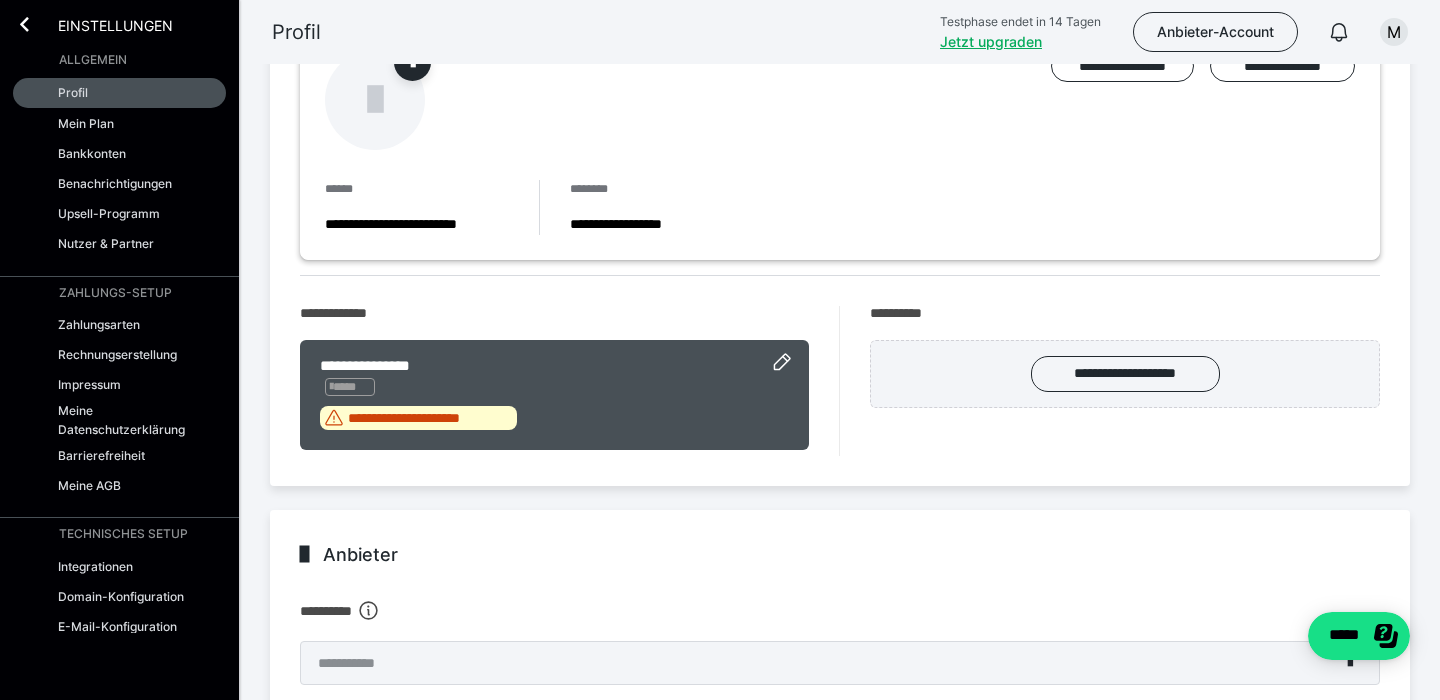 scroll, scrollTop: 0, scrollLeft: 0, axis: both 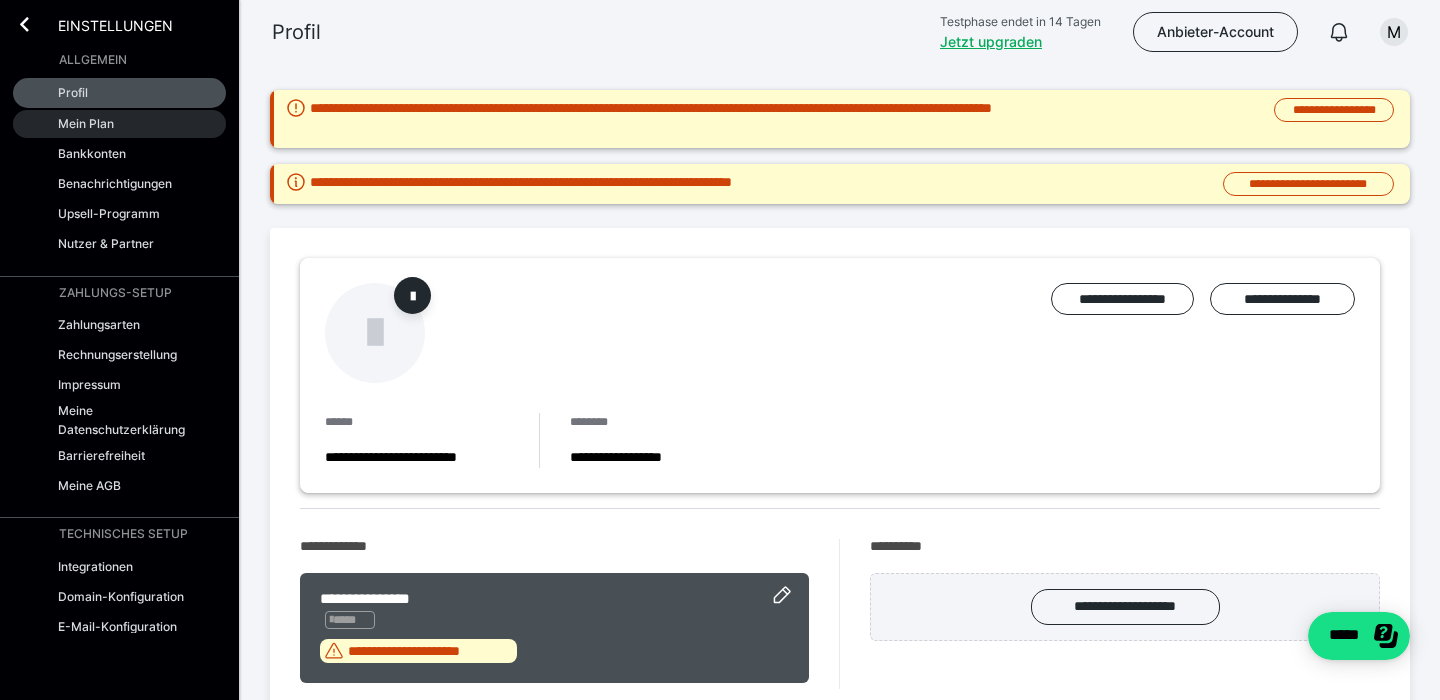 click on "Mein Plan" at bounding box center [119, 124] 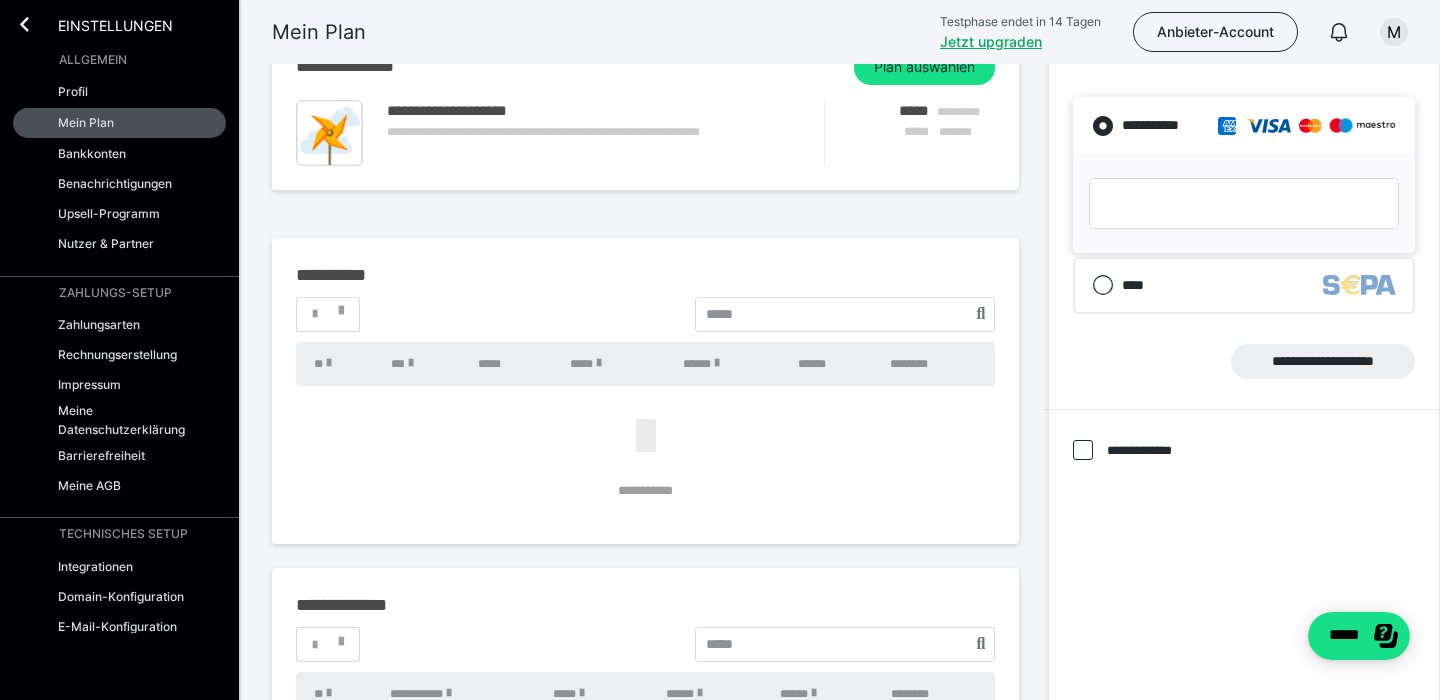 scroll, scrollTop: 204, scrollLeft: 0, axis: vertical 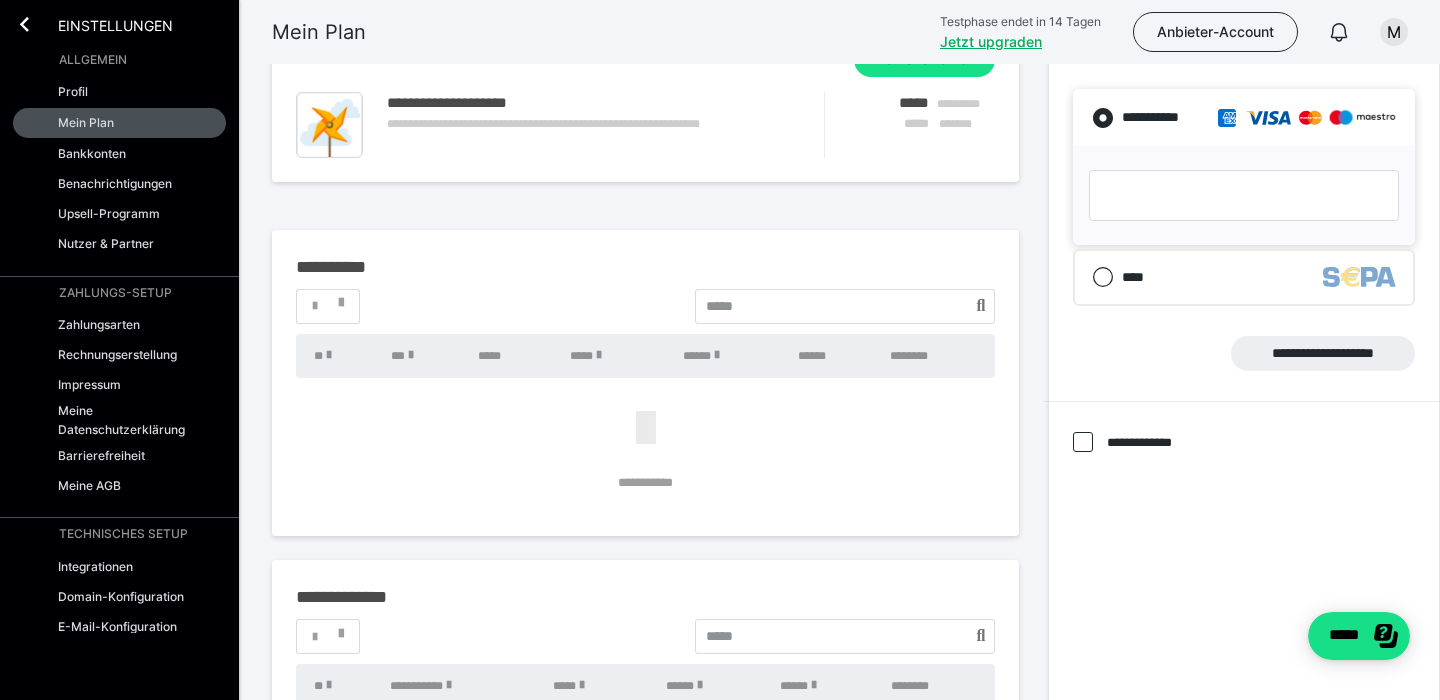 click on "****" at bounding box center [1116, 277] 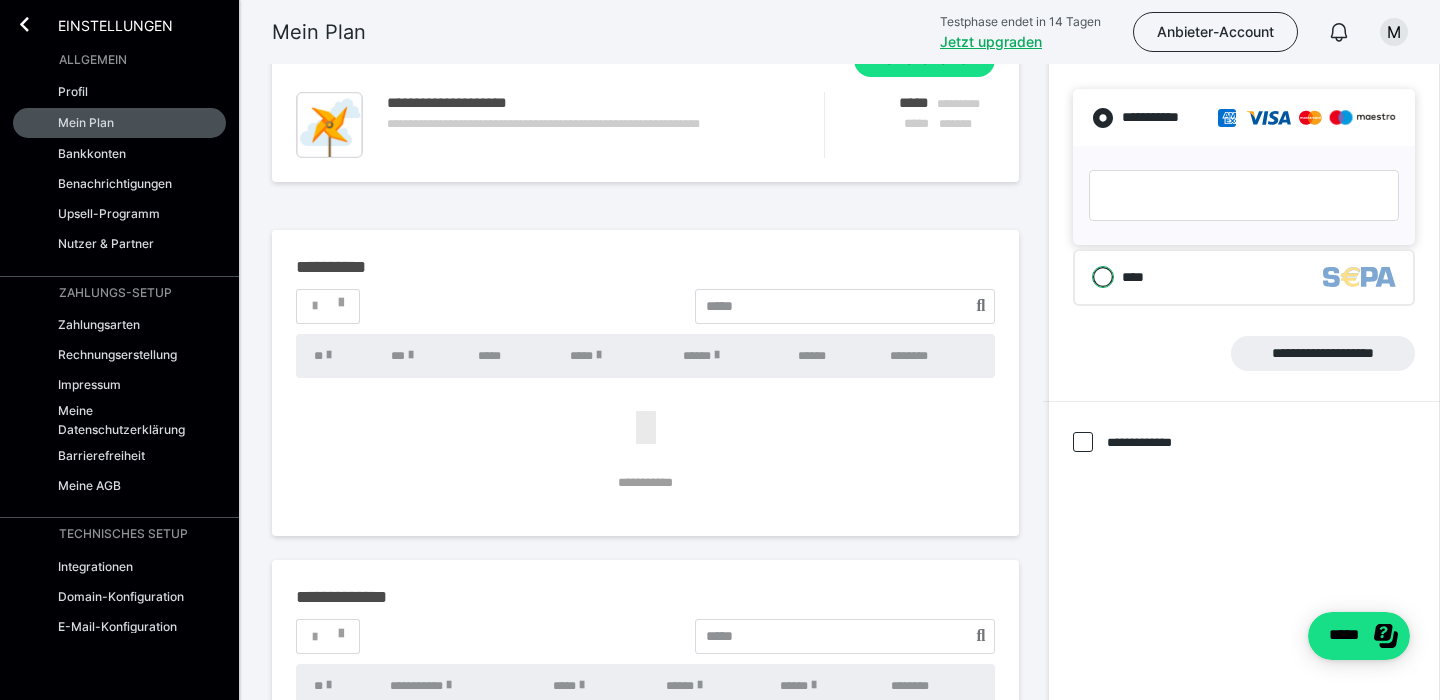 click on "****" at bounding box center (1092, 277) 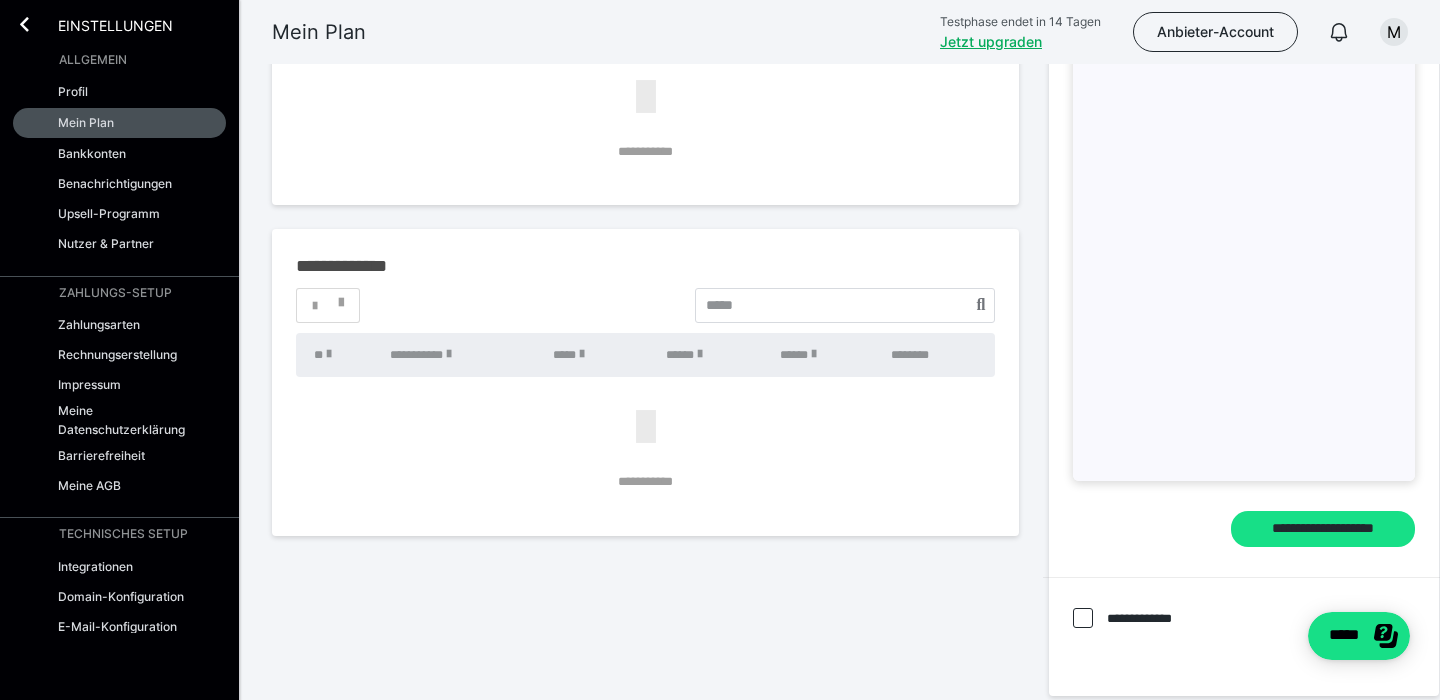 scroll, scrollTop: 623, scrollLeft: 0, axis: vertical 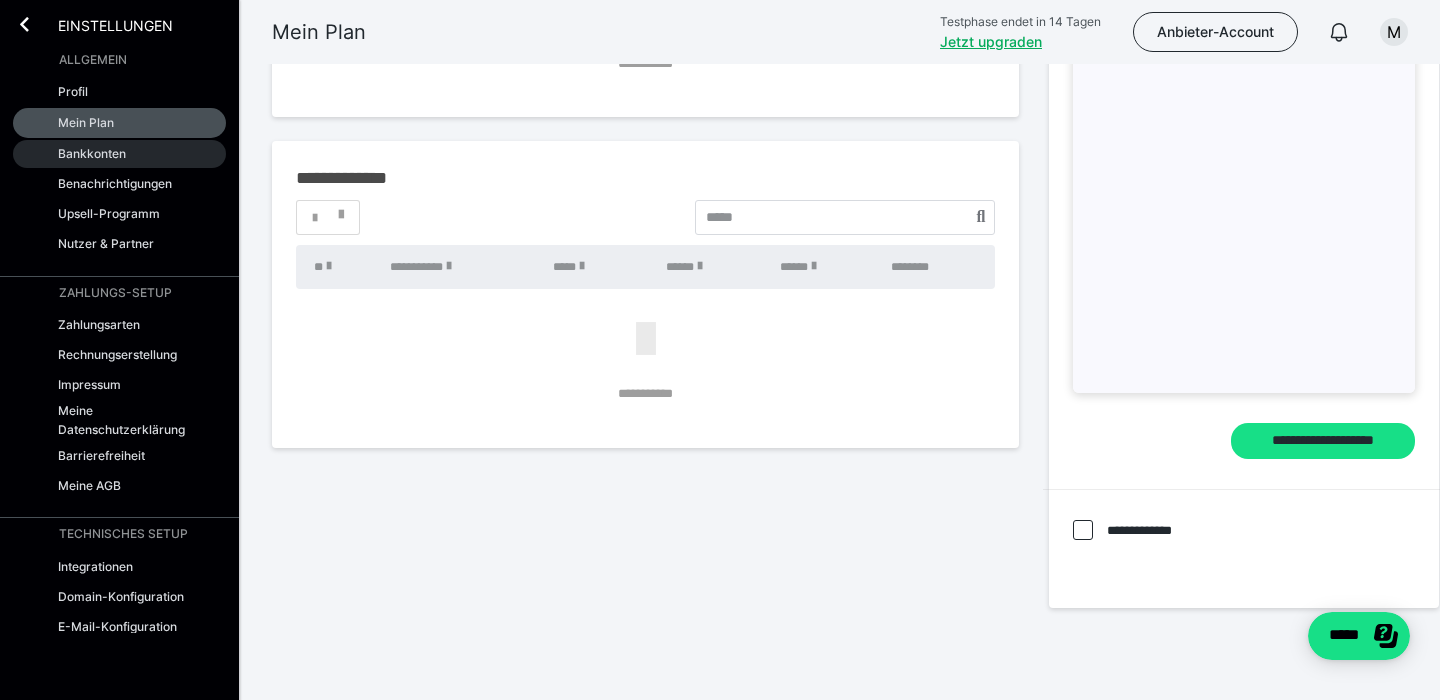 click on "Bankkonten" at bounding box center [119, 154] 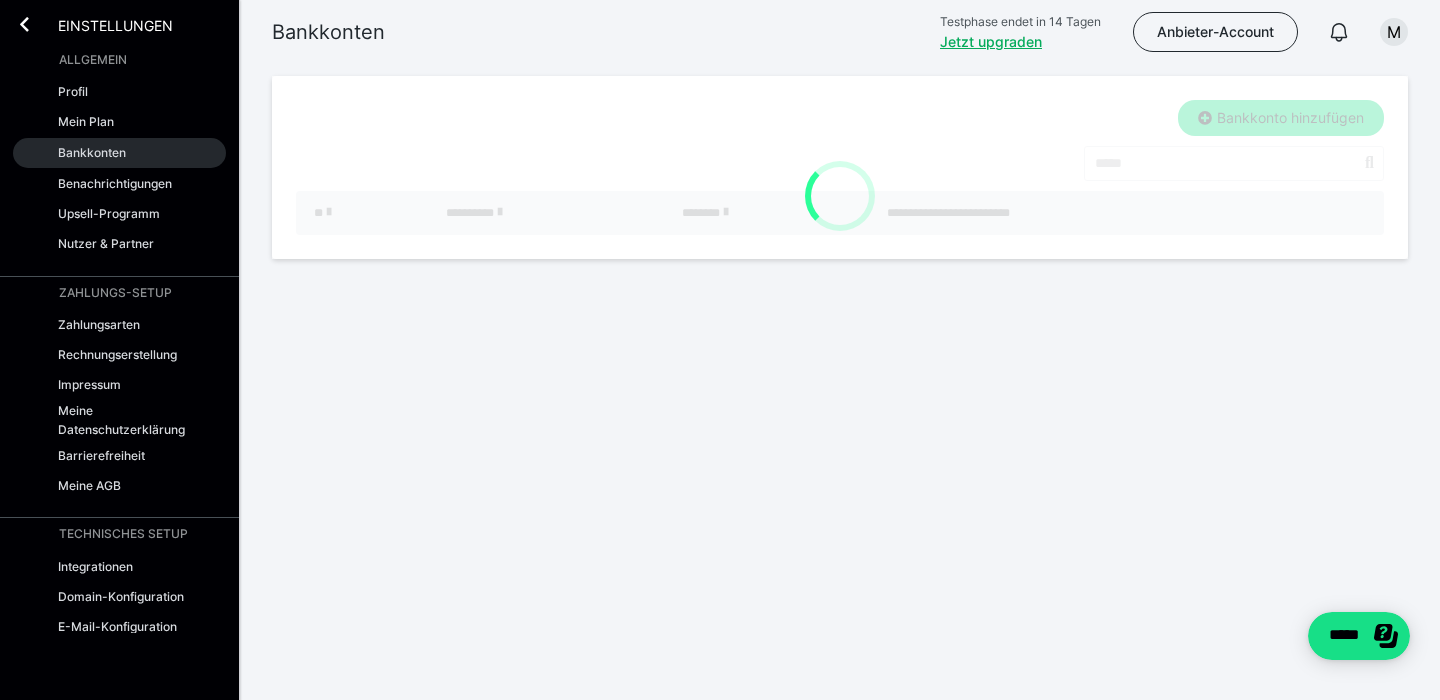 scroll, scrollTop: 0, scrollLeft: 0, axis: both 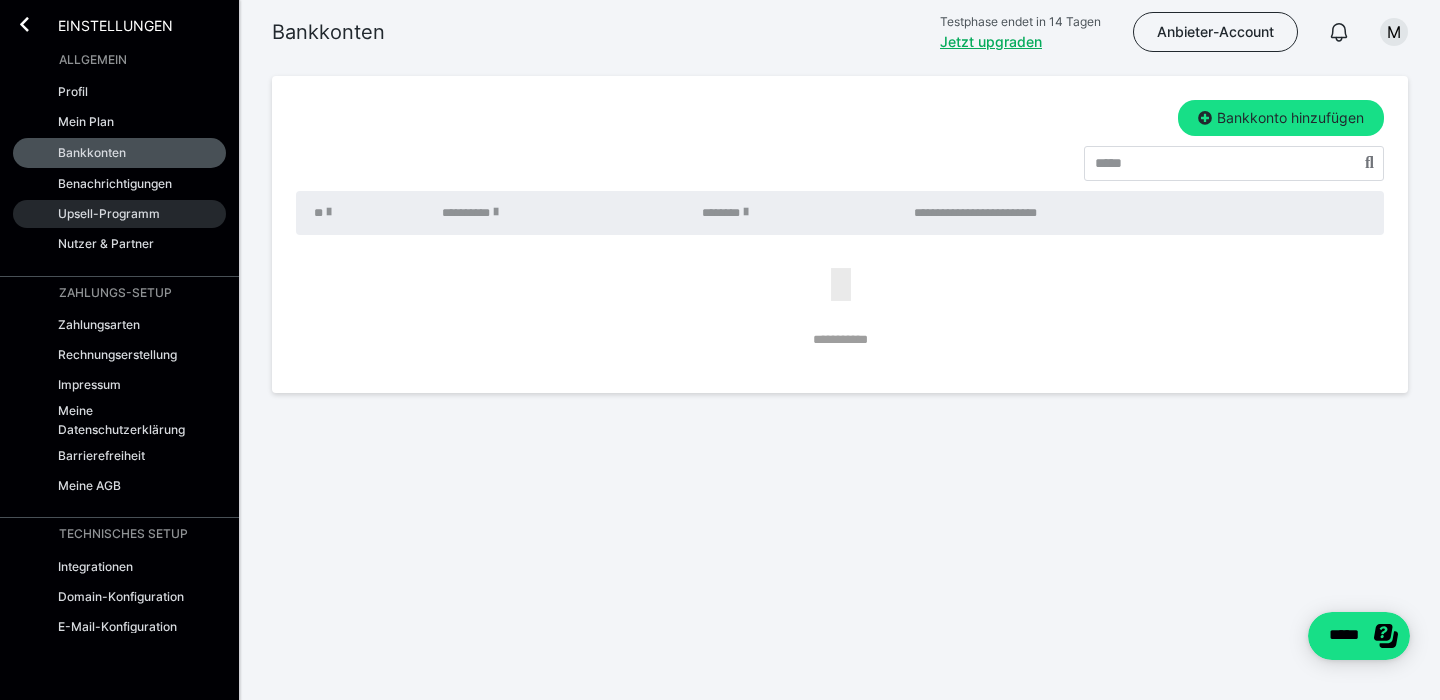 click on "Upsell-Programm" at bounding box center (109, 213) 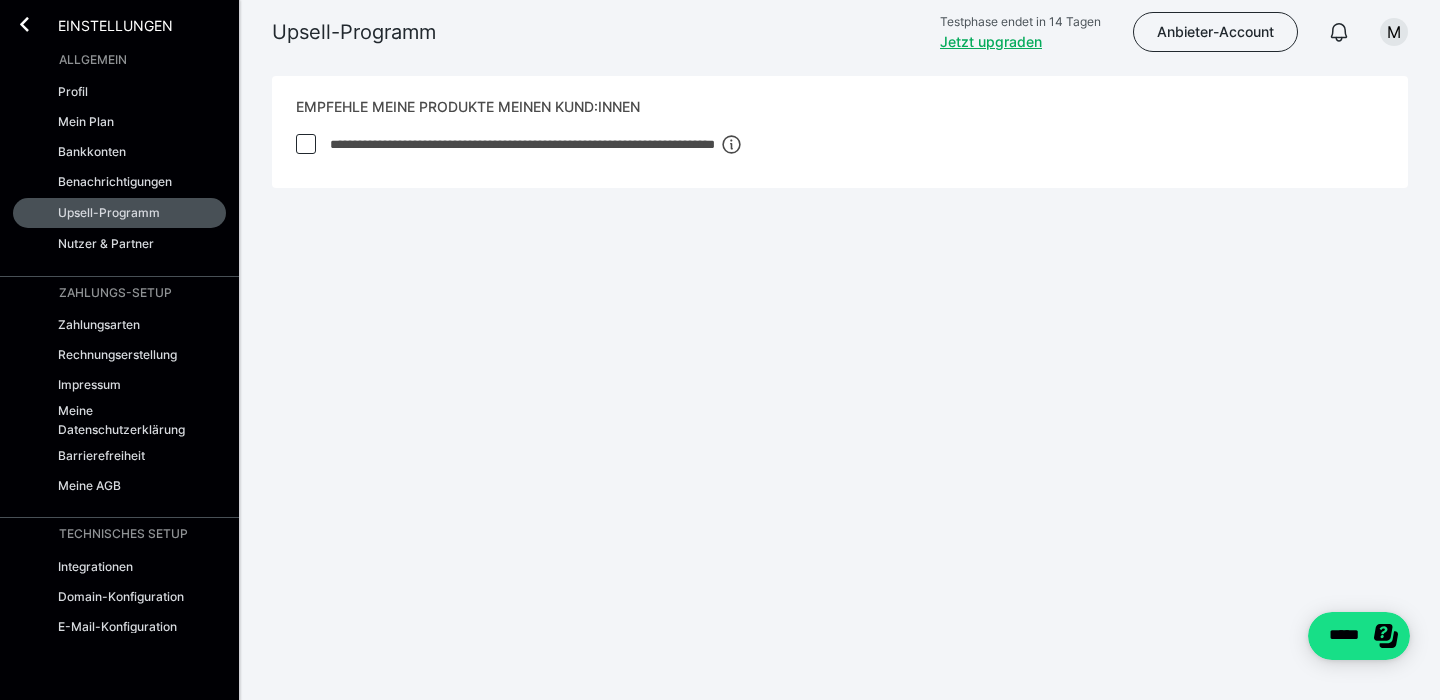 click on "ZAHLUNGS-SETUP Zahlungsarten Rechnungserstellung  Impressum Meine Datenschutzerklärung Barrierefreiheit Meine AGB" at bounding box center [119, 392] 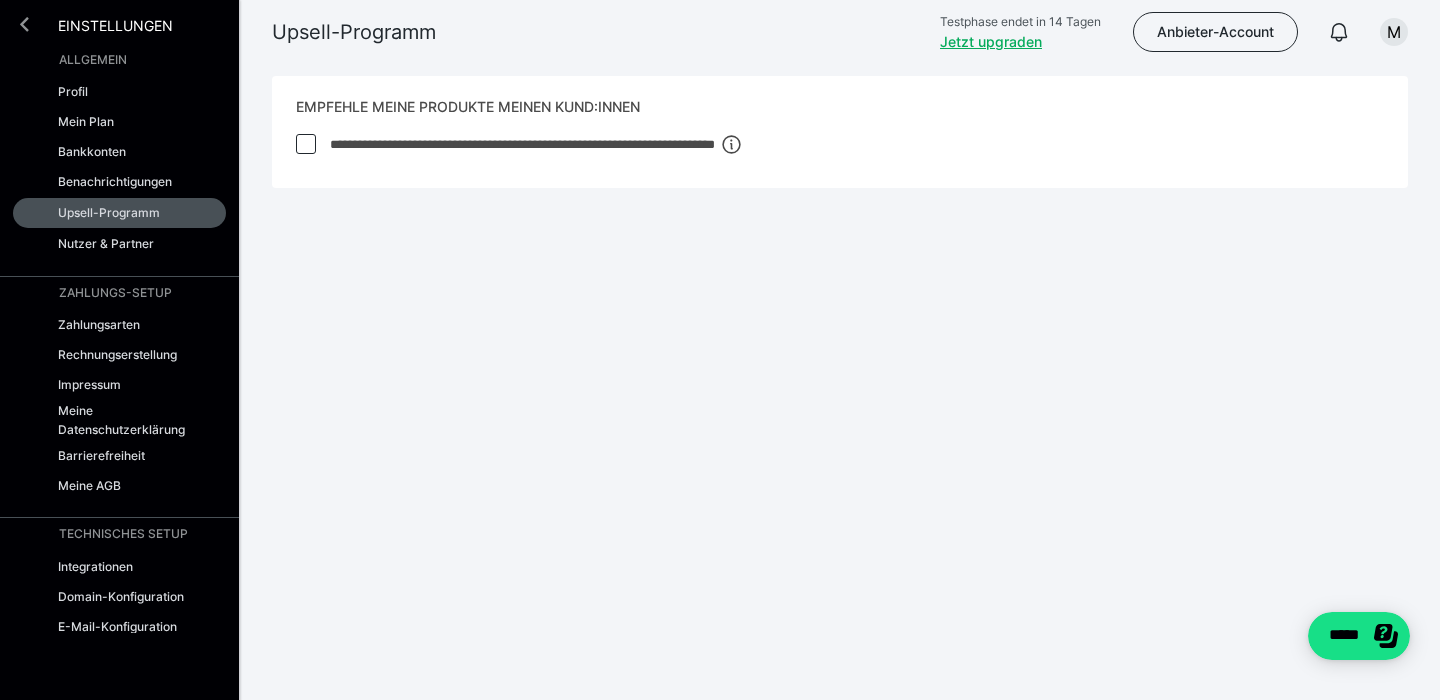 click at bounding box center [24, 24] 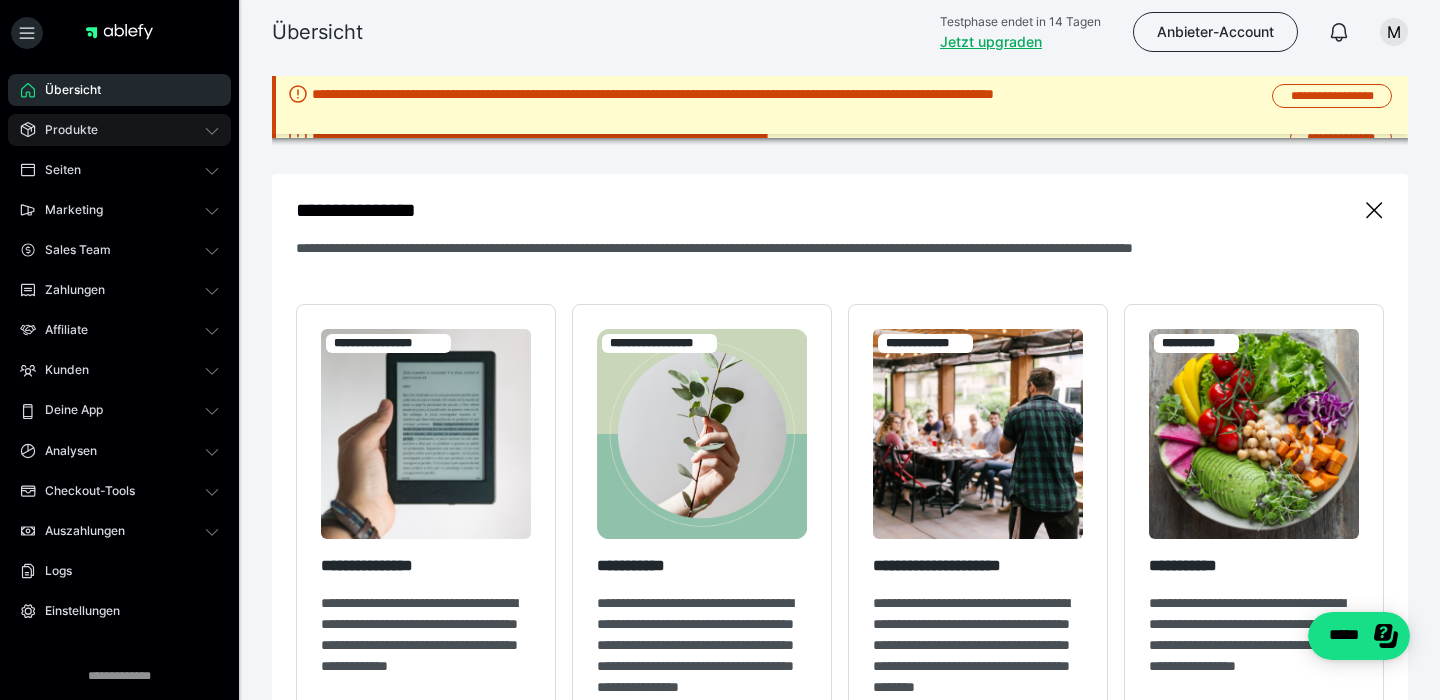 click on "Produkte" at bounding box center (64, 130) 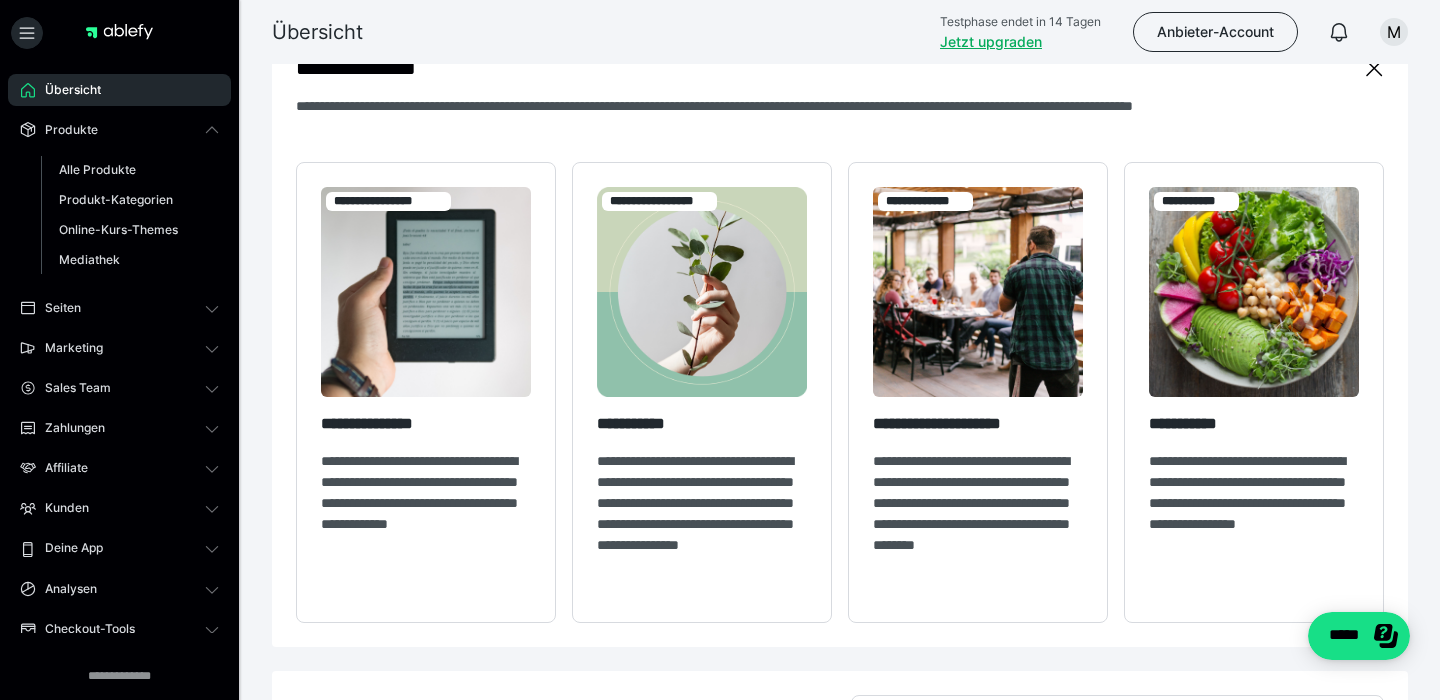 scroll, scrollTop: 155, scrollLeft: 0, axis: vertical 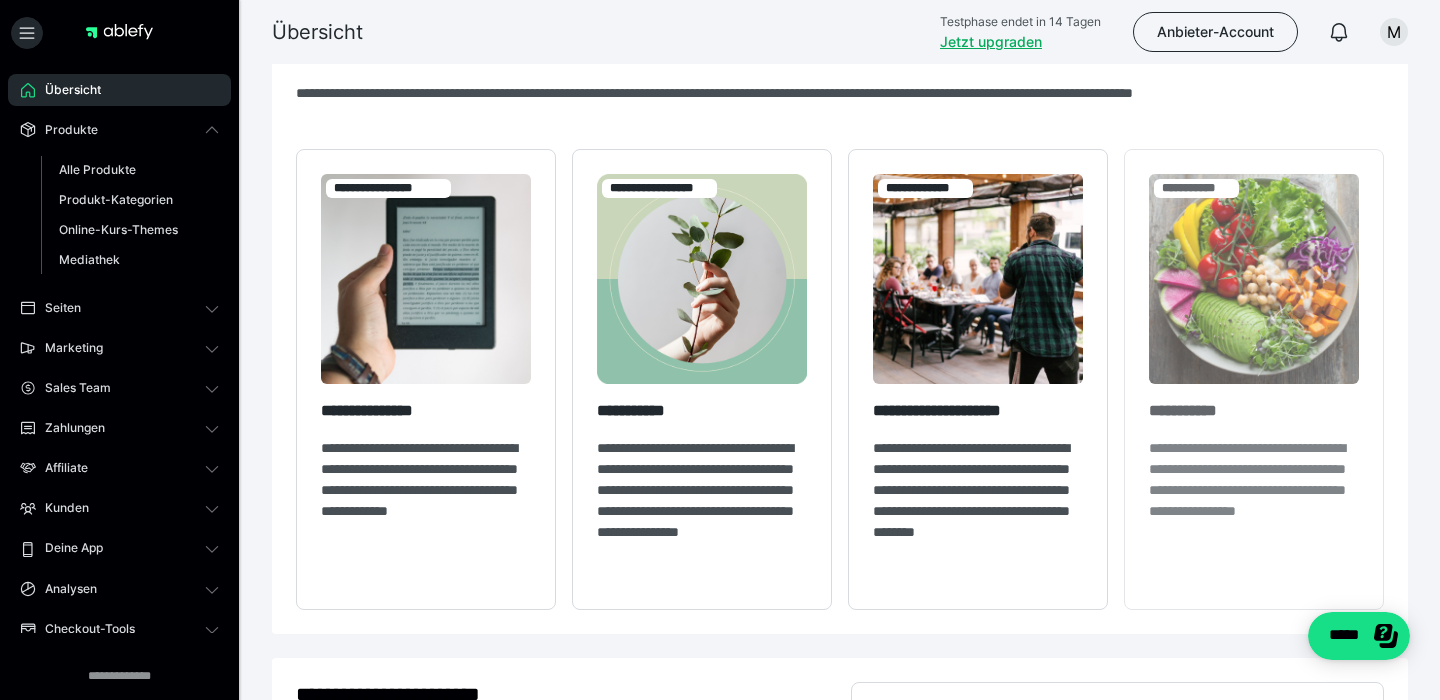 click at bounding box center (1254, 279) 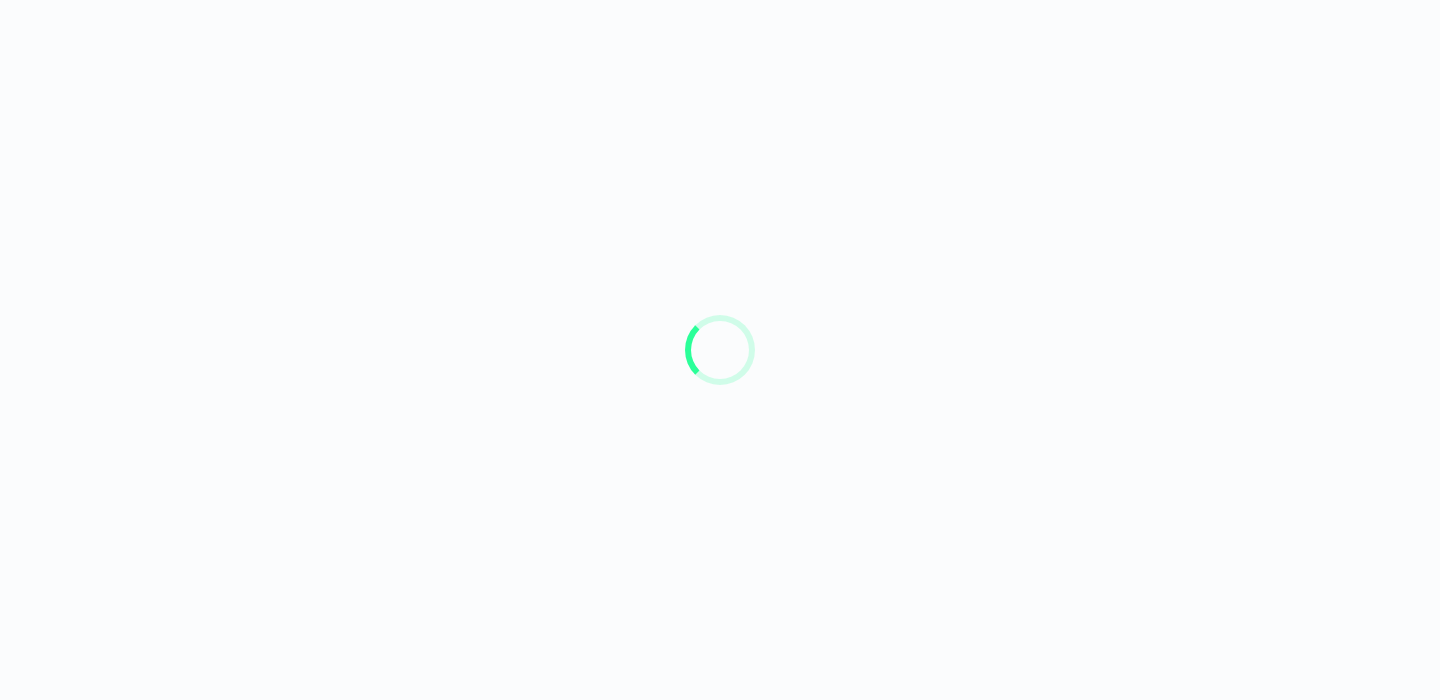 scroll, scrollTop: 0, scrollLeft: 0, axis: both 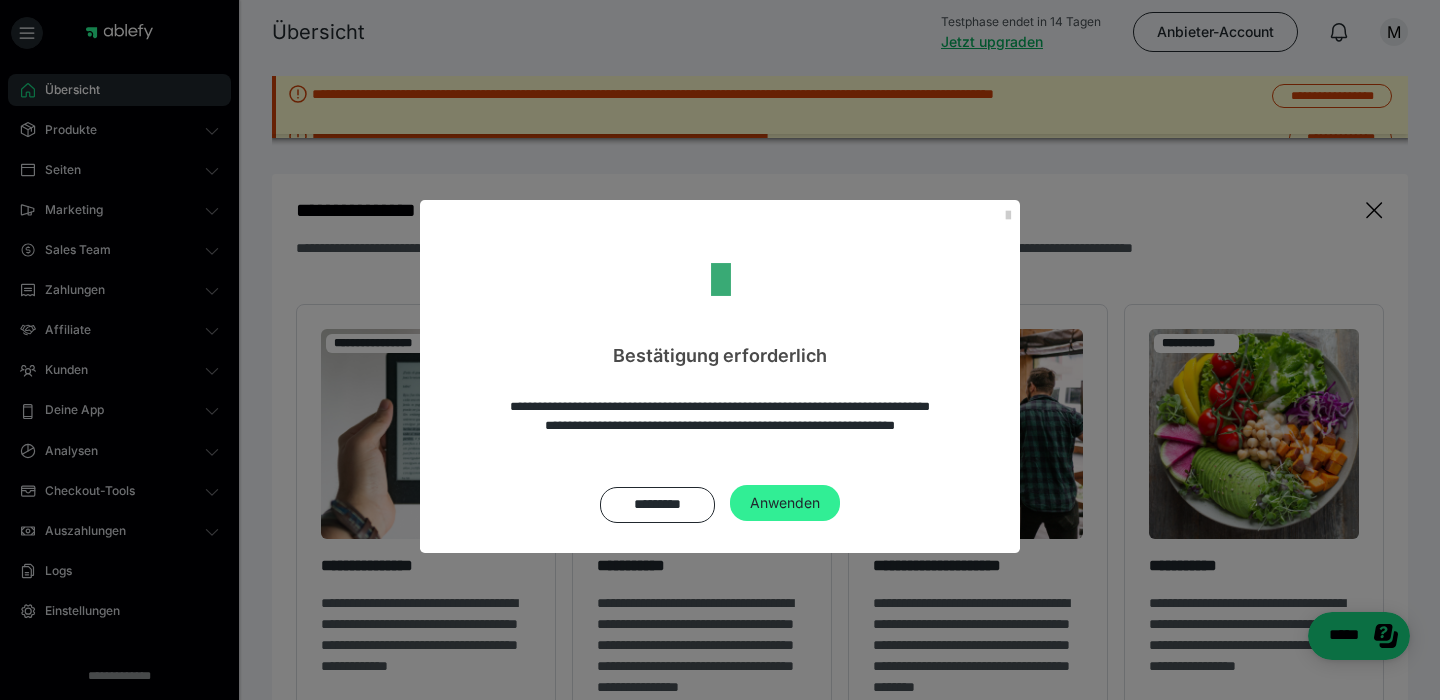 click on "Anwenden" at bounding box center [785, 503] 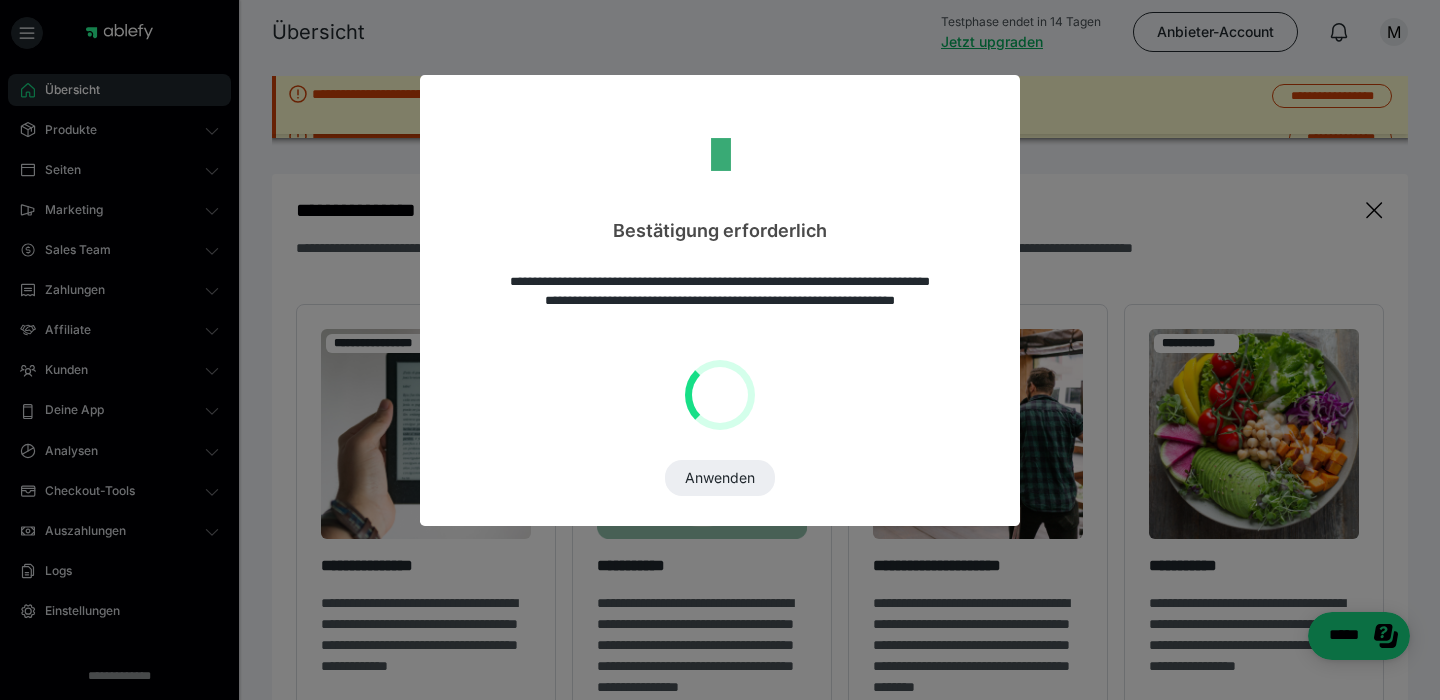 scroll, scrollTop: 150, scrollLeft: 0, axis: vertical 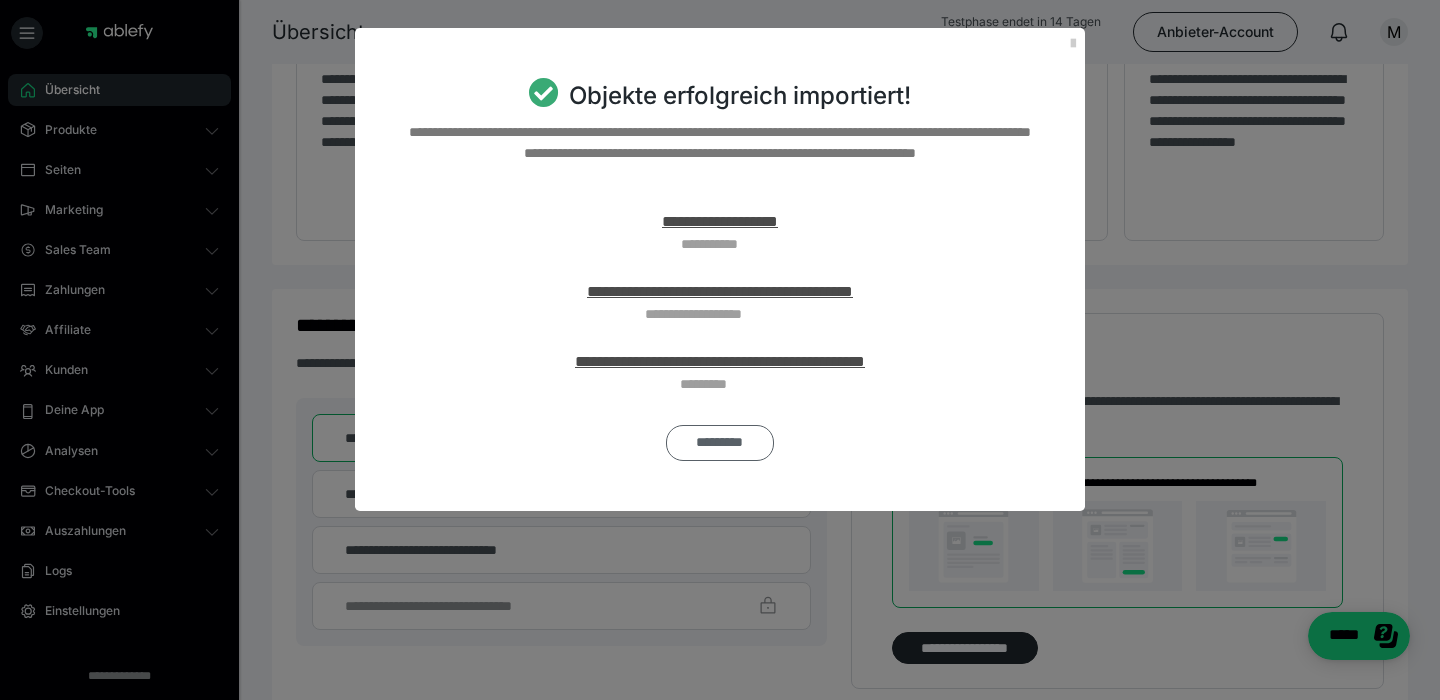 click on "*********" at bounding box center (719, 443) 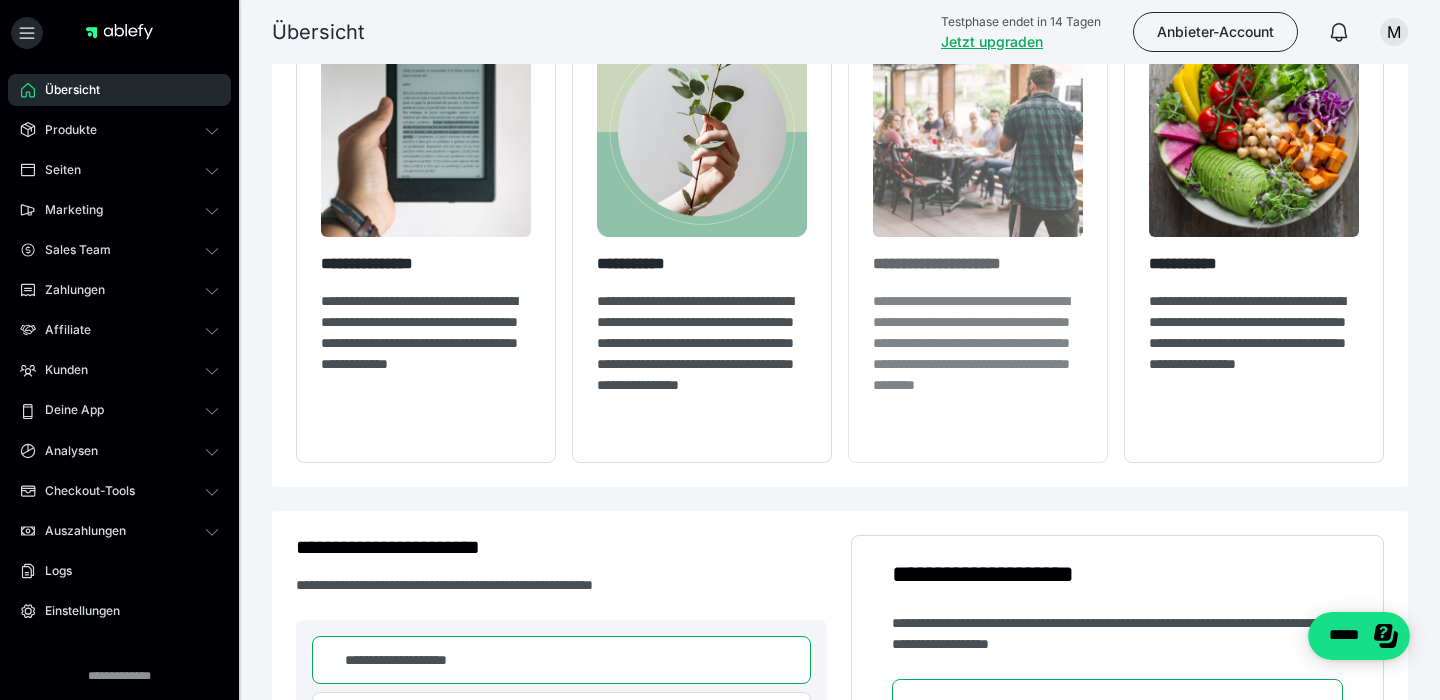 scroll, scrollTop: 164, scrollLeft: 0, axis: vertical 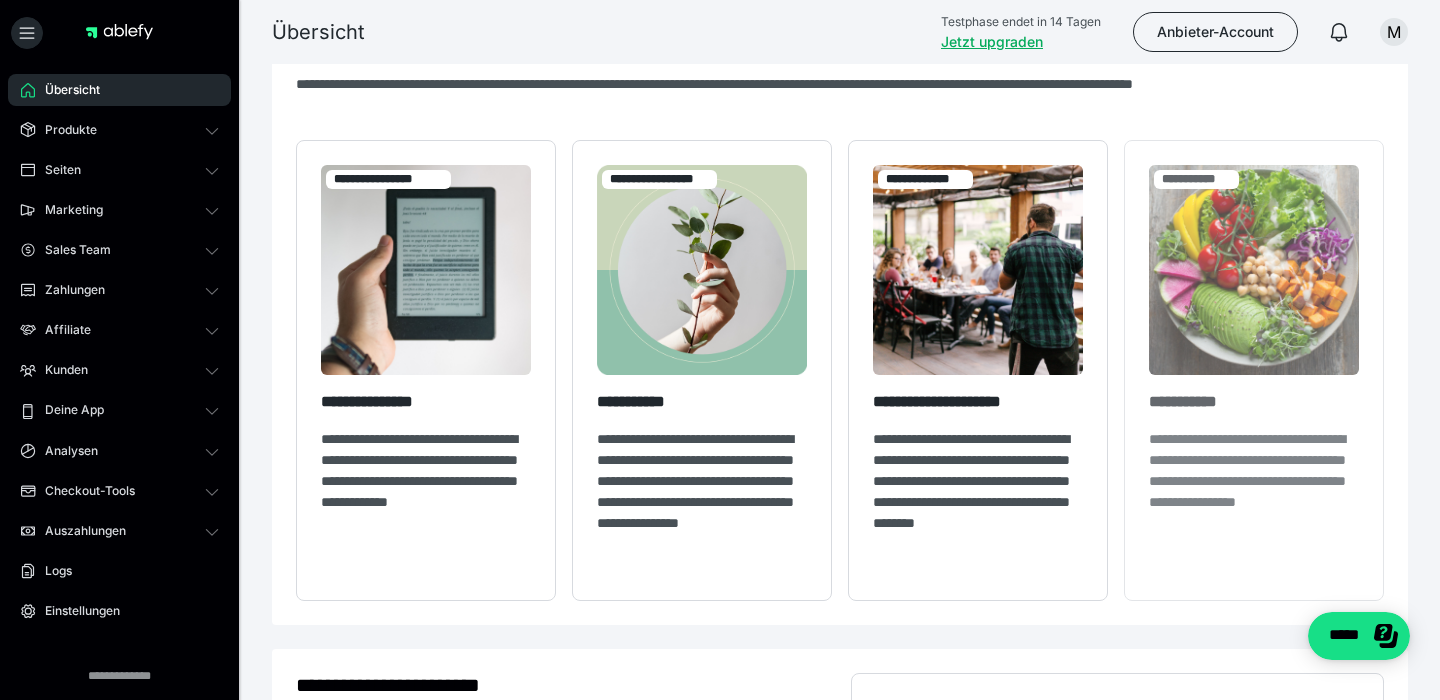 click at bounding box center [1254, 270] 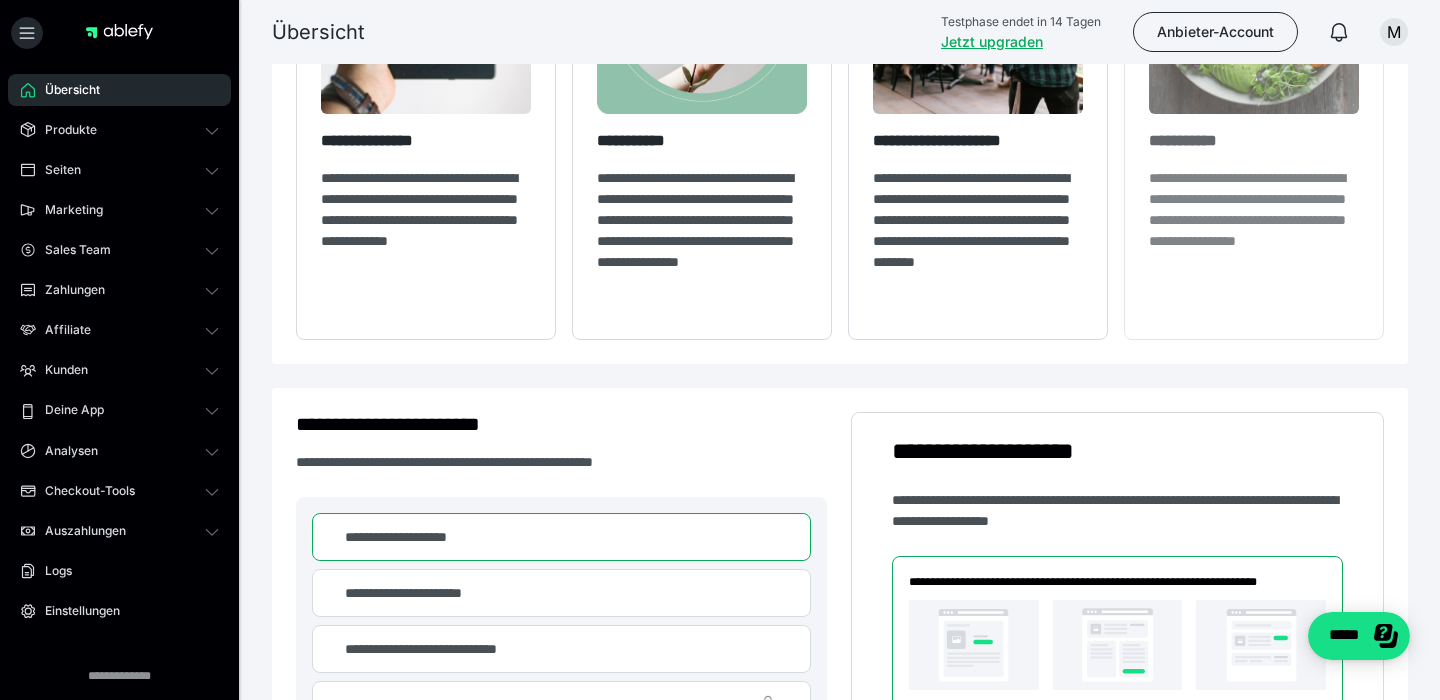 scroll, scrollTop: 605, scrollLeft: 0, axis: vertical 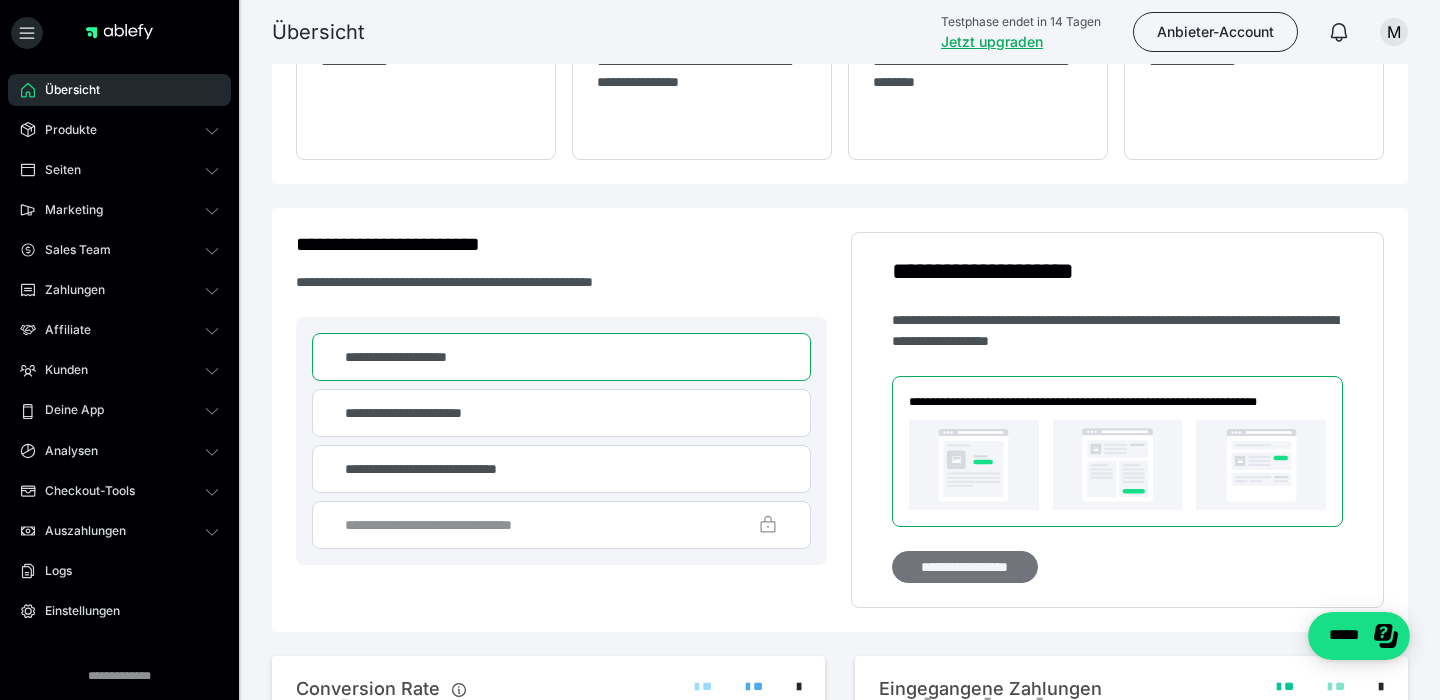 click on "**********" at bounding box center (965, 567) 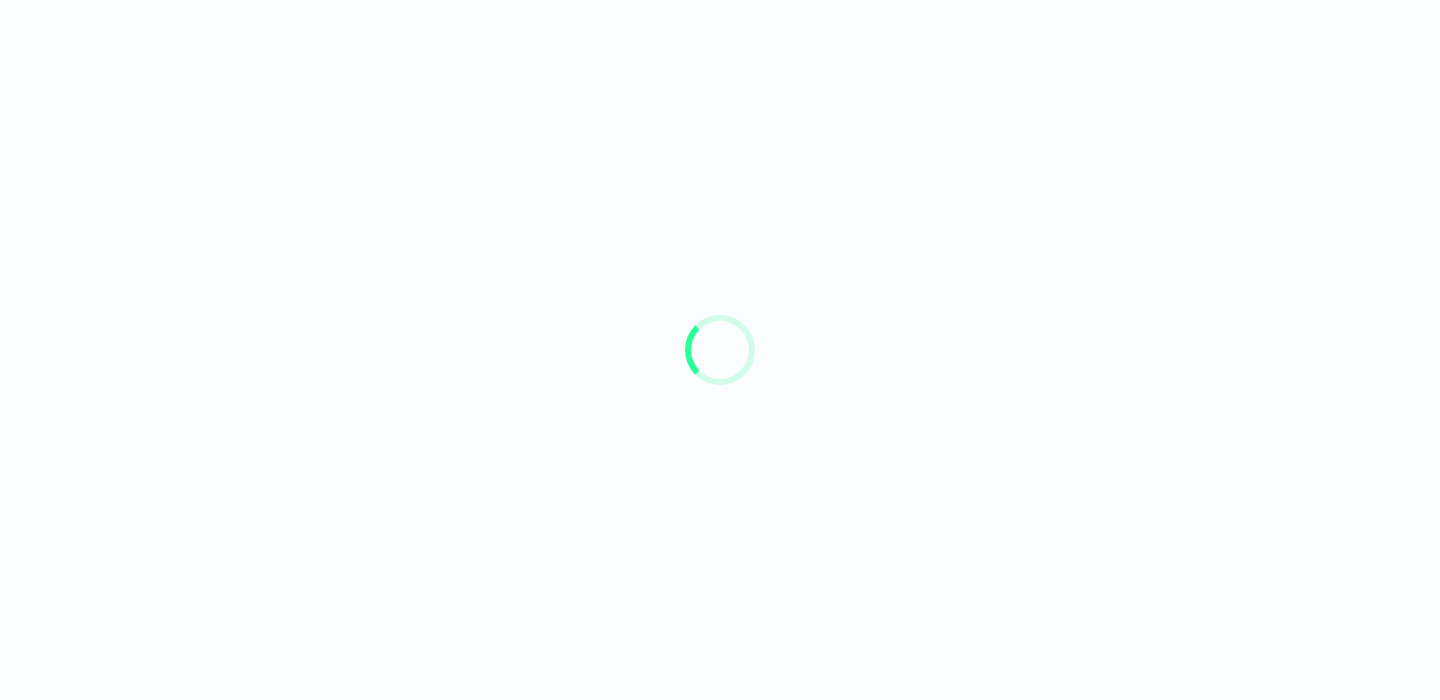 scroll, scrollTop: 0, scrollLeft: 0, axis: both 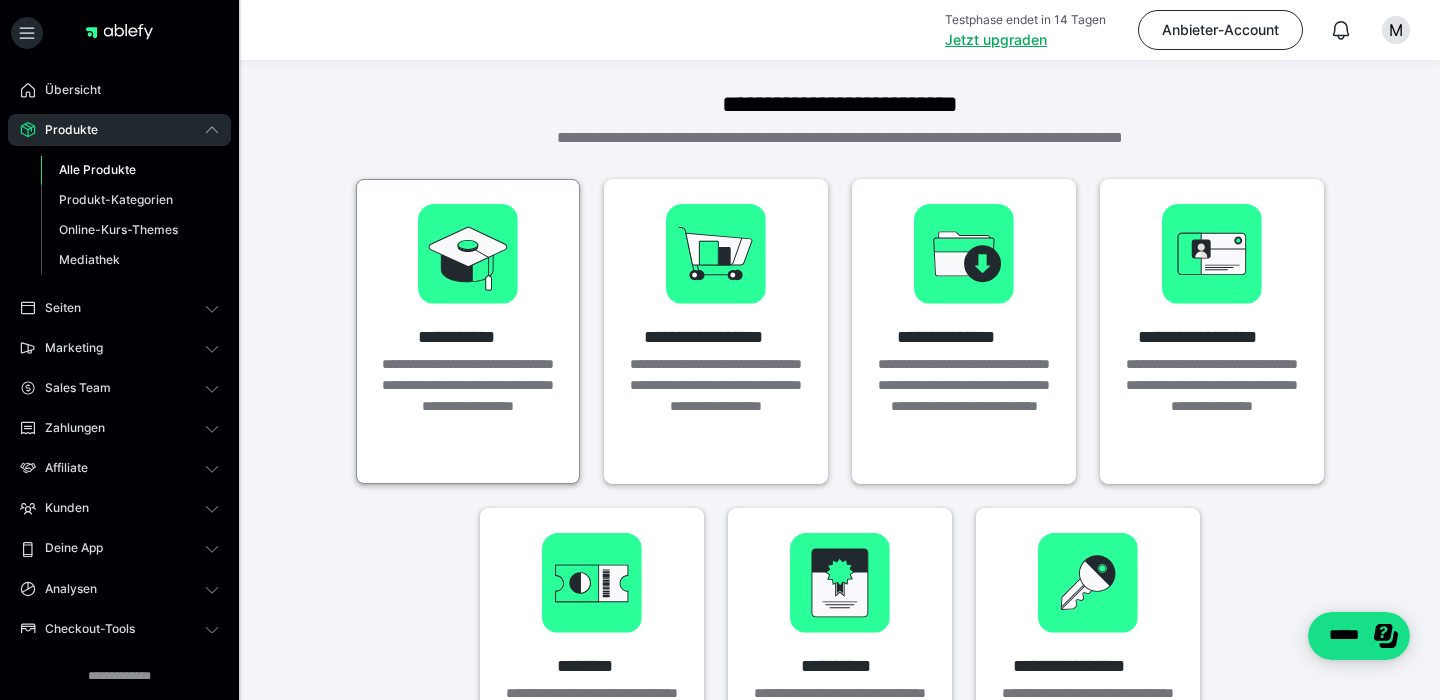 click at bounding box center (468, 254) 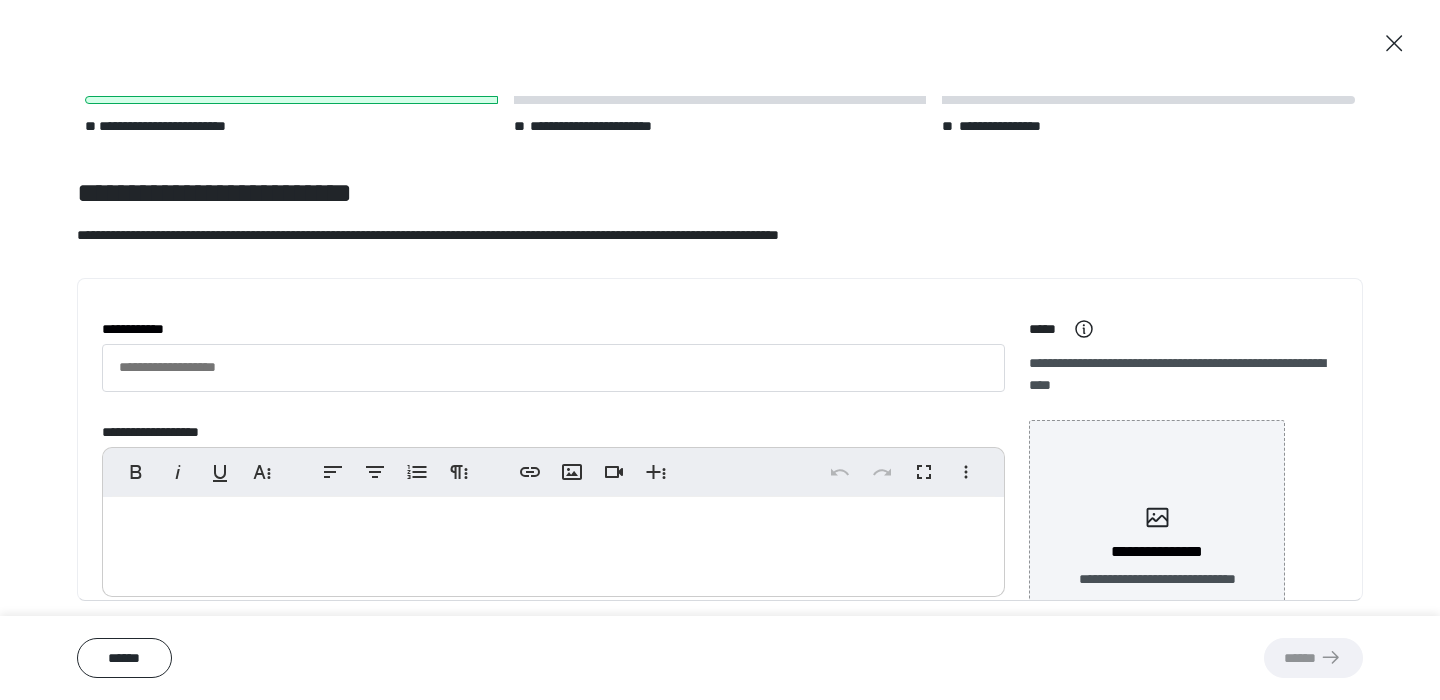 scroll, scrollTop: 65, scrollLeft: 0, axis: vertical 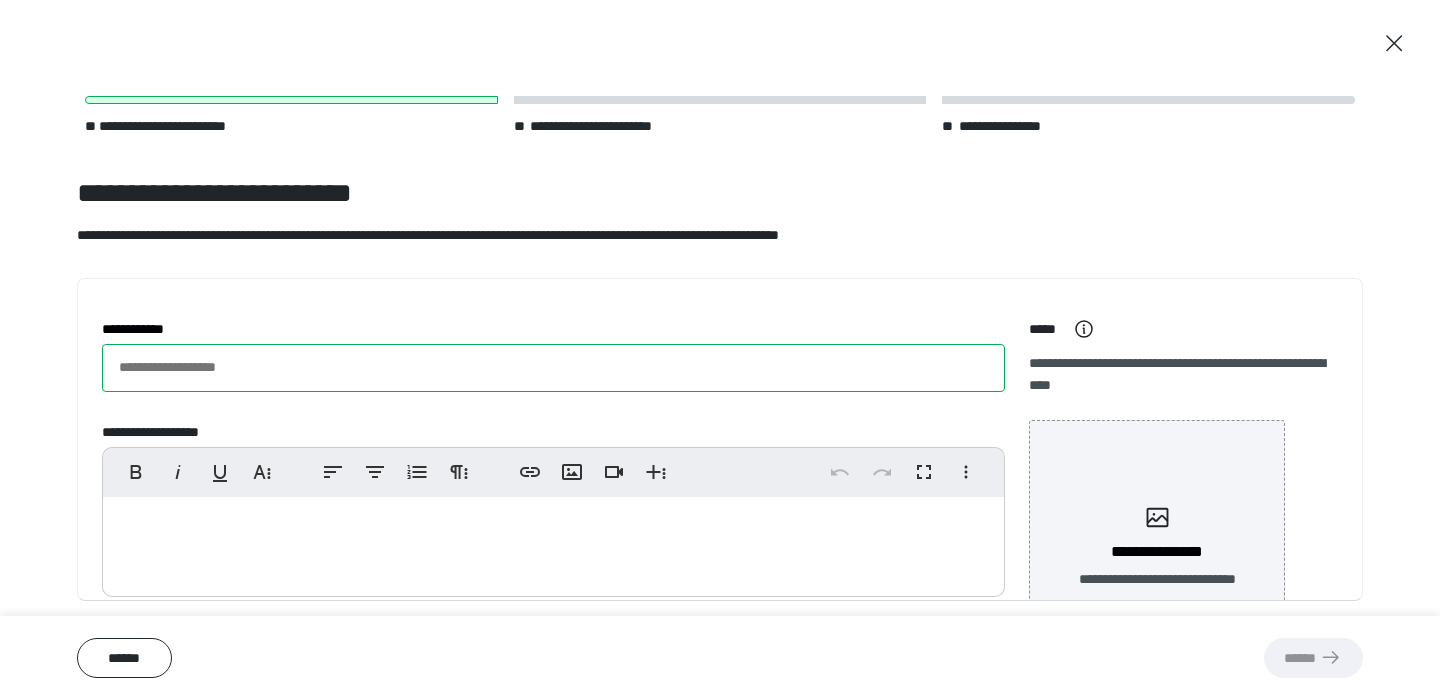 click on "**********" at bounding box center (553, 368) 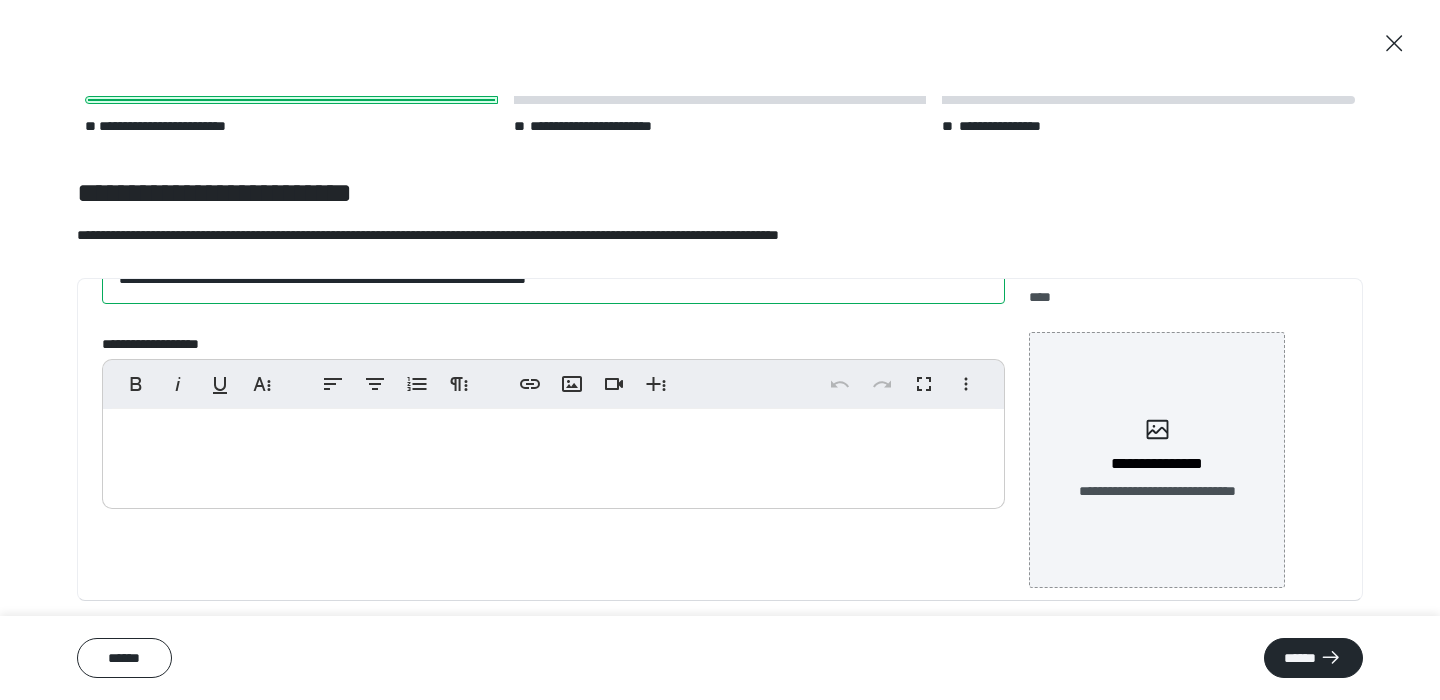 scroll, scrollTop: 116, scrollLeft: 0, axis: vertical 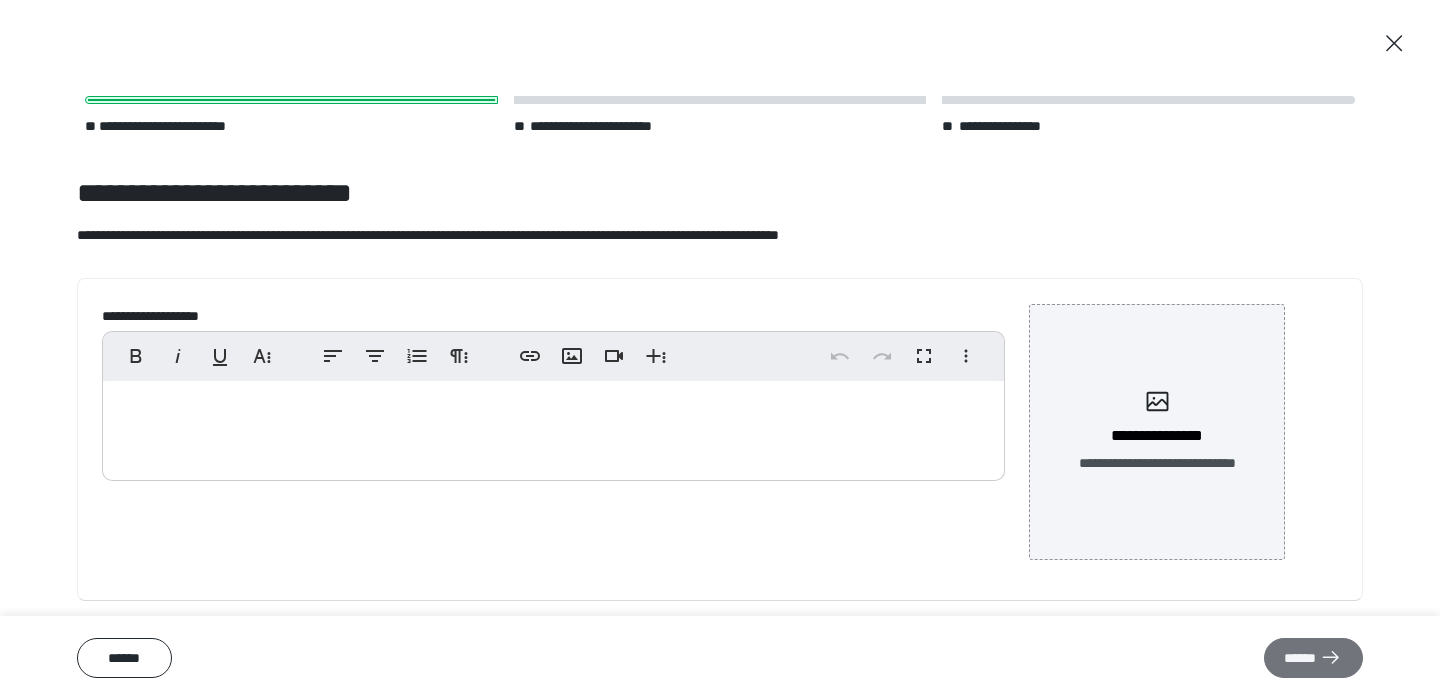 type on "**********" 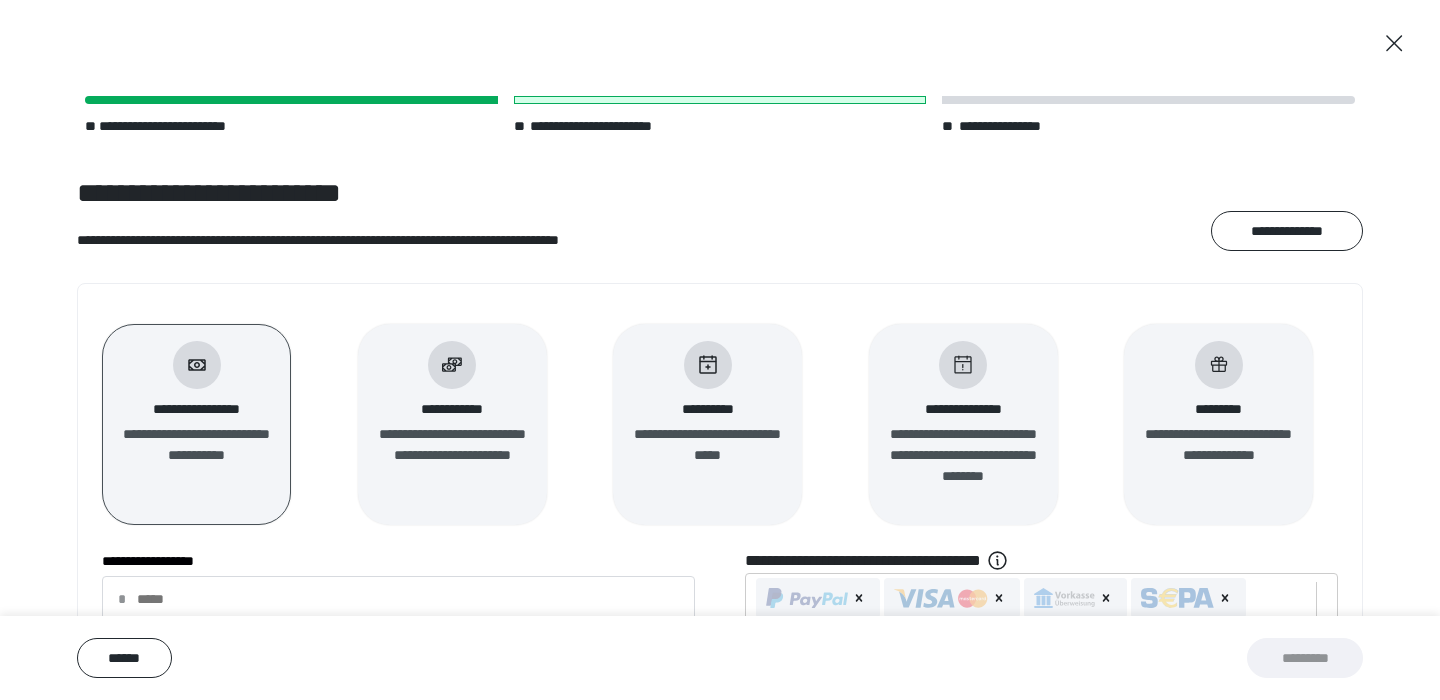 click at bounding box center (1219, 365) 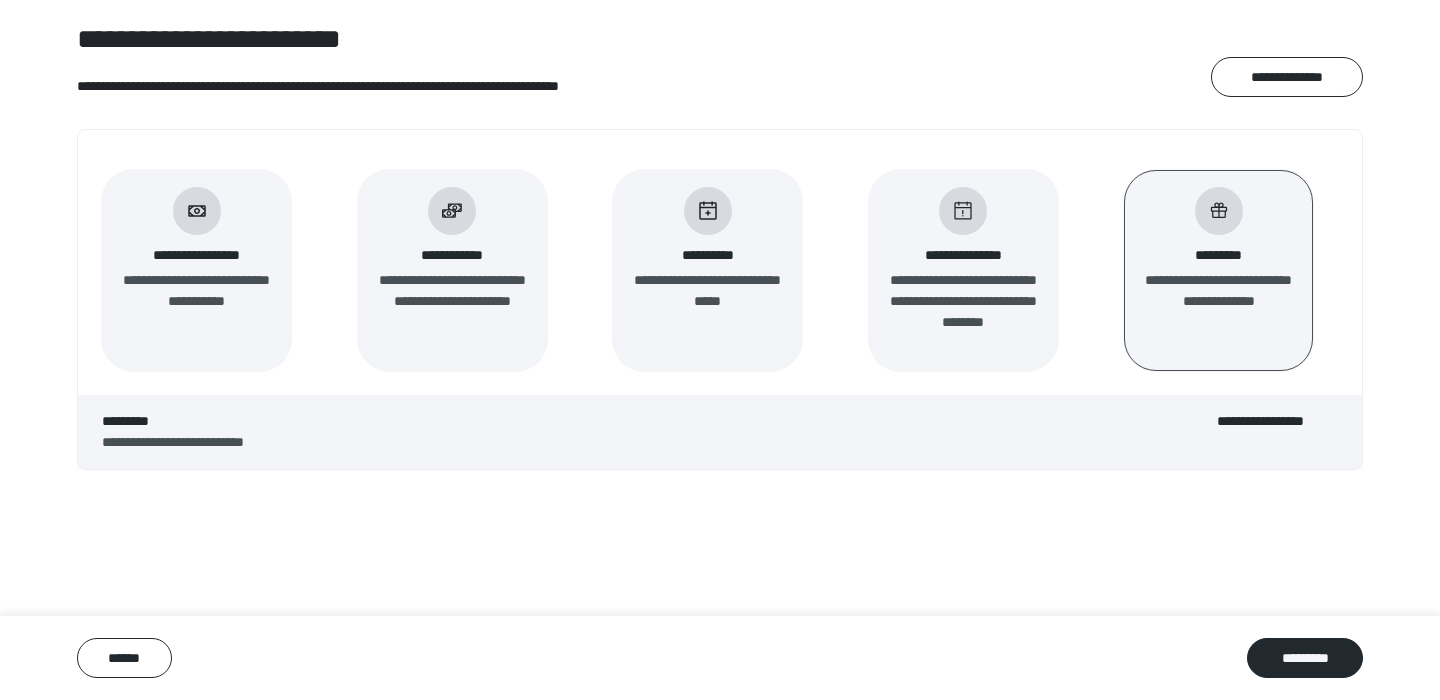 scroll, scrollTop: 160, scrollLeft: 0, axis: vertical 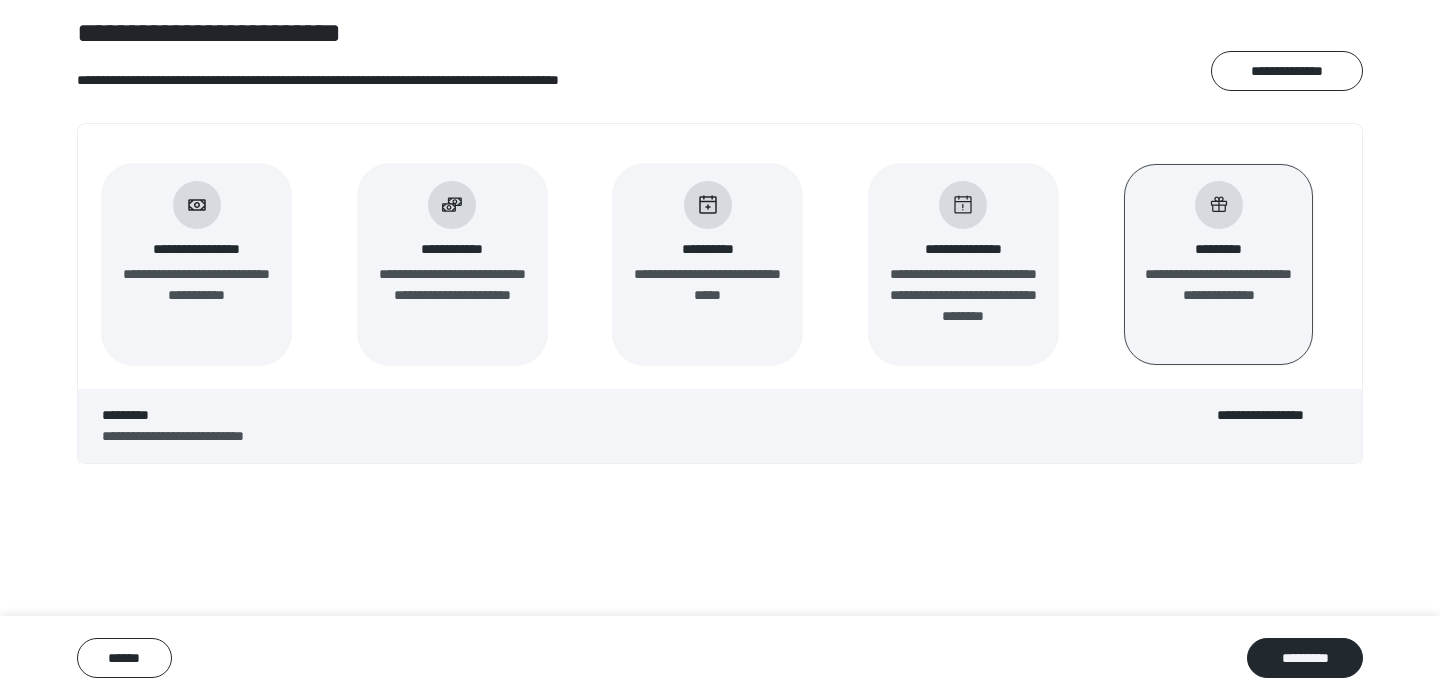 click at bounding box center [197, 205] 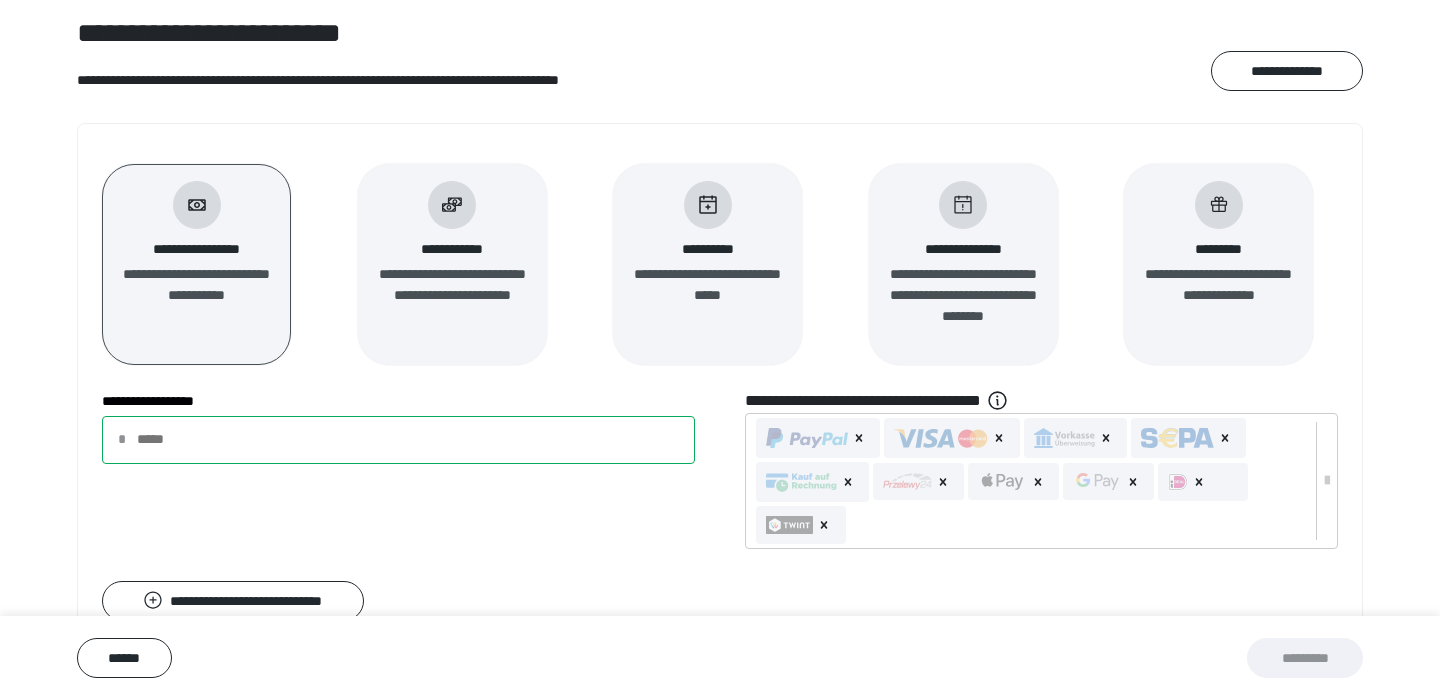 click on "**********" at bounding box center (398, 440) 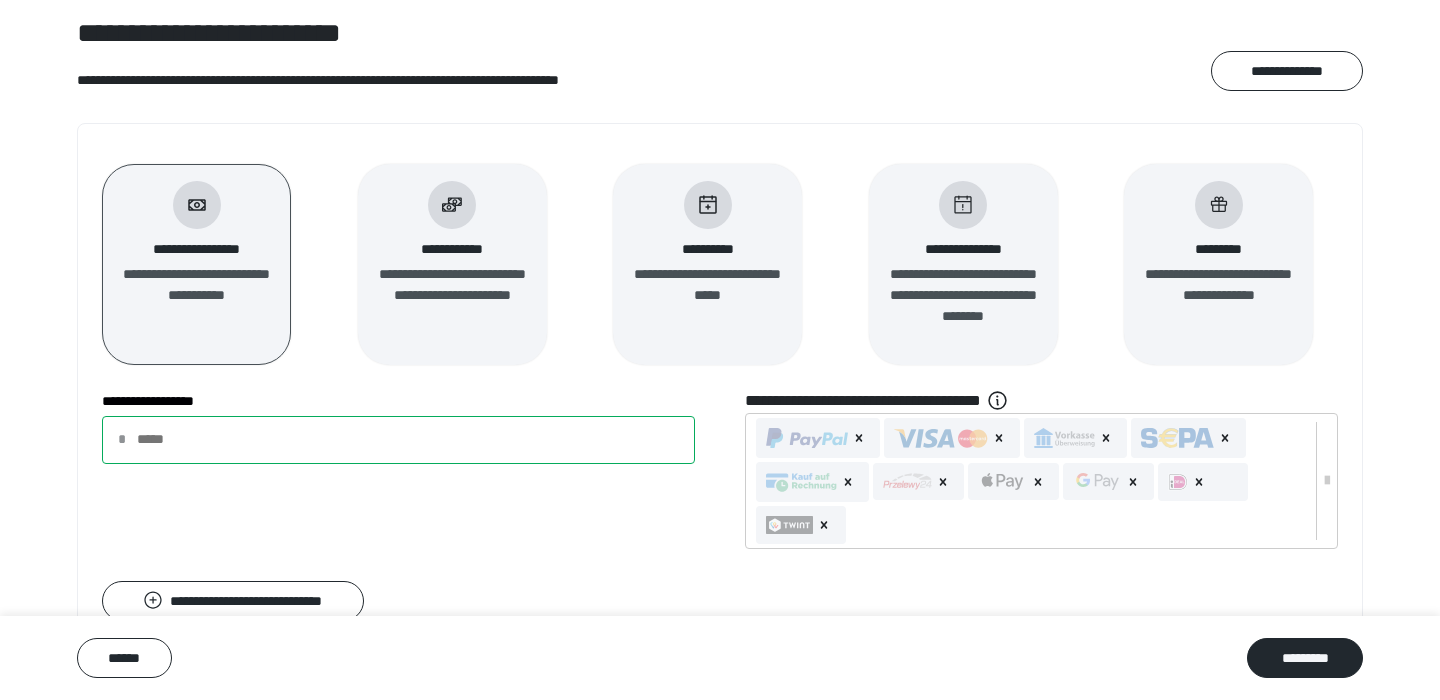 type on "*" 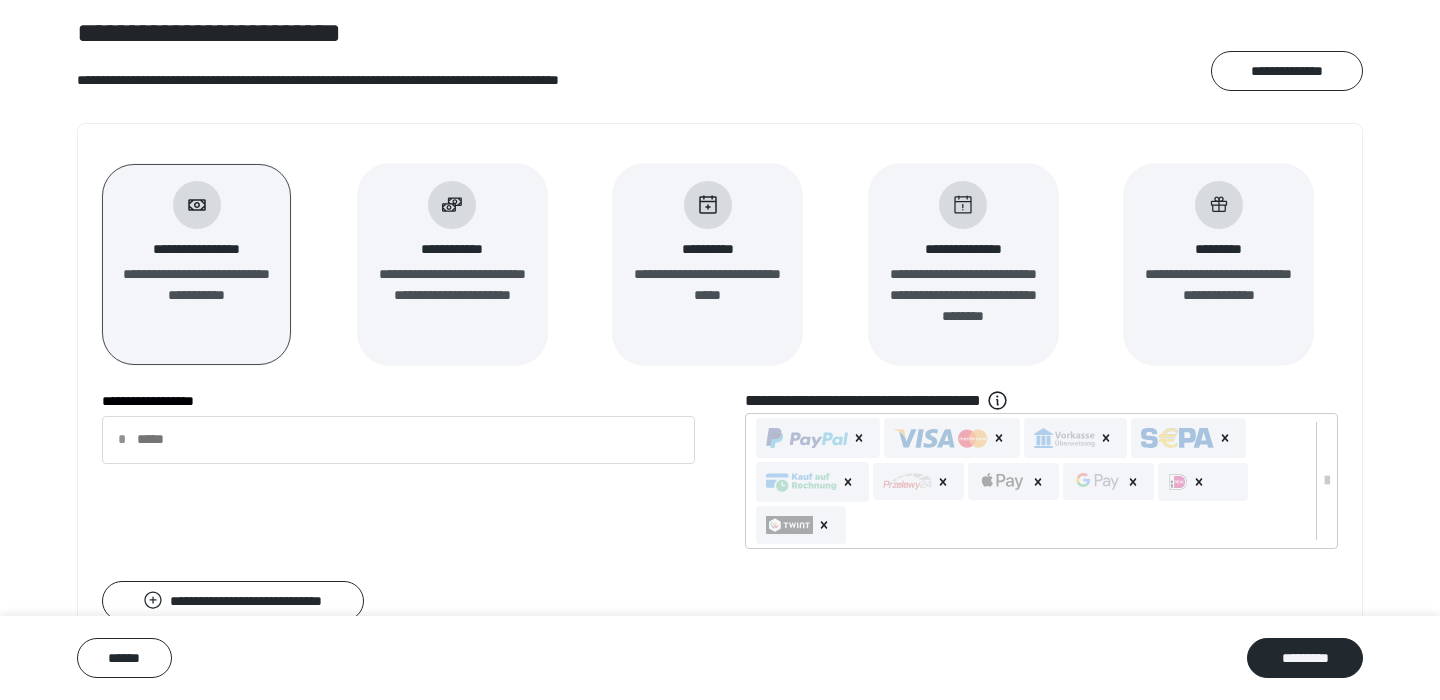 click on "**********" at bounding box center [720, 473] 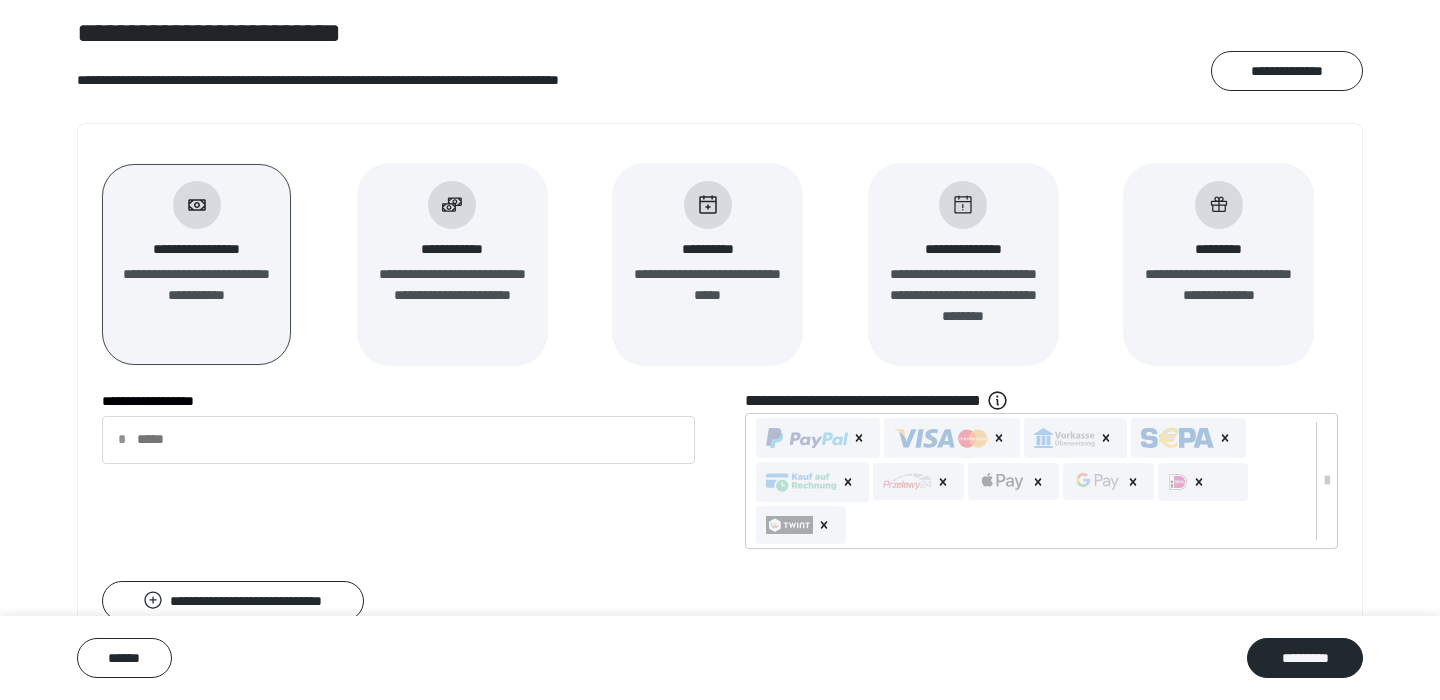 click on "*********" at bounding box center (1218, 249) 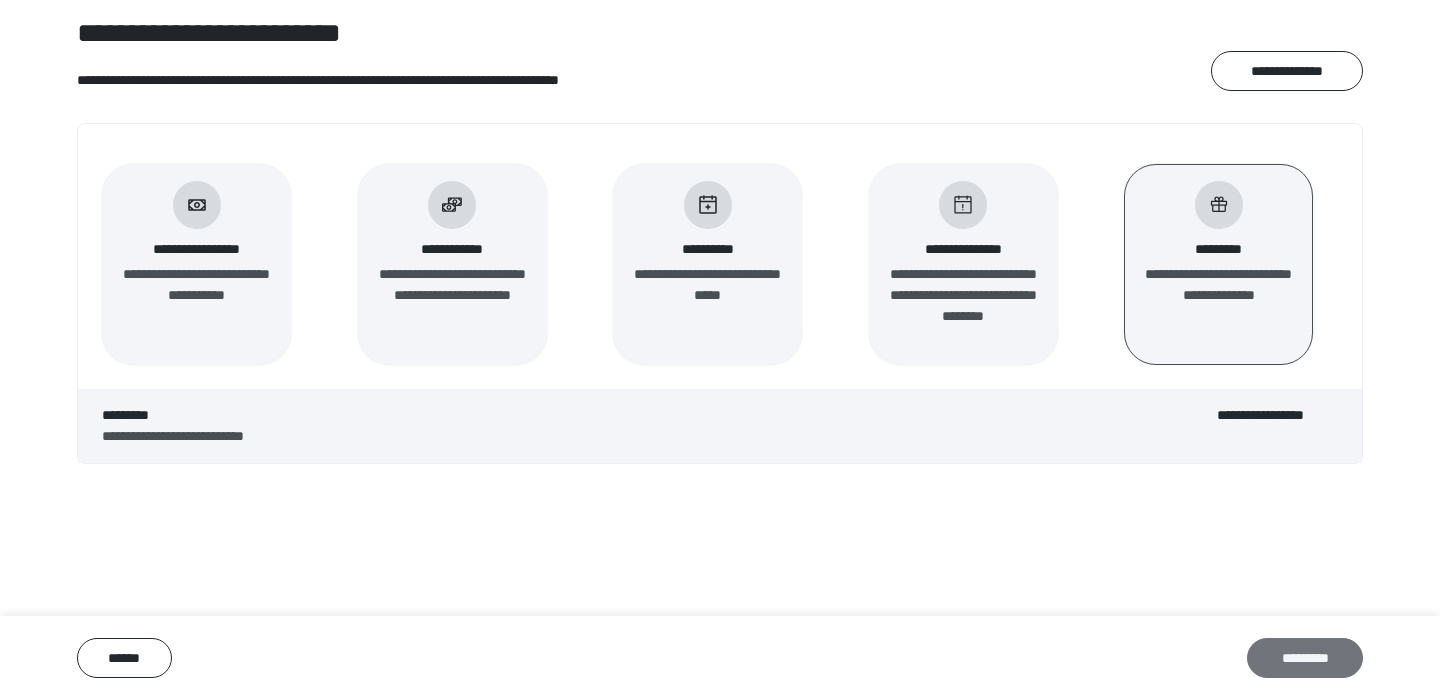 click on "*********" at bounding box center (1305, 658) 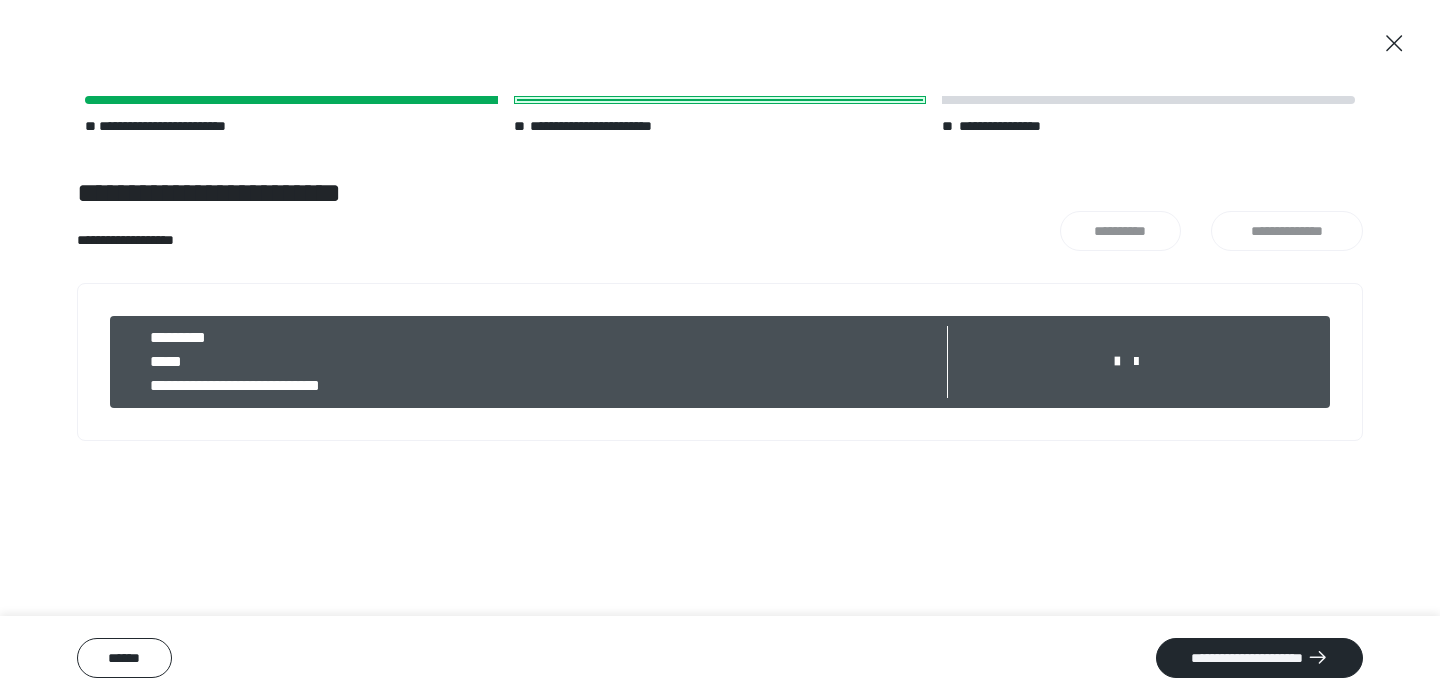 scroll, scrollTop: 0, scrollLeft: 0, axis: both 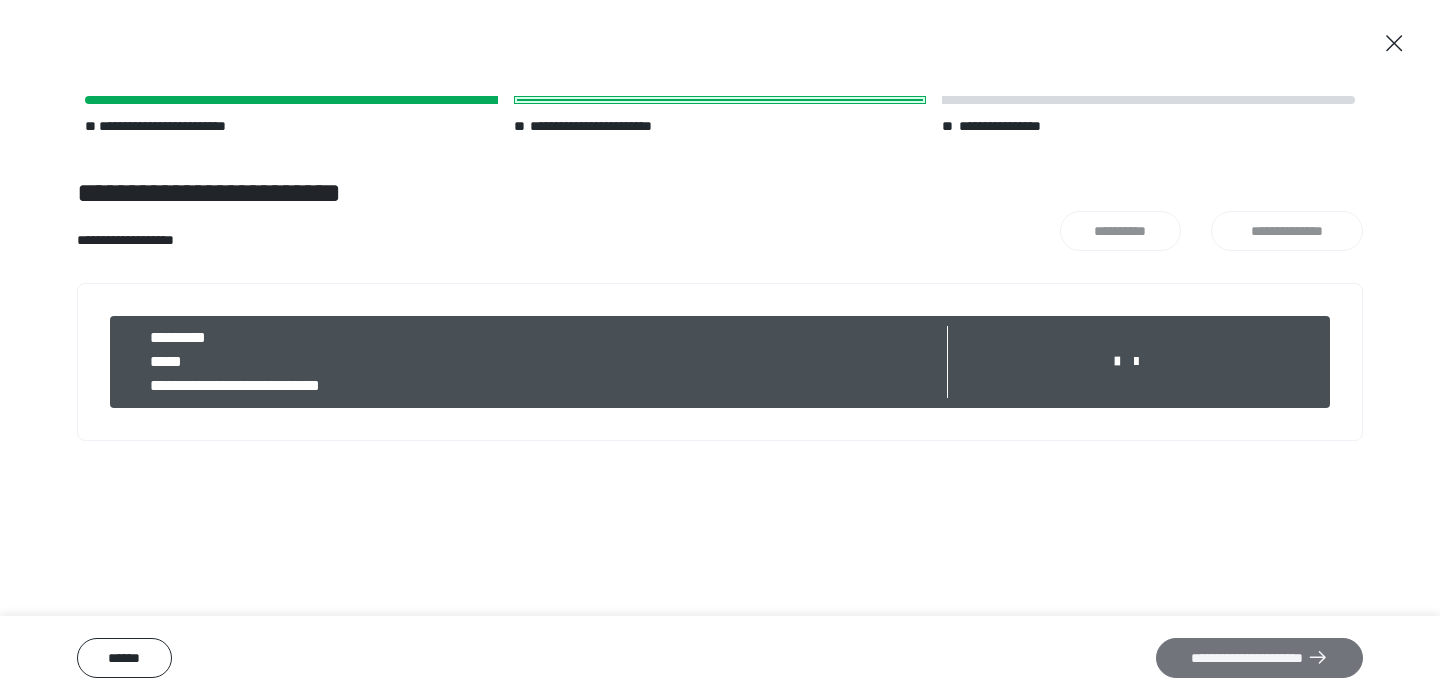 click on "**********" at bounding box center [1259, 658] 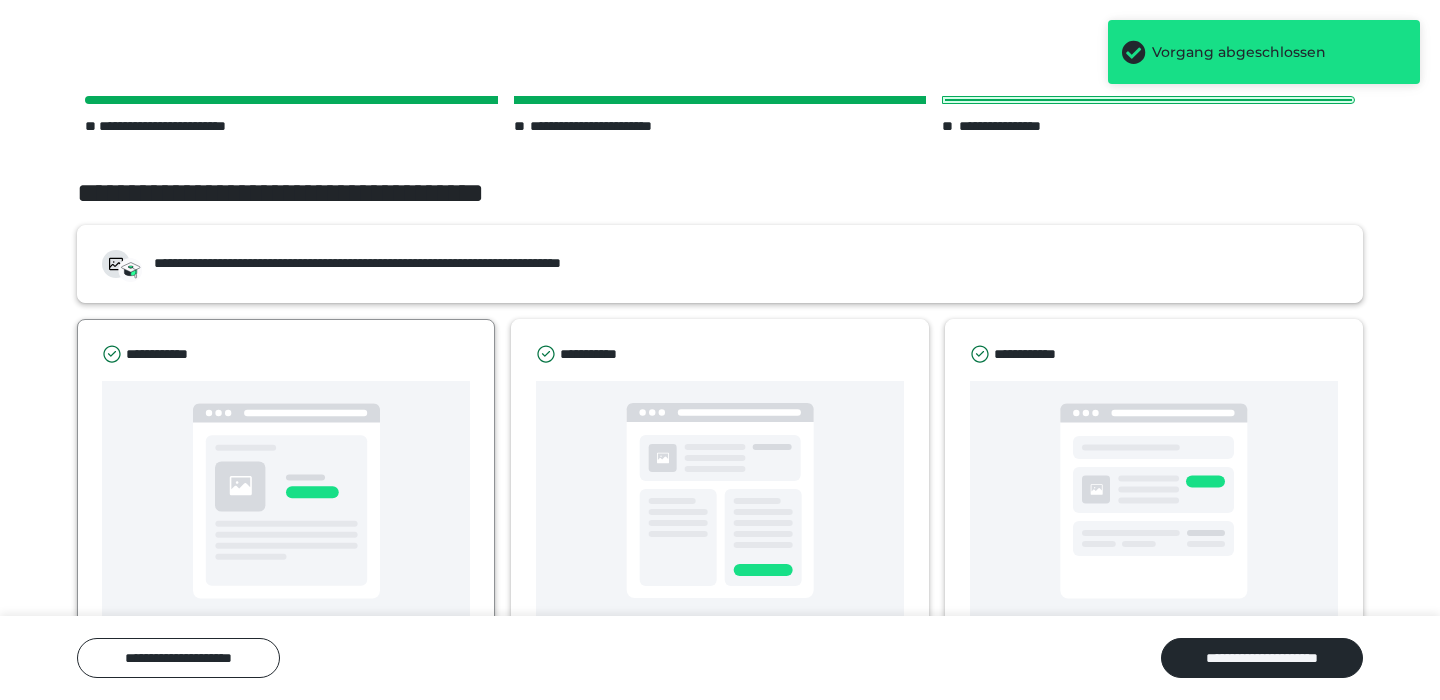 scroll, scrollTop: 53, scrollLeft: 0, axis: vertical 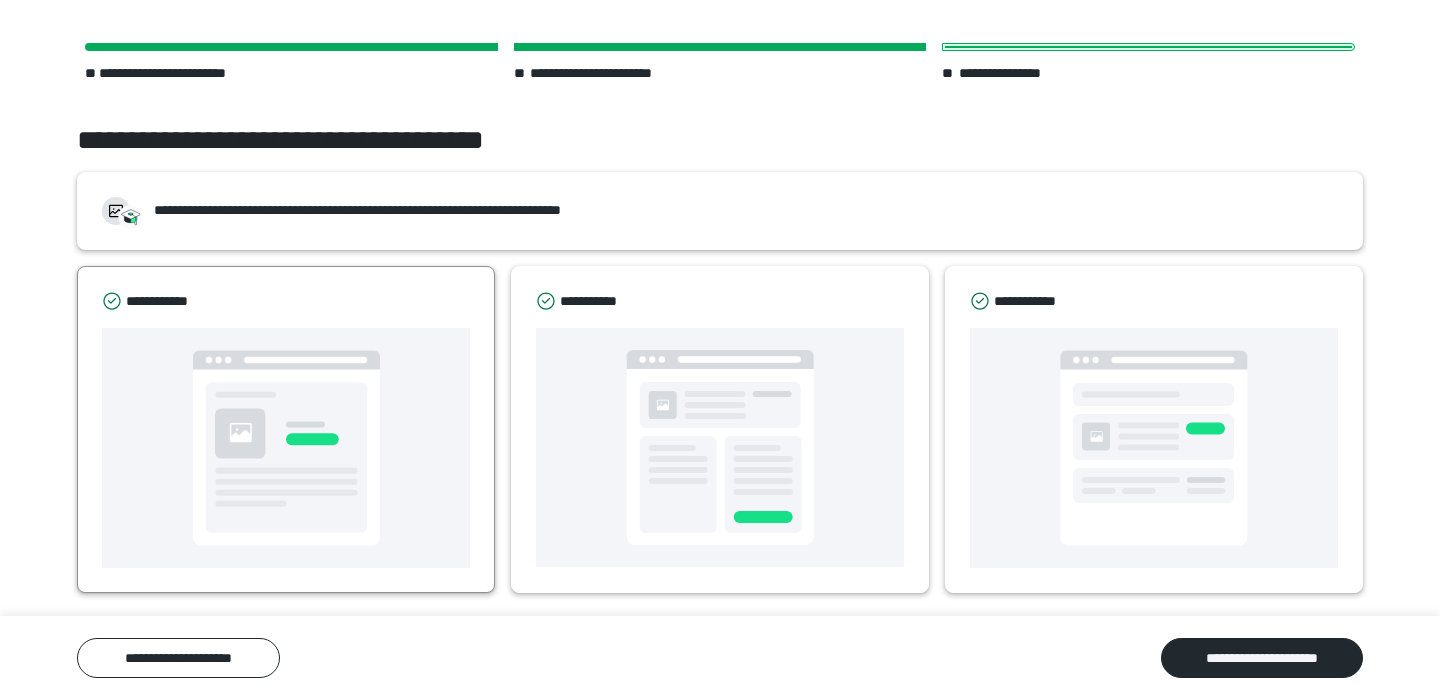 click at bounding box center [286, 448] 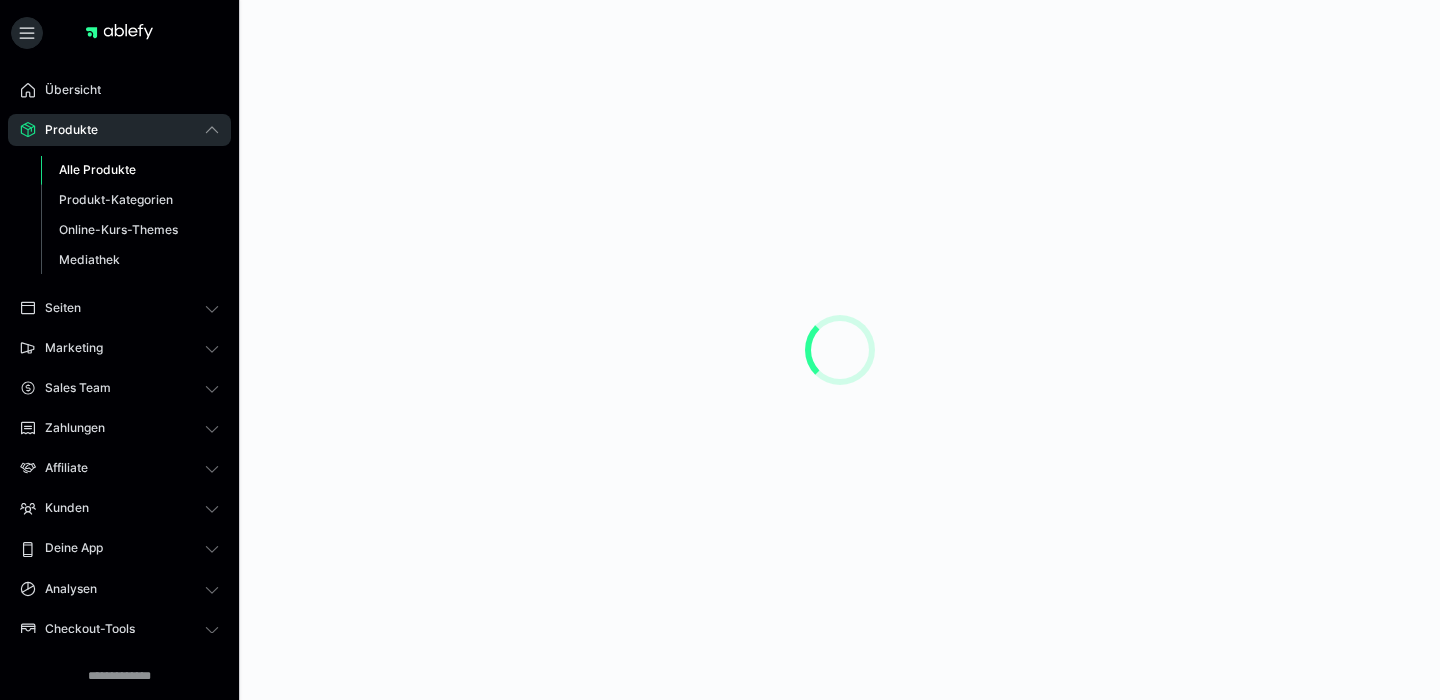 scroll, scrollTop: 0, scrollLeft: 0, axis: both 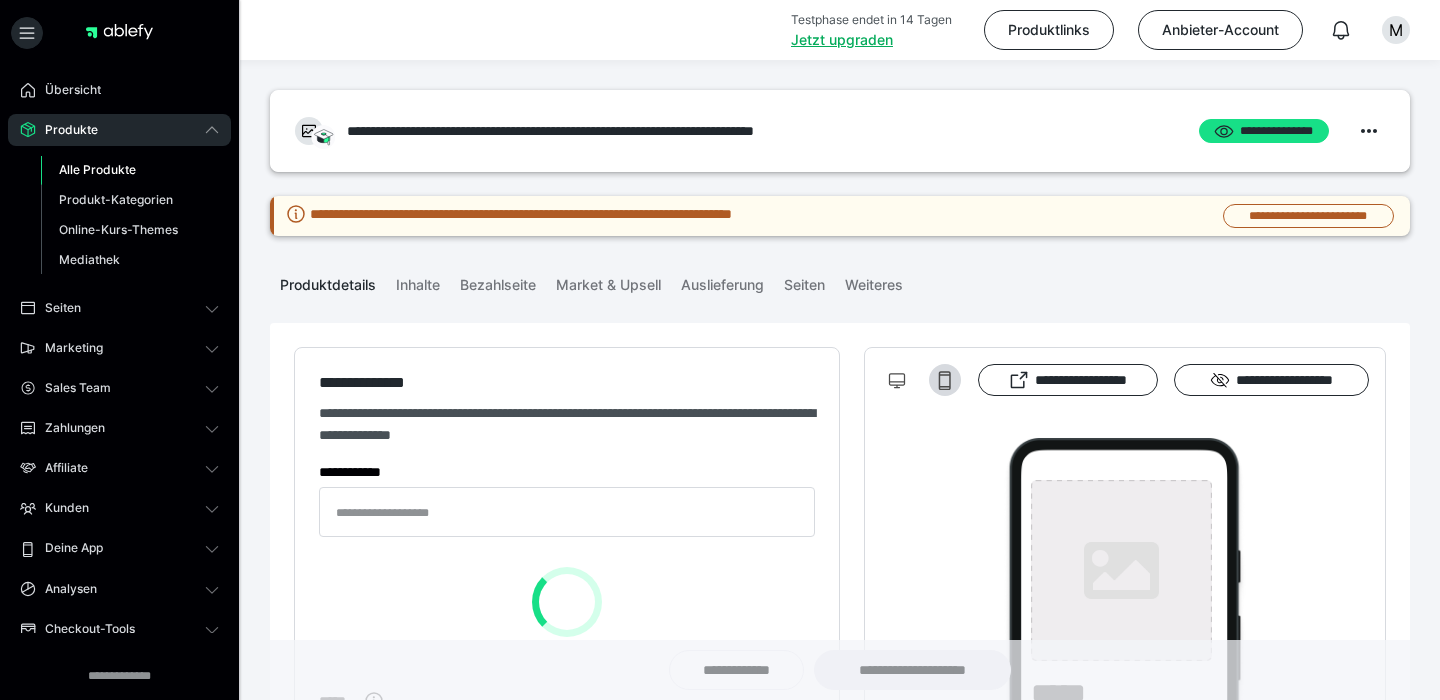 type on "**********" 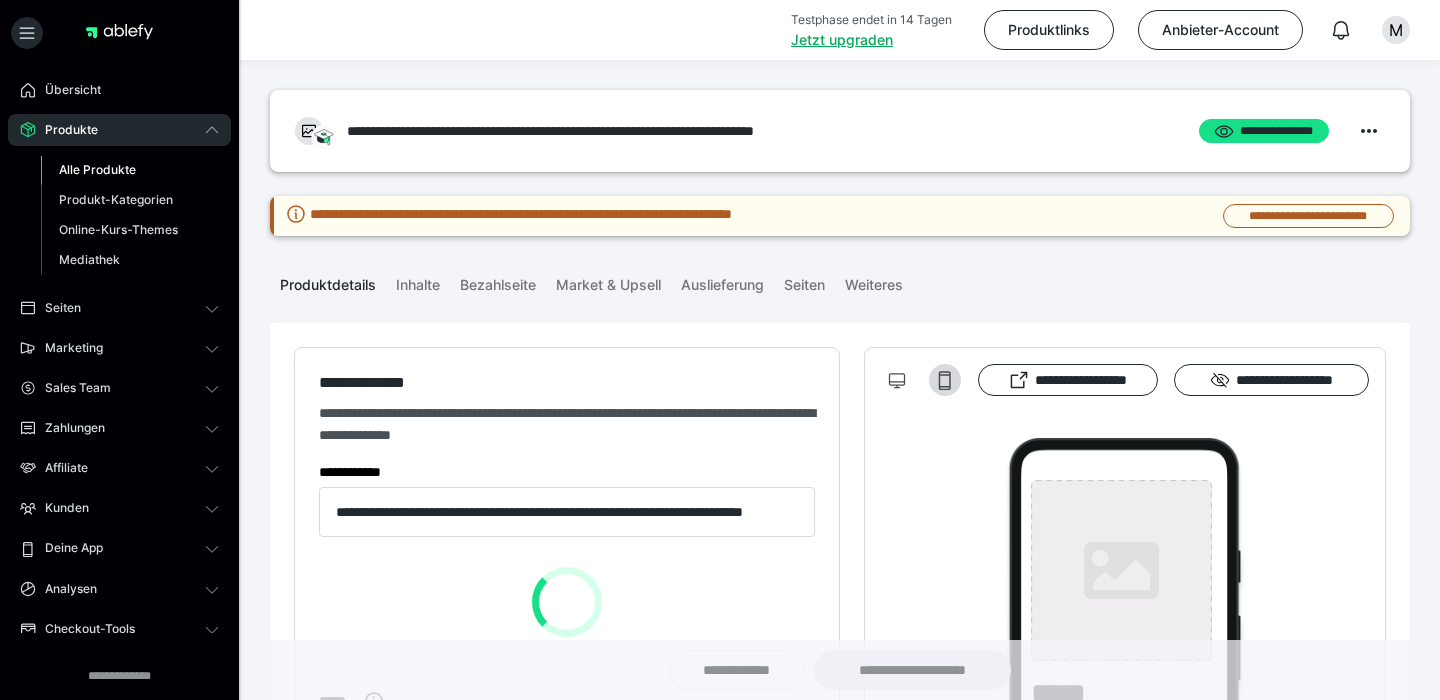type on "**********" 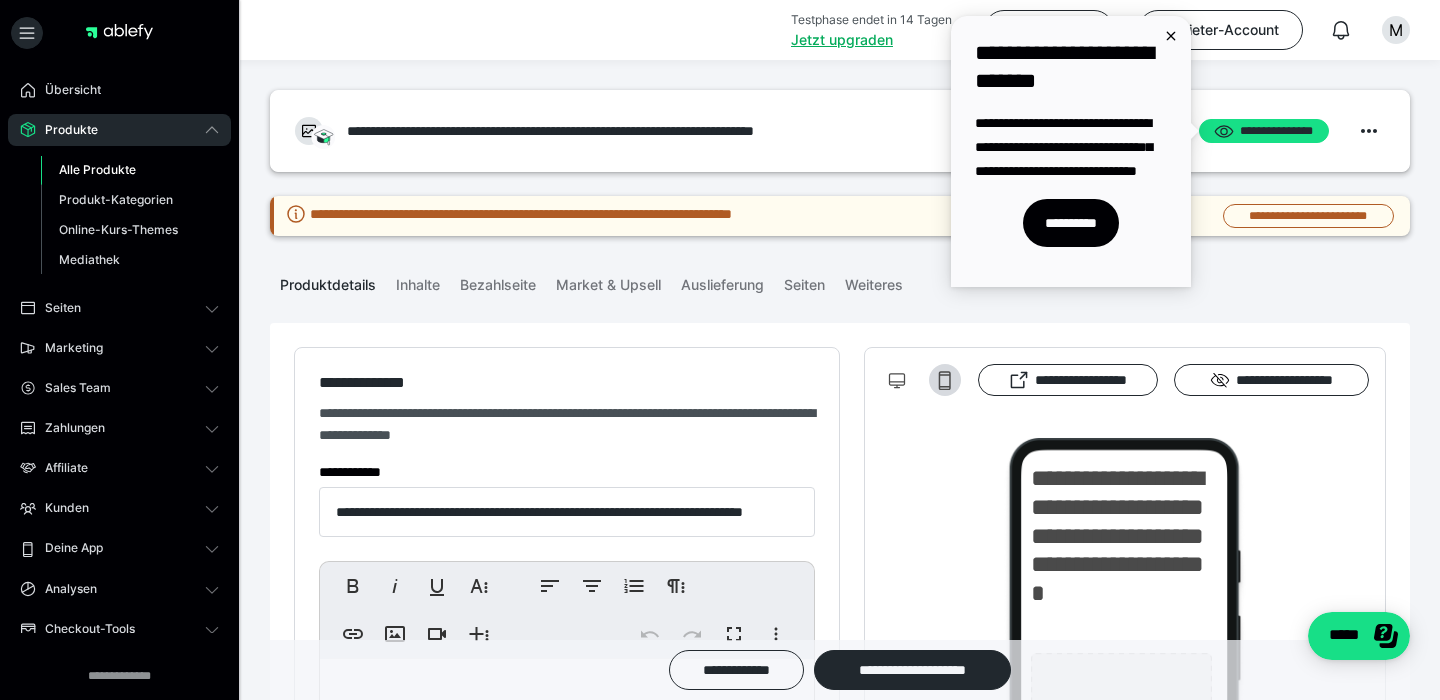 scroll, scrollTop: 0, scrollLeft: 0, axis: both 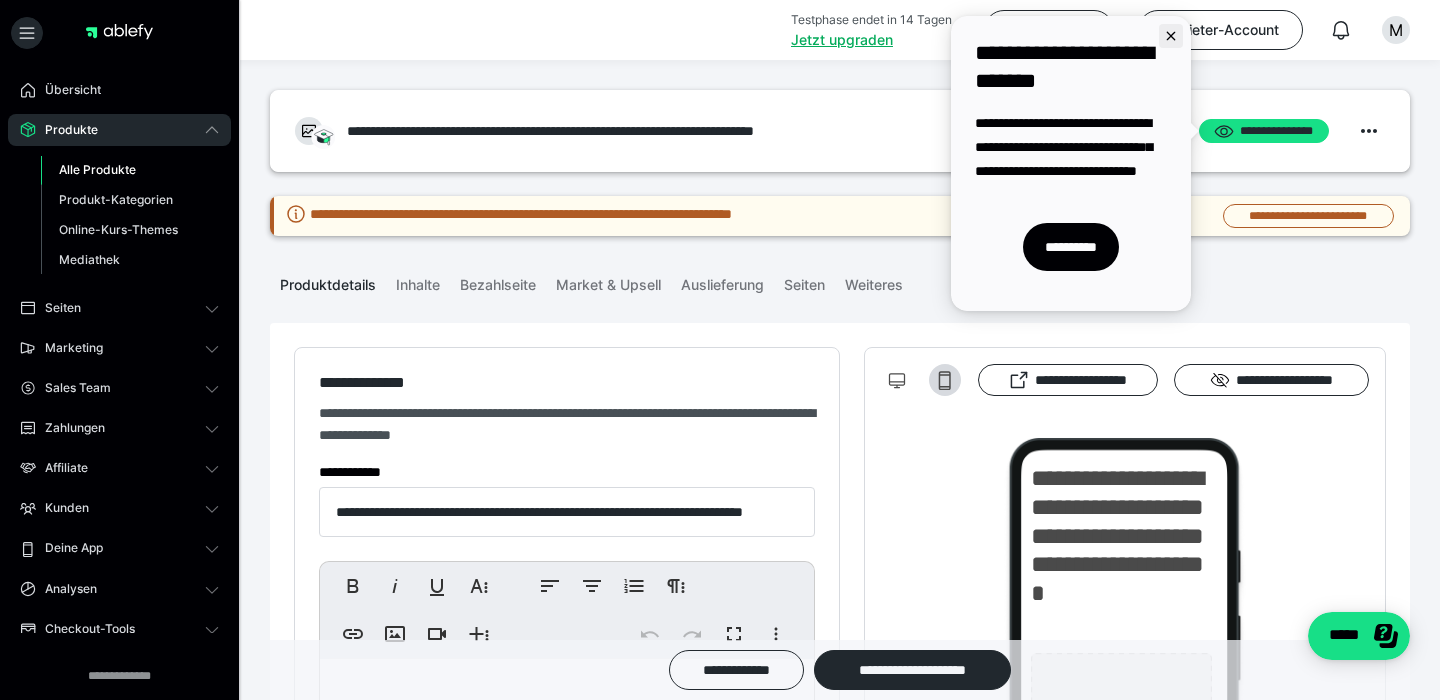 click 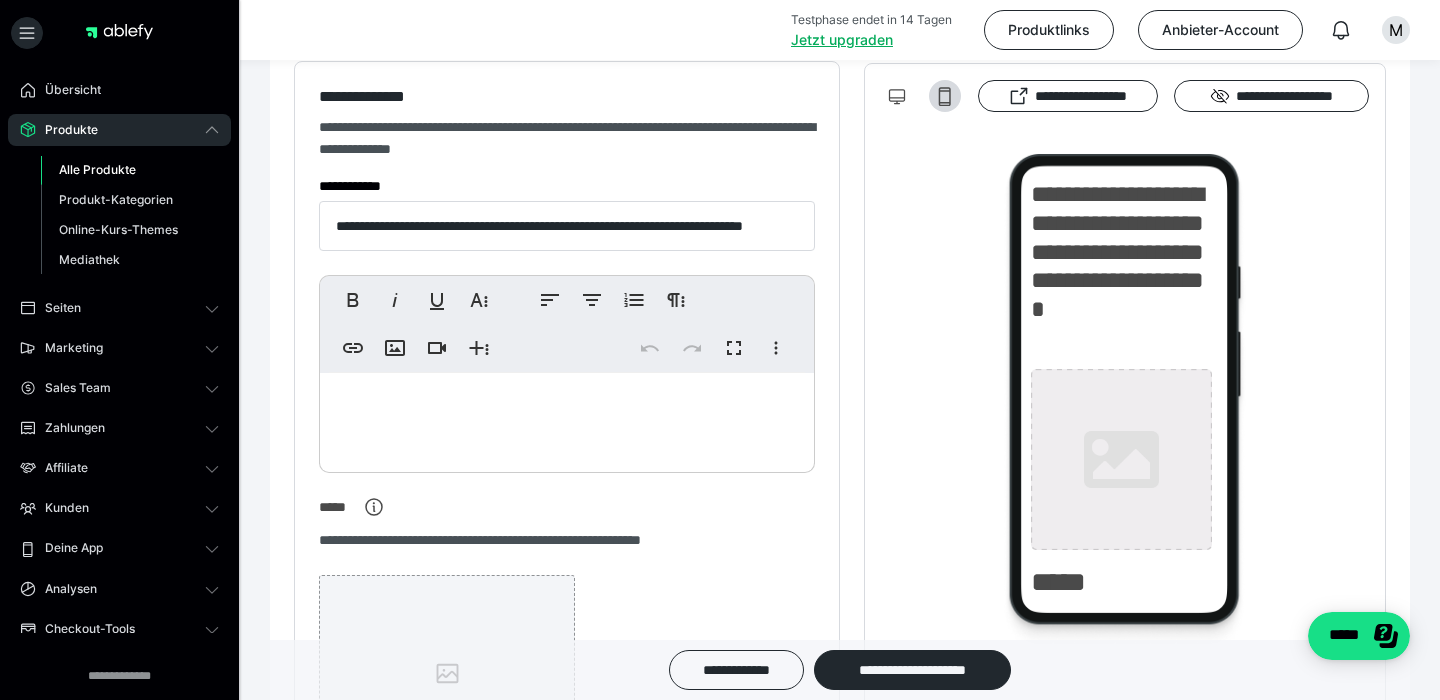 scroll, scrollTop: 288, scrollLeft: 0, axis: vertical 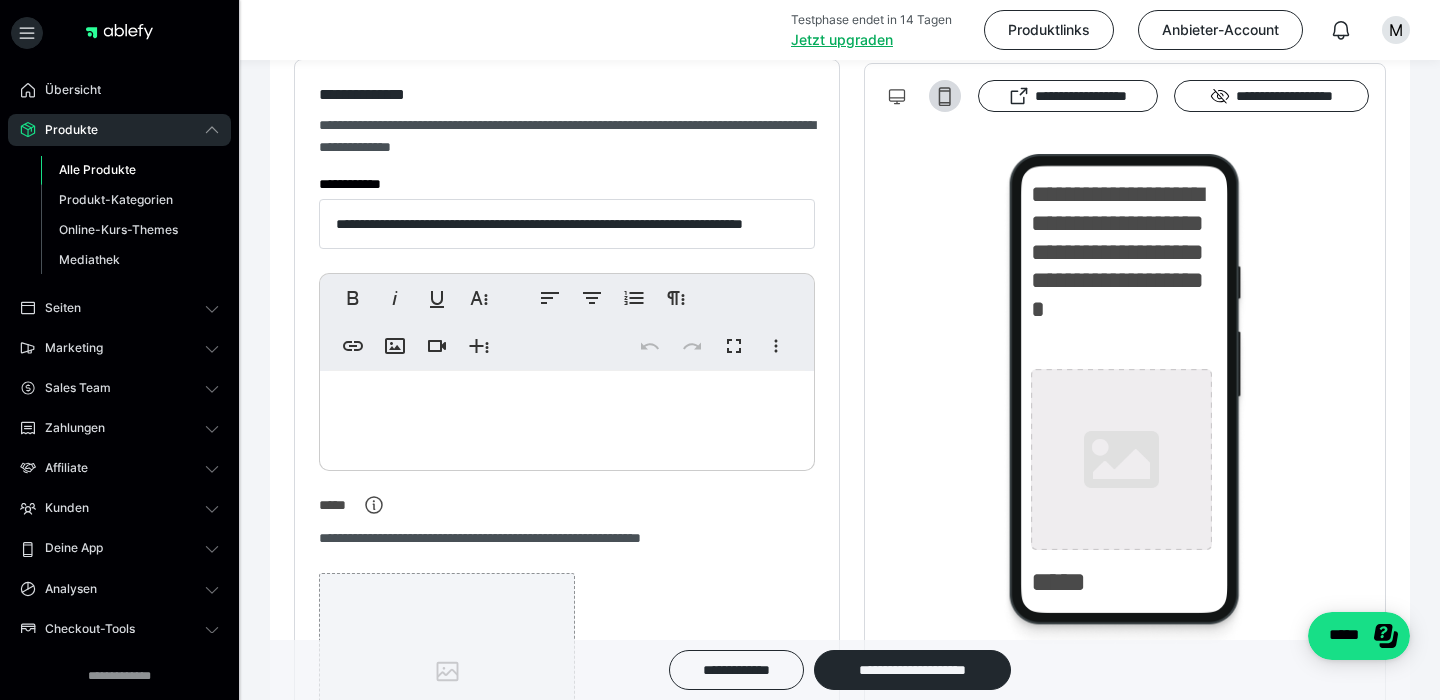 click 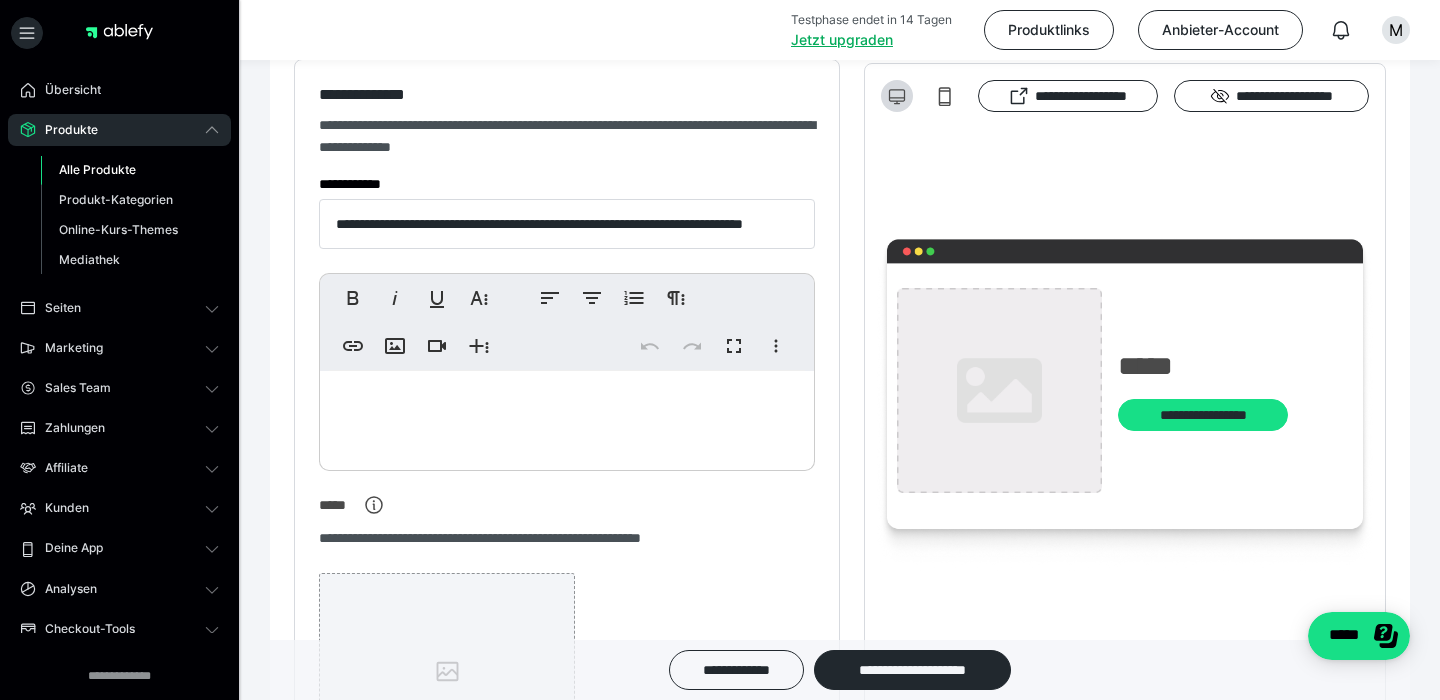 scroll, scrollTop: 0, scrollLeft: 0, axis: both 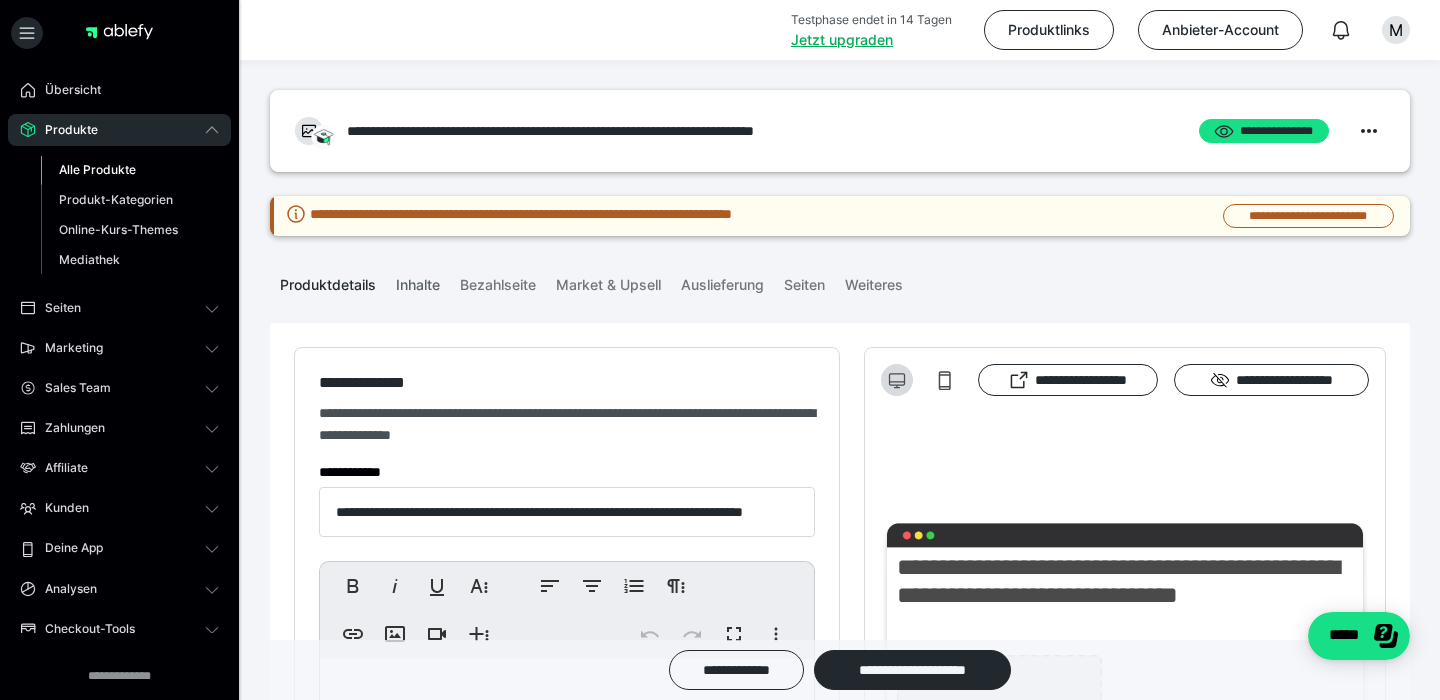 click on "Inhalte" at bounding box center (418, 281) 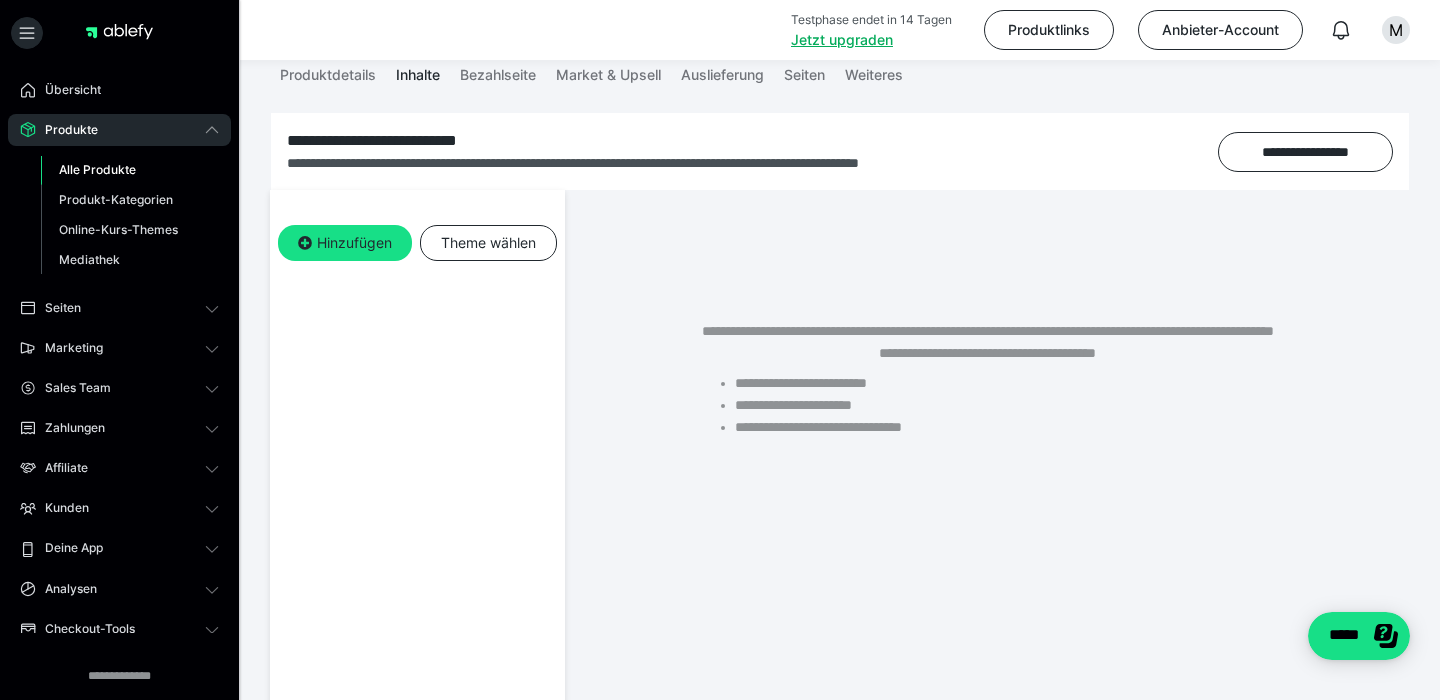scroll, scrollTop: 217, scrollLeft: 0, axis: vertical 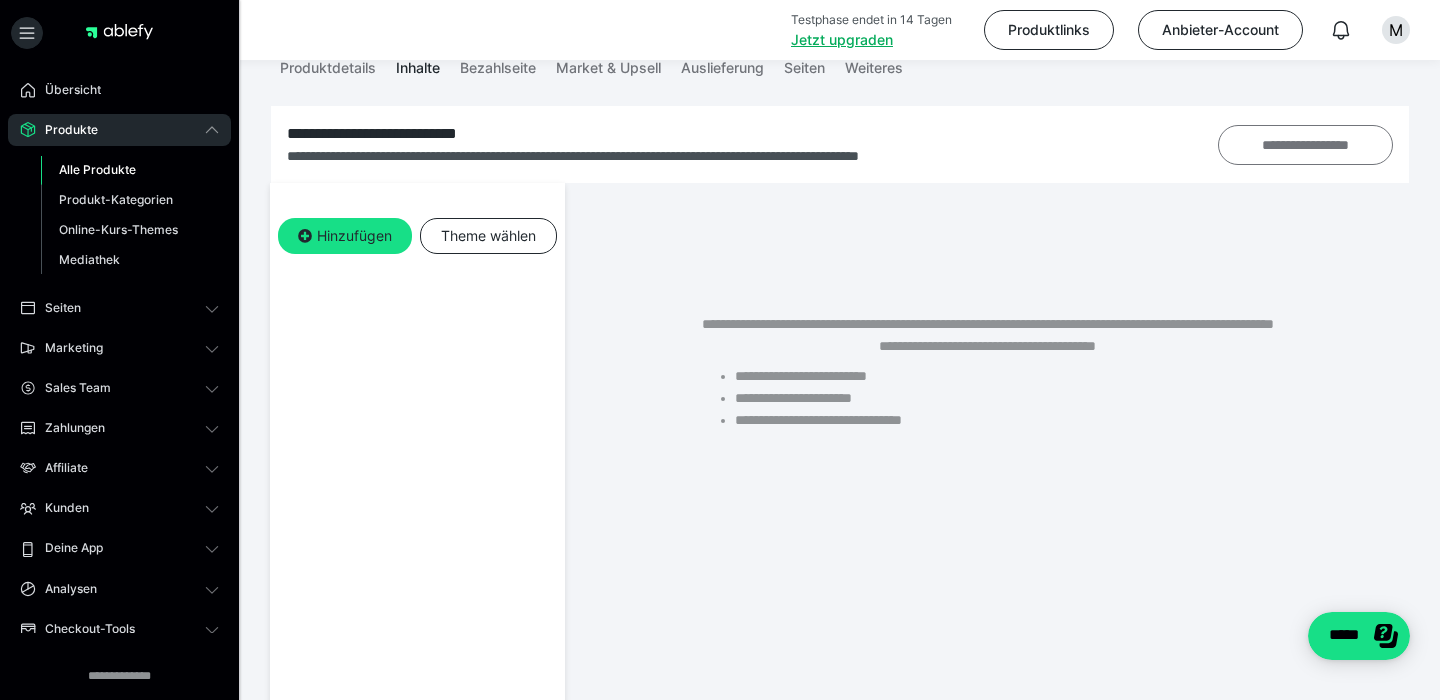 click on "**********" at bounding box center [1305, 145] 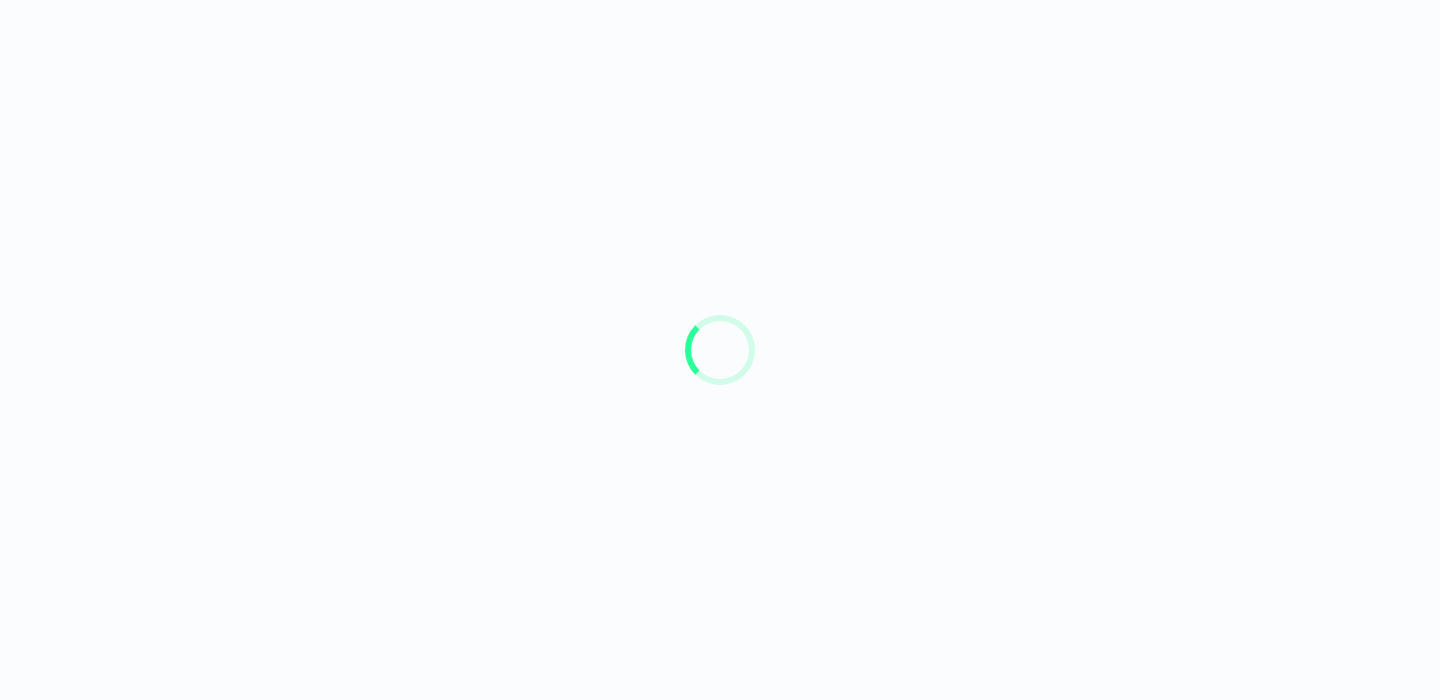 scroll, scrollTop: 0, scrollLeft: 0, axis: both 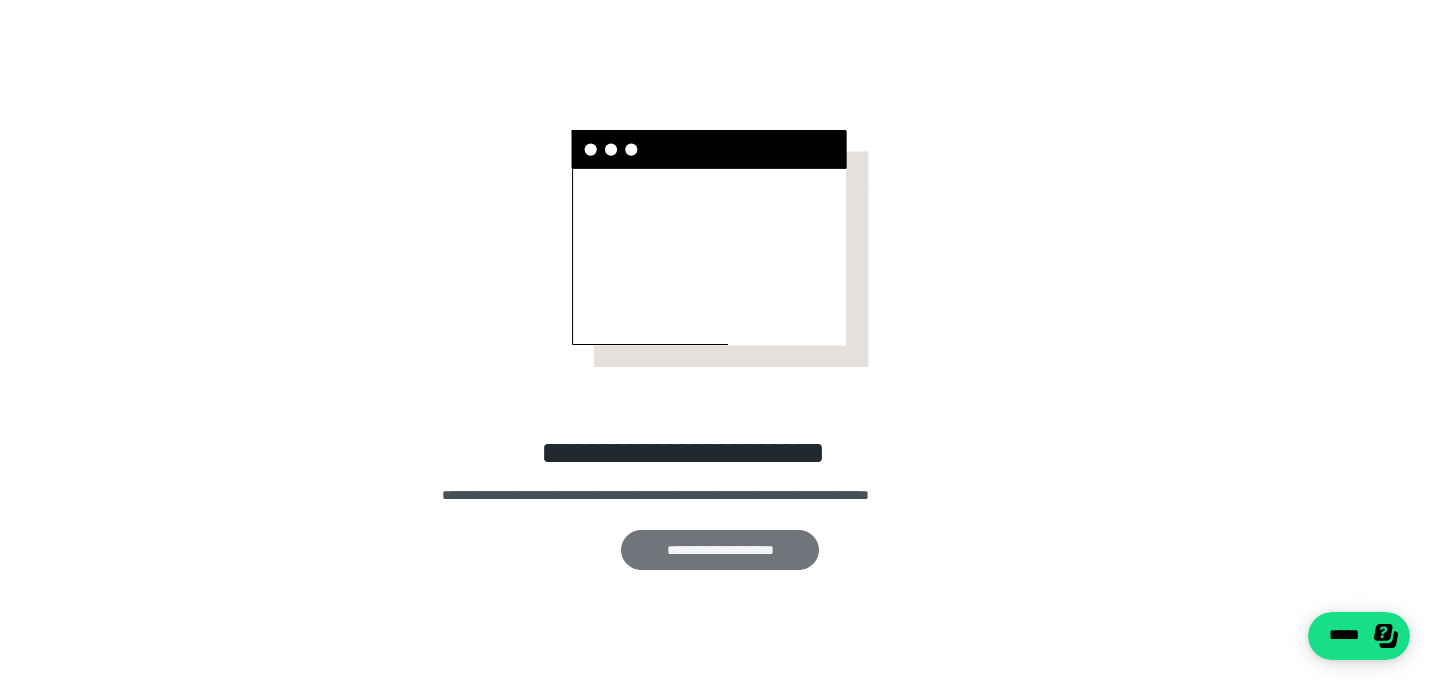 click on "**********" at bounding box center [720, 550] 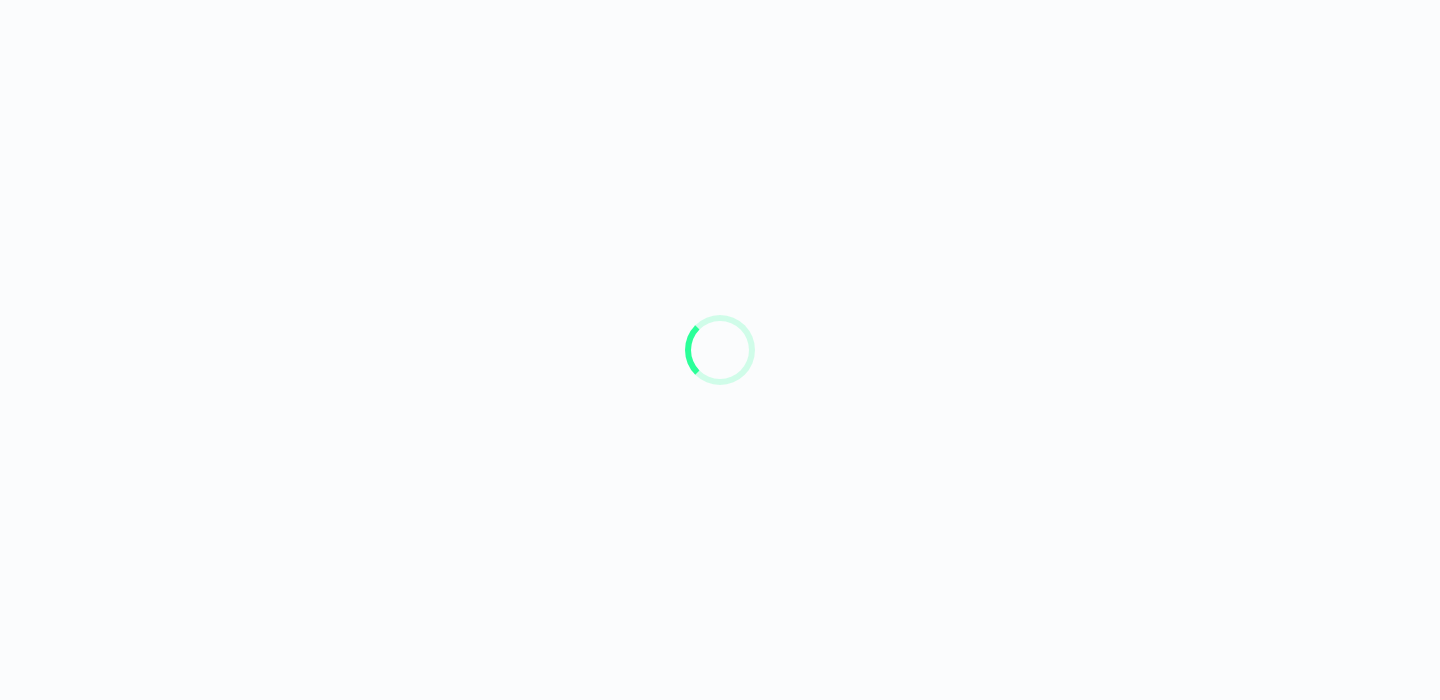 scroll, scrollTop: 0, scrollLeft: 0, axis: both 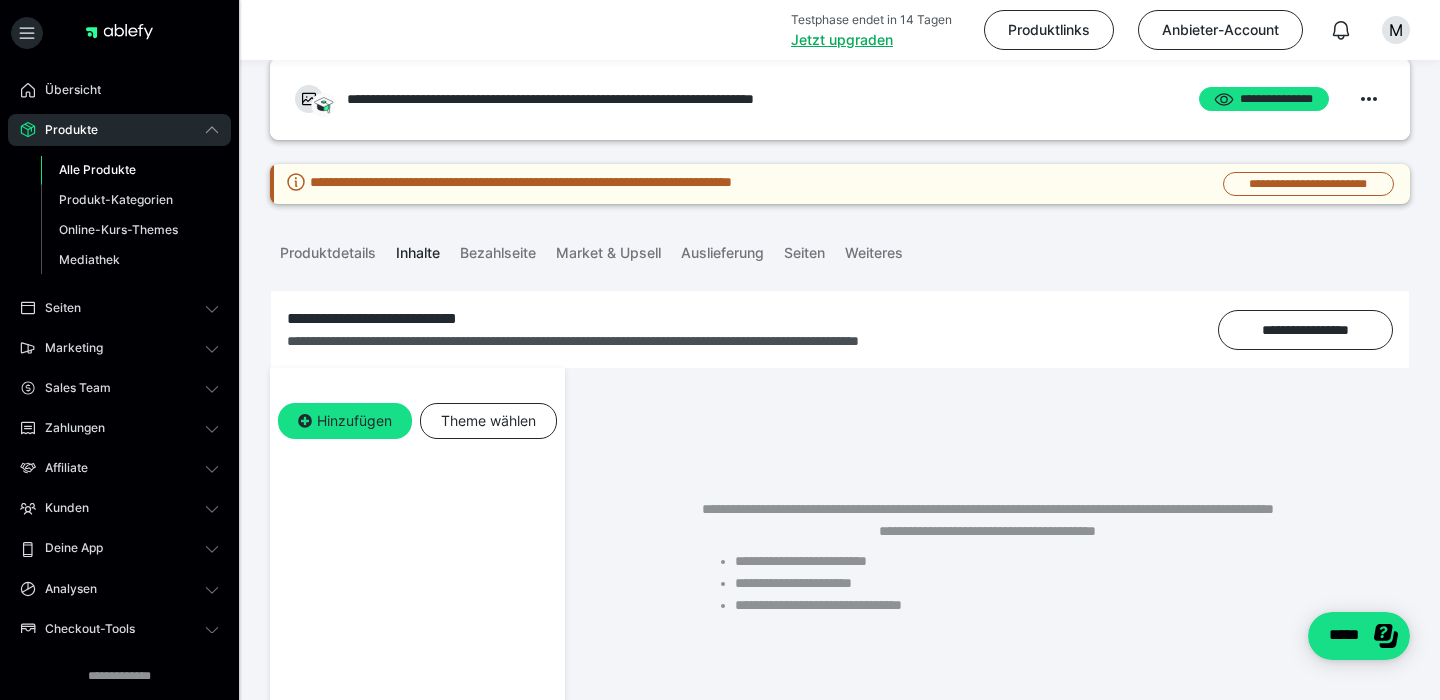 click on "Inhalte" at bounding box center (418, 249) 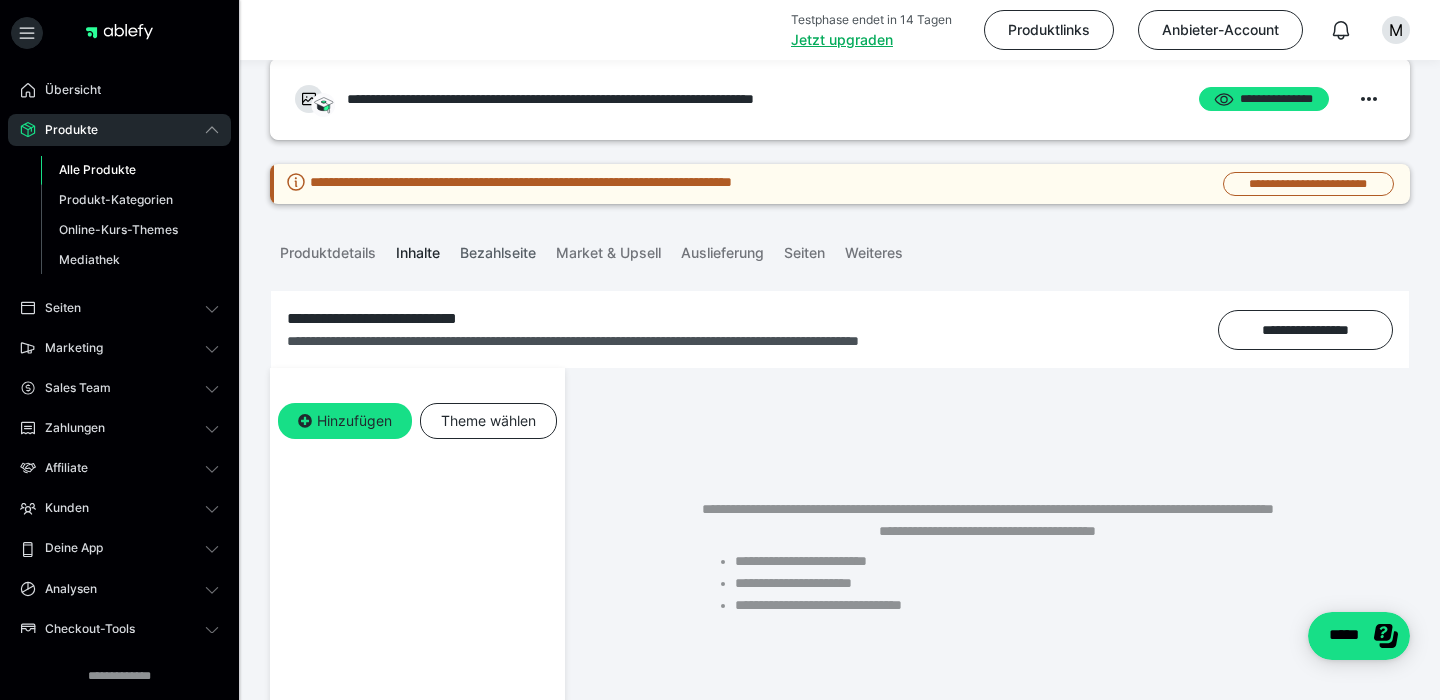click on "Bezahlseite" at bounding box center (498, 249) 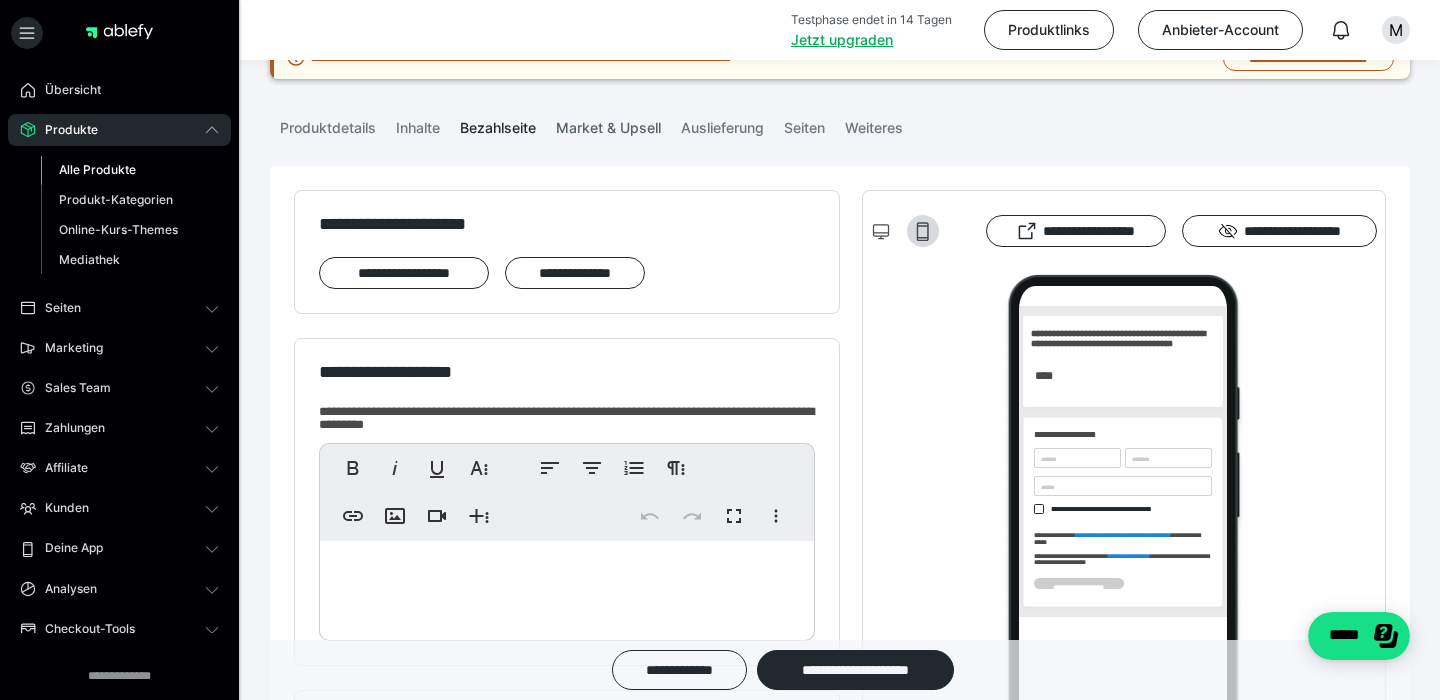 scroll, scrollTop: 162, scrollLeft: 0, axis: vertical 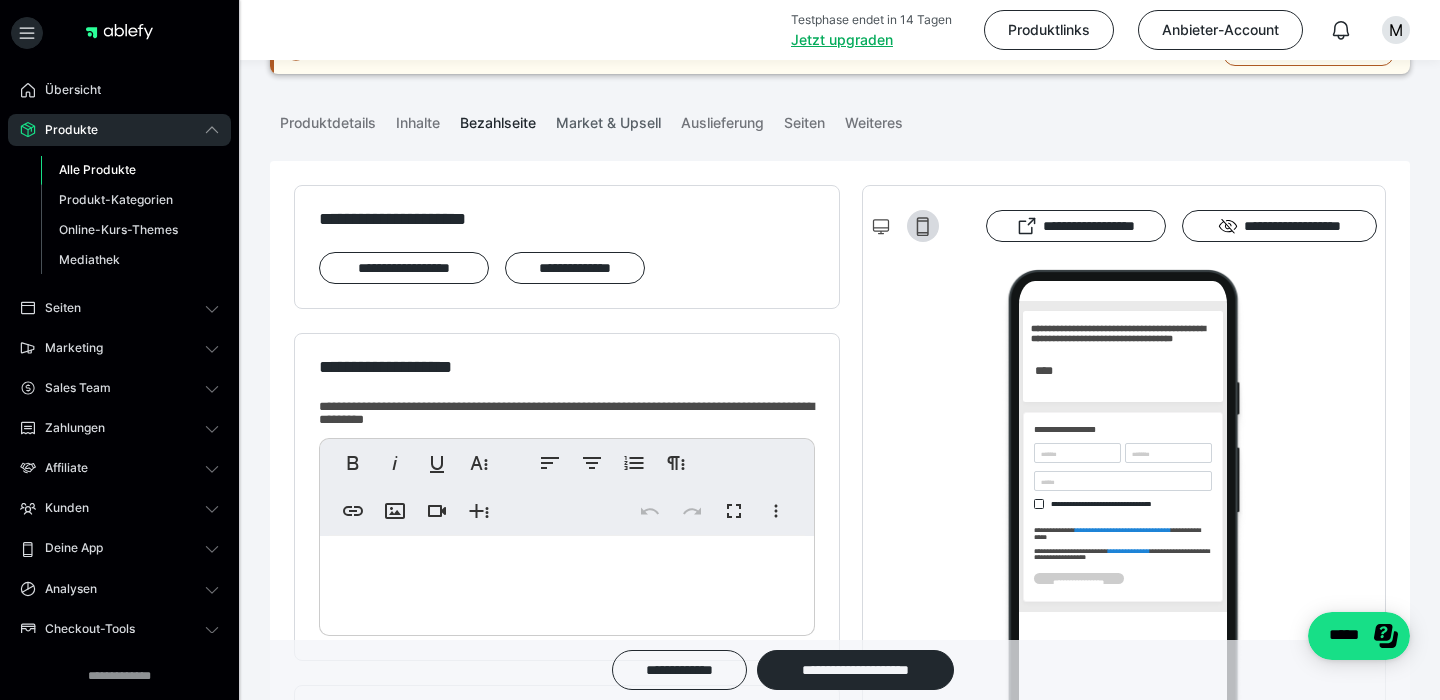click on "Market & Upsell" at bounding box center (608, 119) 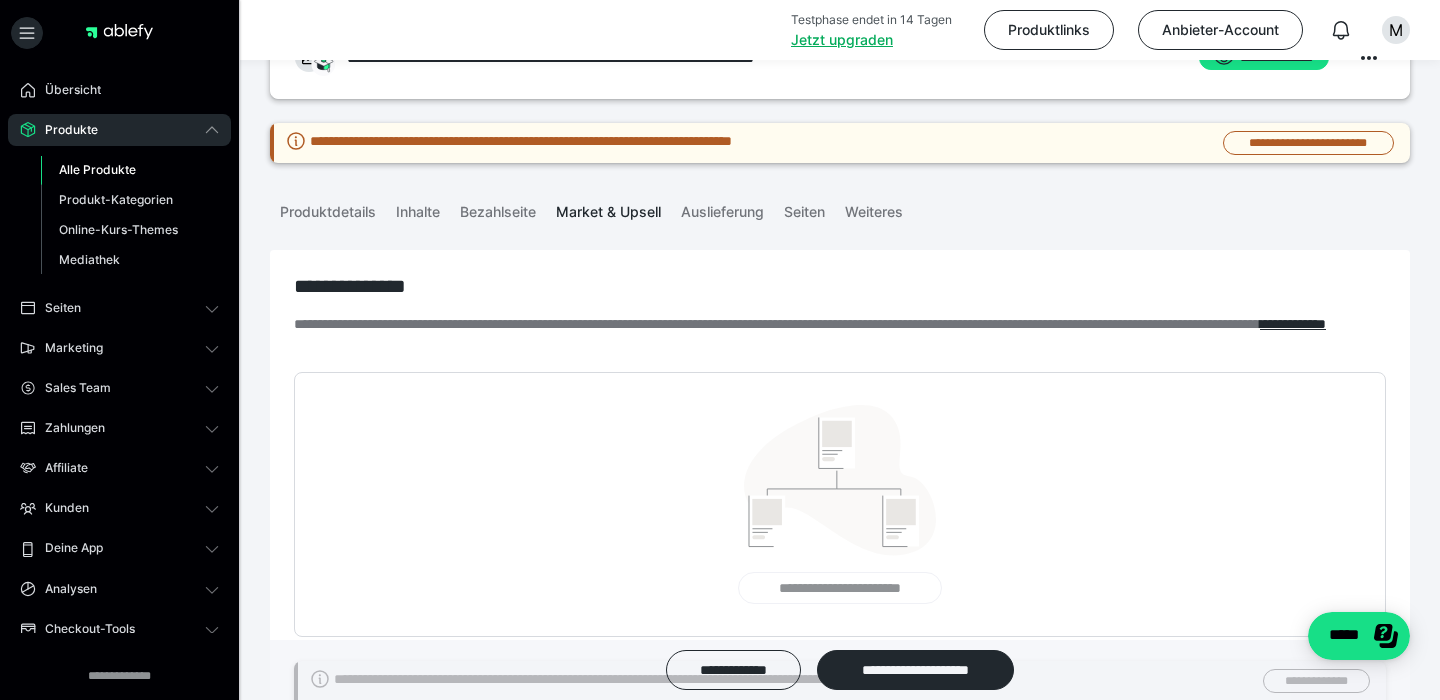 scroll, scrollTop: 62, scrollLeft: 0, axis: vertical 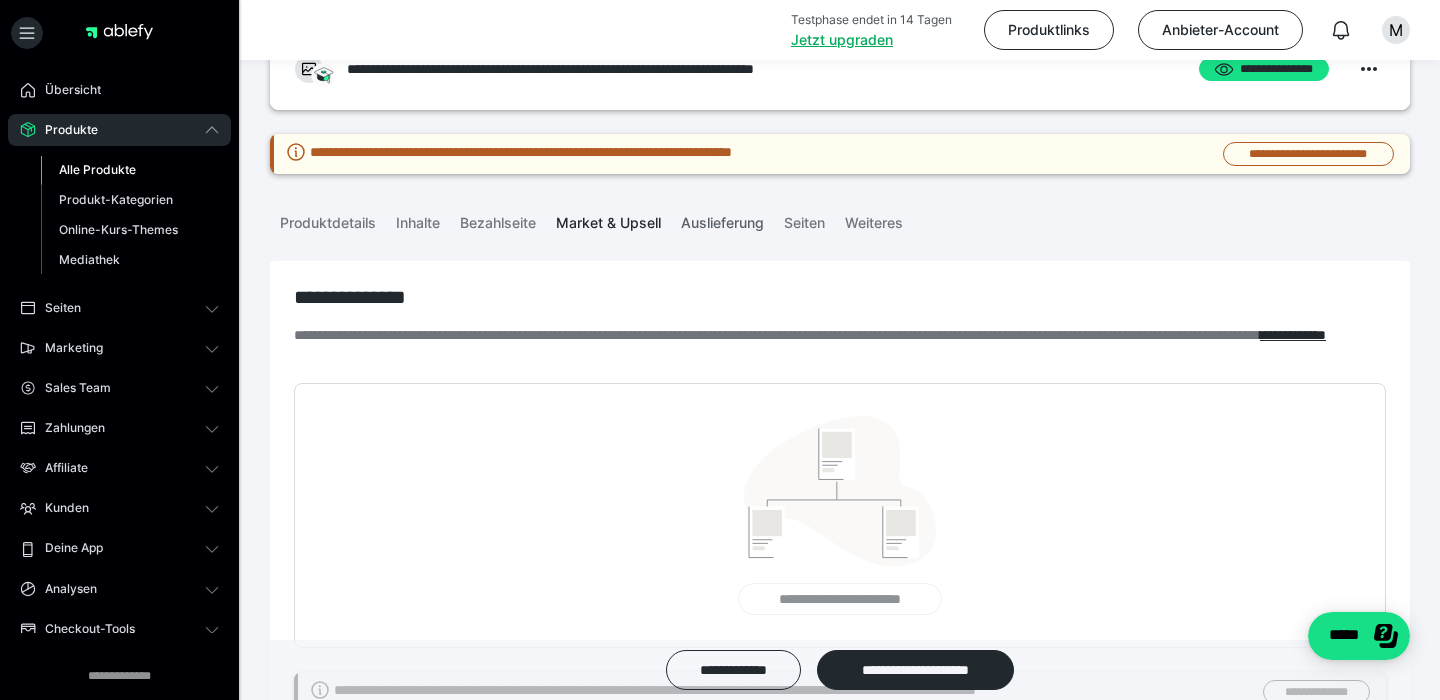 click on "Auslieferung" at bounding box center (722, 219) 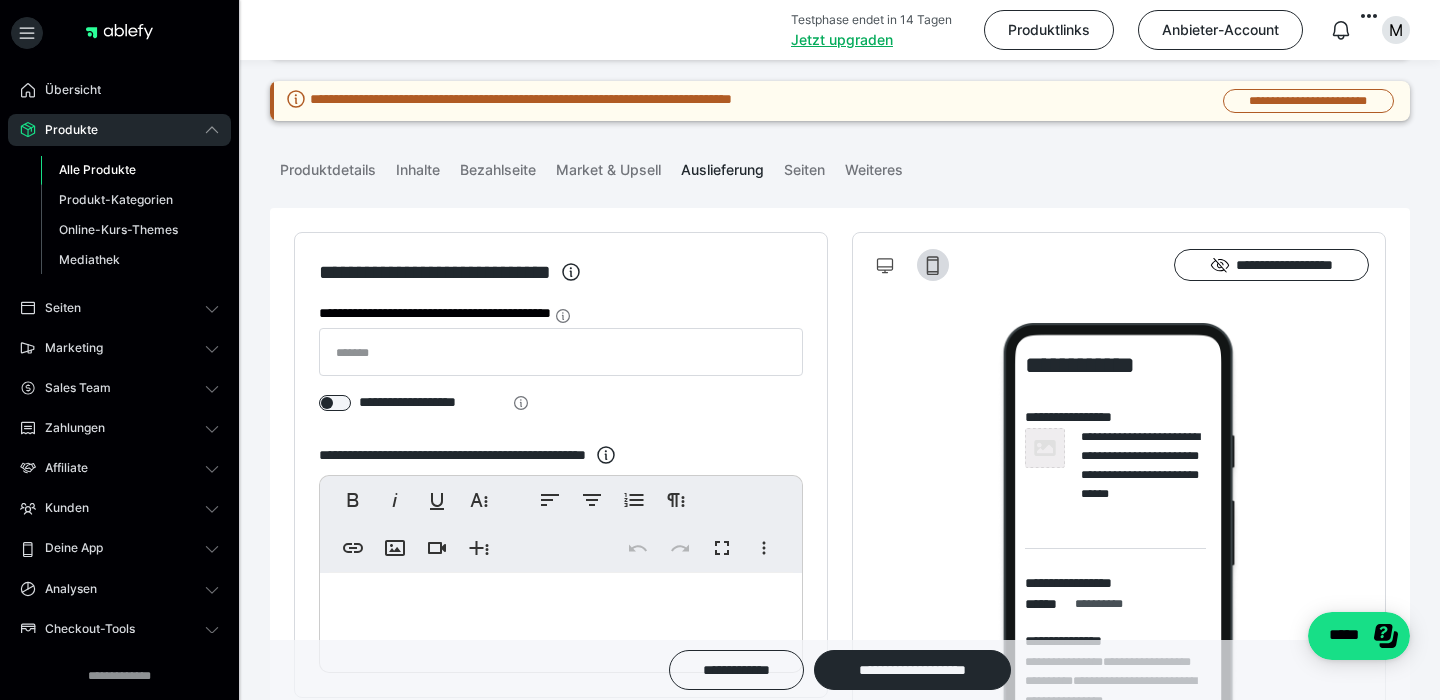 scroll, scrollTop: 0, scrollLeft: 0, axis: both 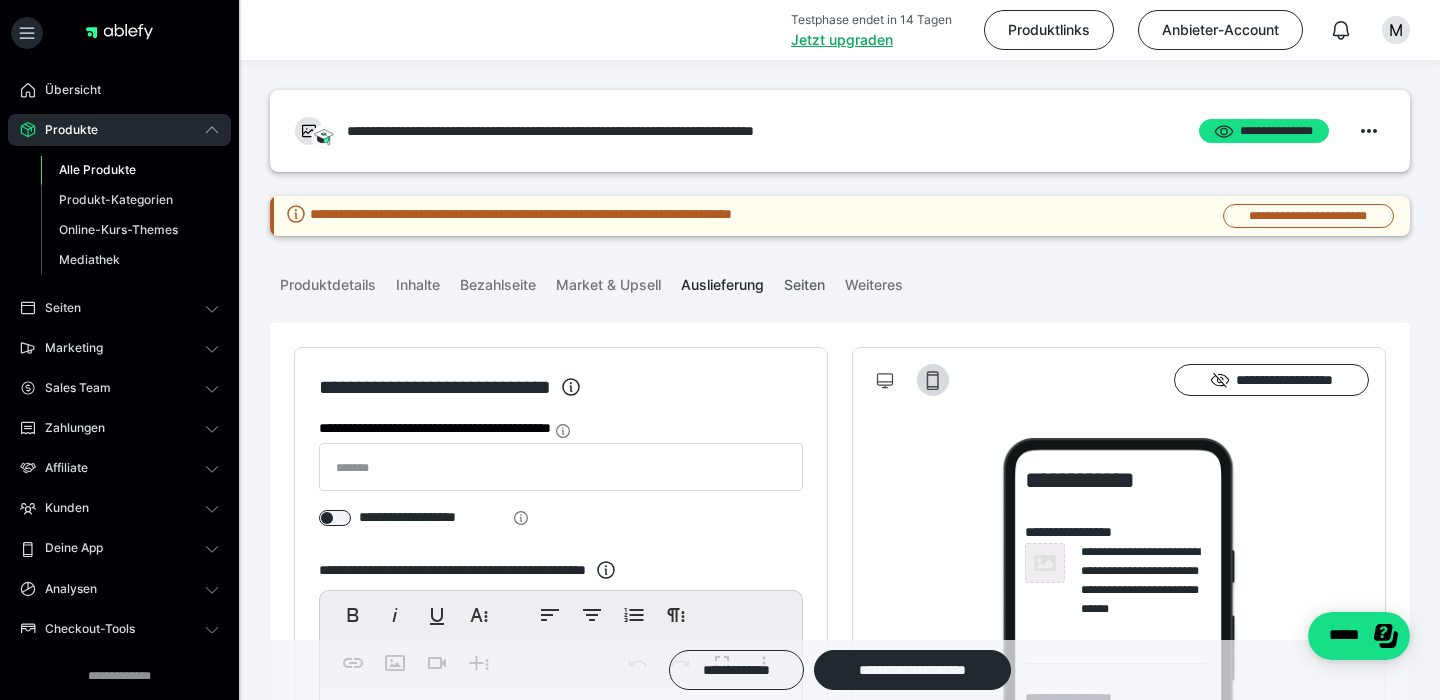 click on "Seiten" at bounding box center [804, 281] 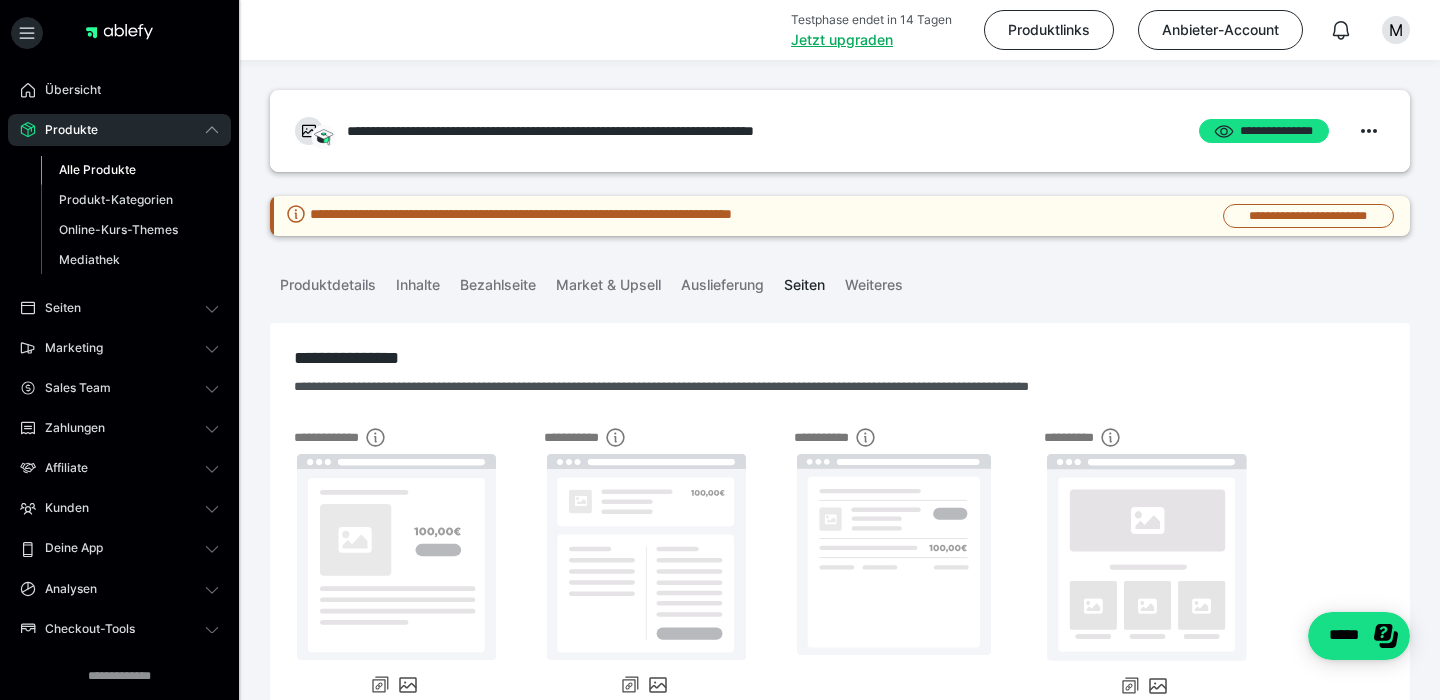 scroll, scrollTop: 140, scrollLeft: 0, axis: vertical 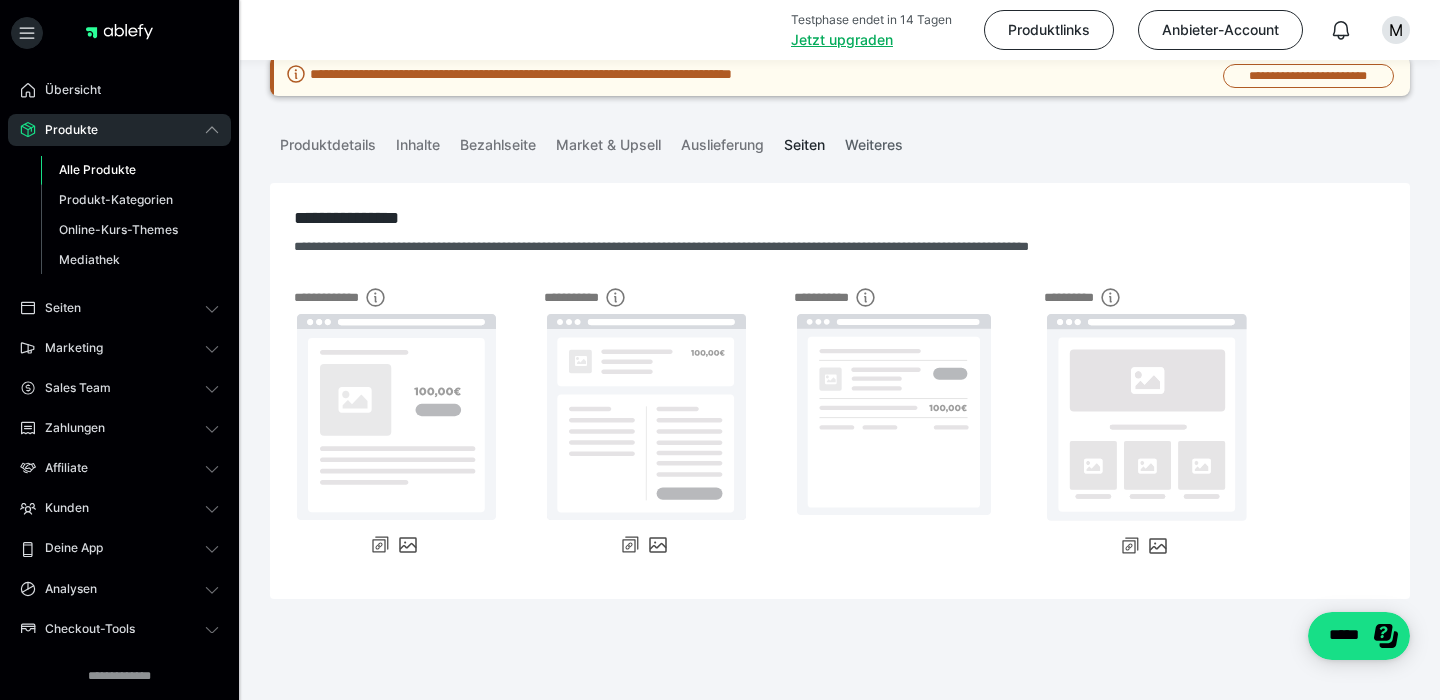 click on "Weiteres" at bounding box center (874, 141) 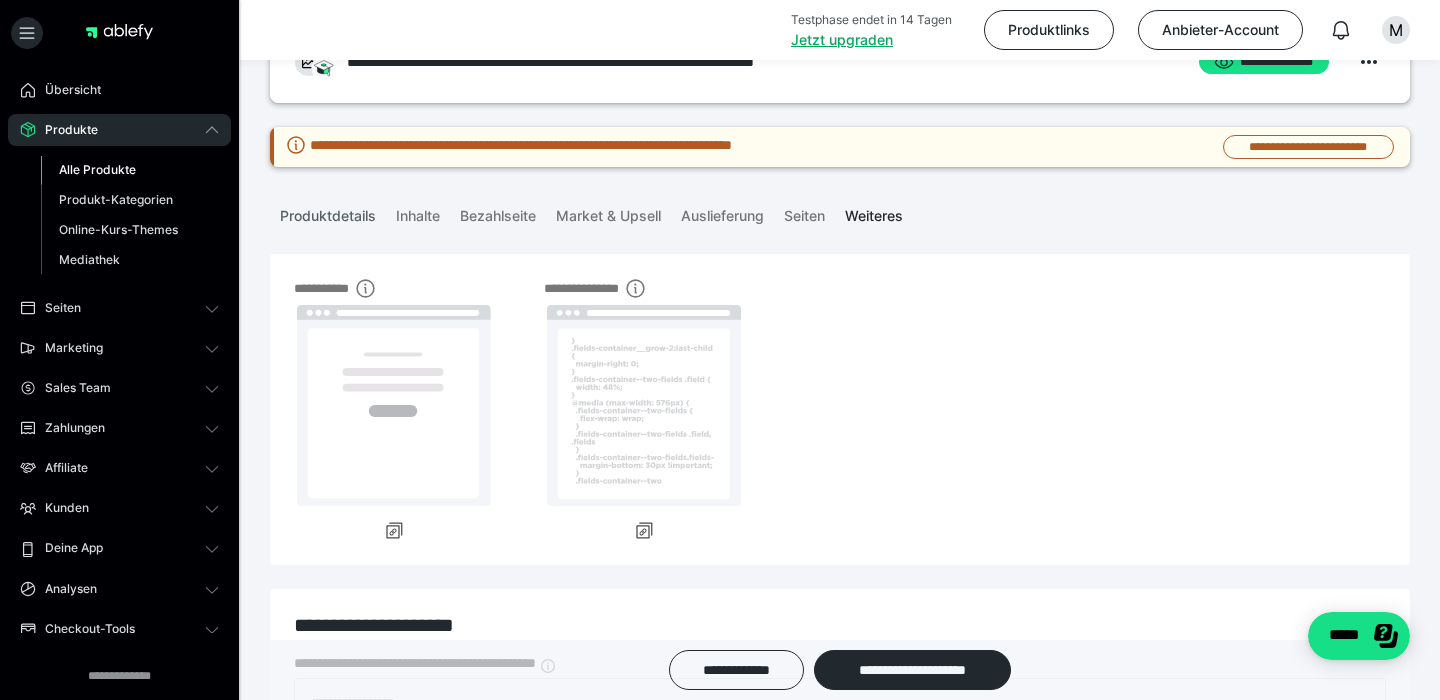 scroll, scrollTop: 0, scrollLeft: 0, axis: both 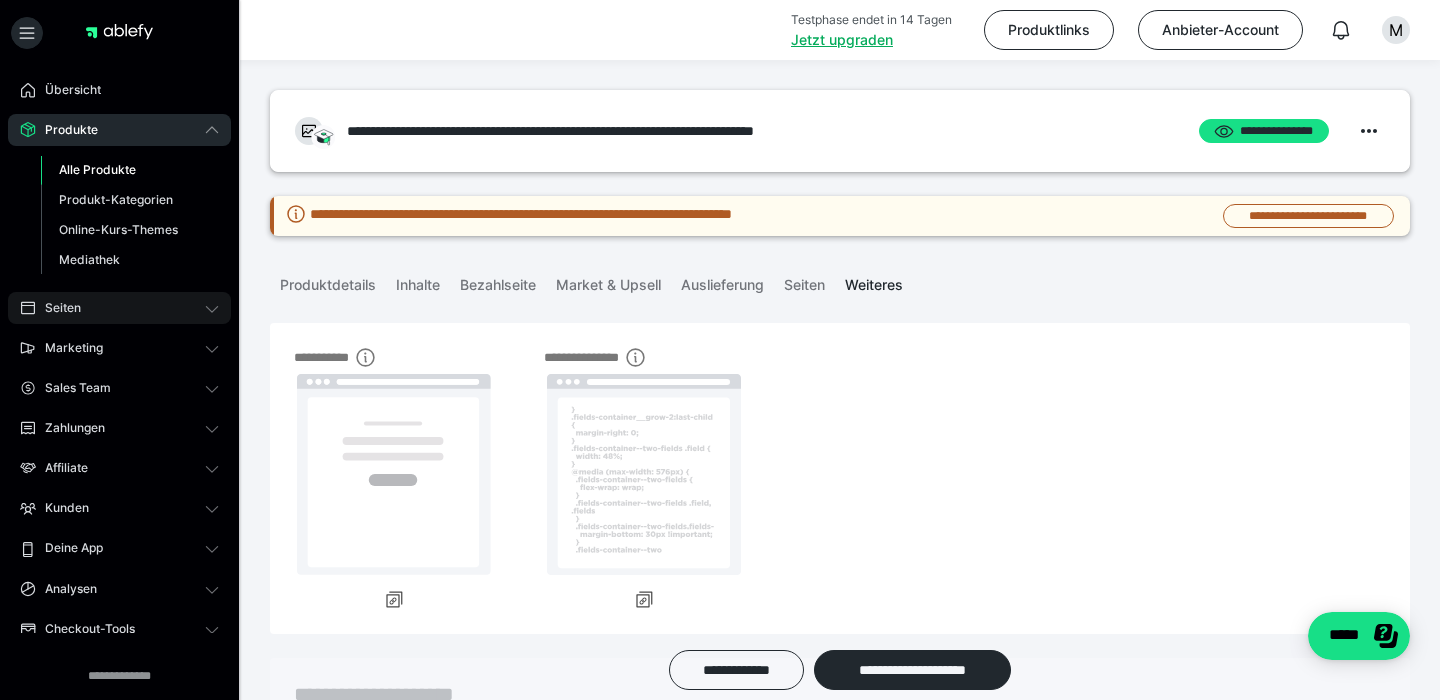 click on "Seiten" at bounding box center [119, 308] 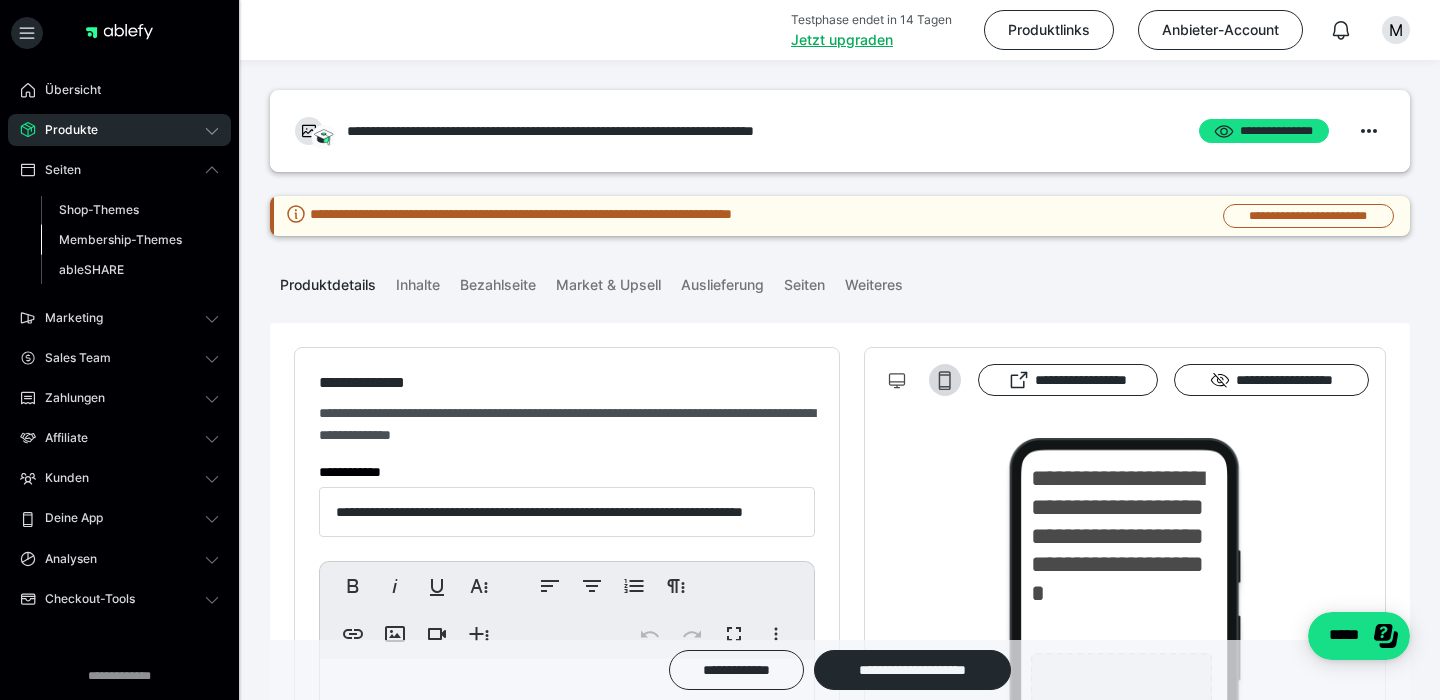 click on "Membership-Themes" at bounding box center (120, 239) 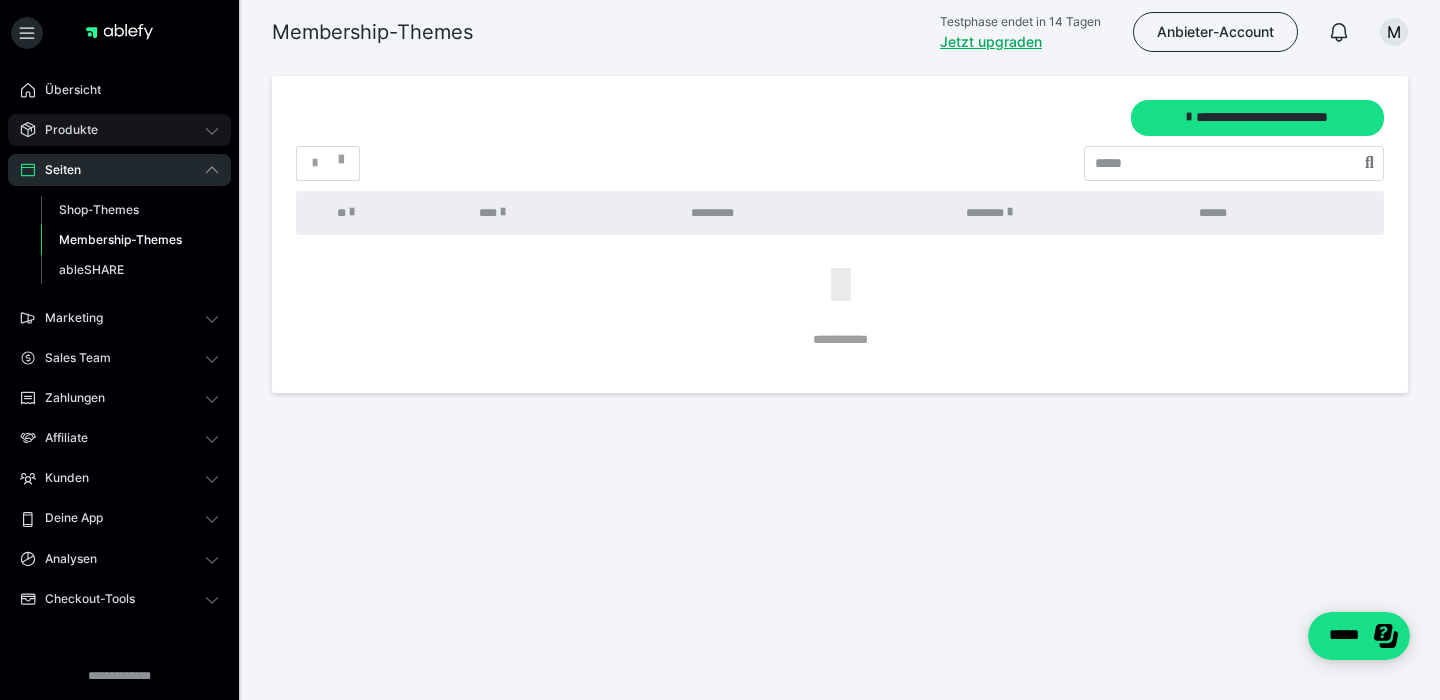 click on "Produkte" at bounding box center (119, 130) 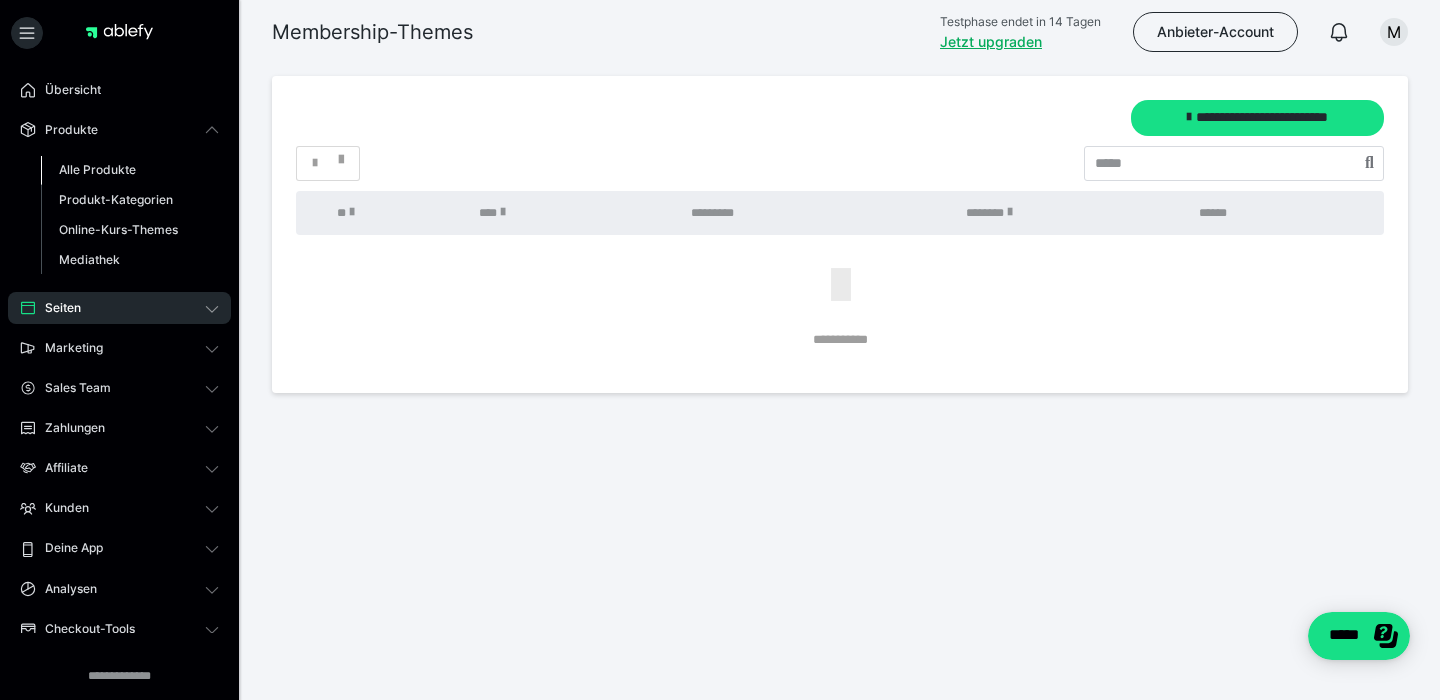 click on "Alle Produkte" at bounding box center (97, 169) 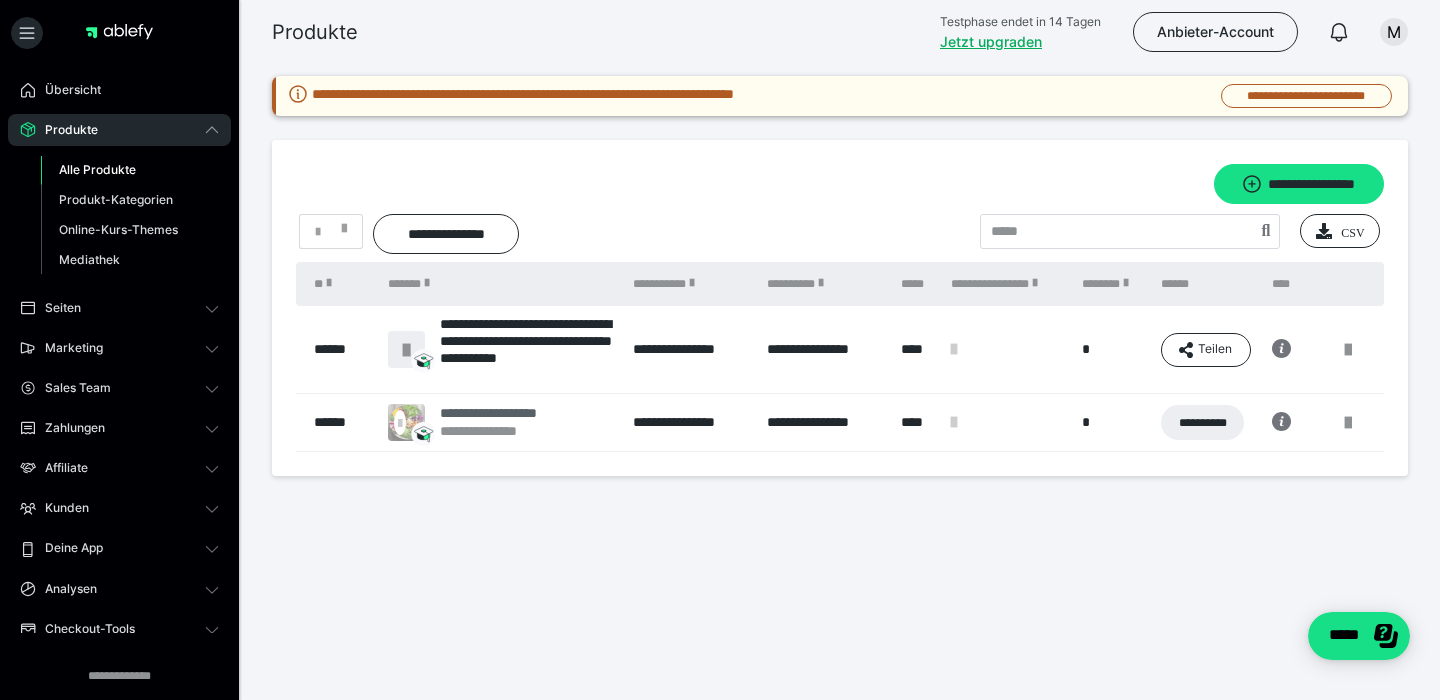 click on "**********" at bounding box center (504, 413) 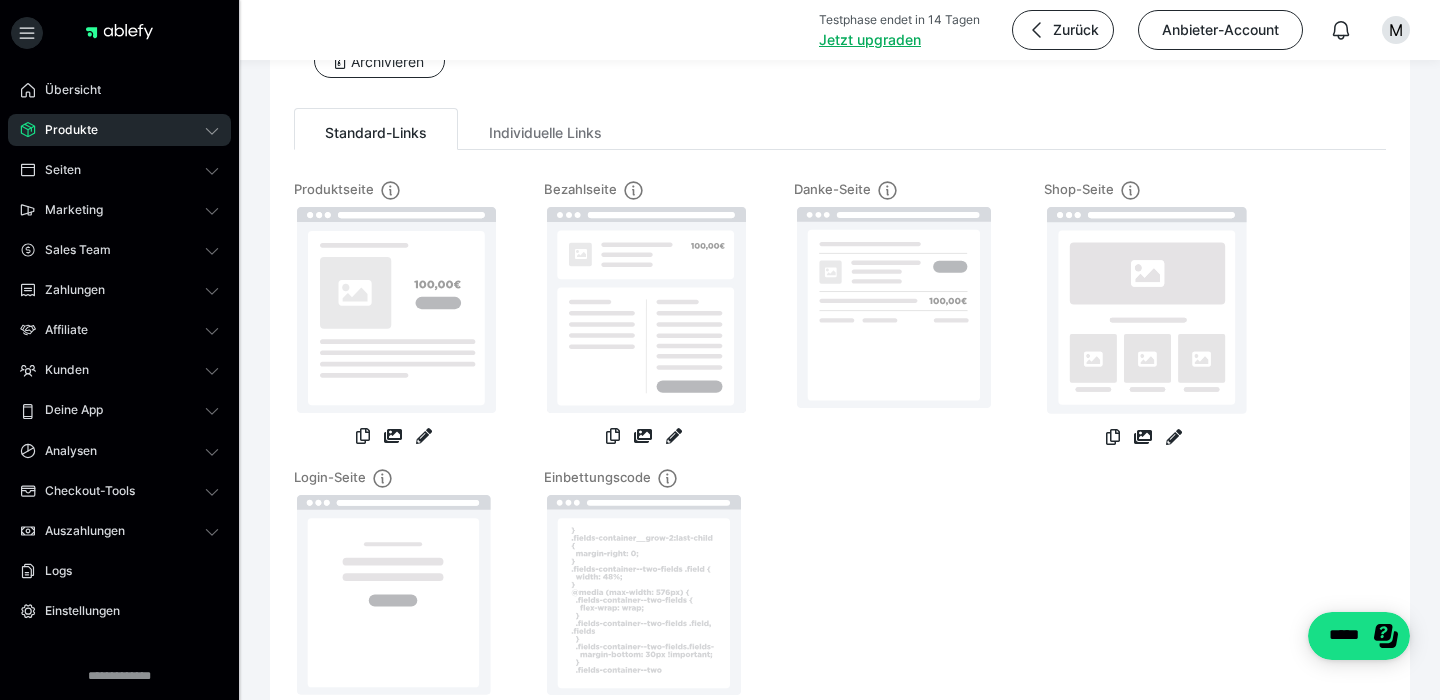 scroll, scrollTop: 0, scrollLeft: 0, axis: both 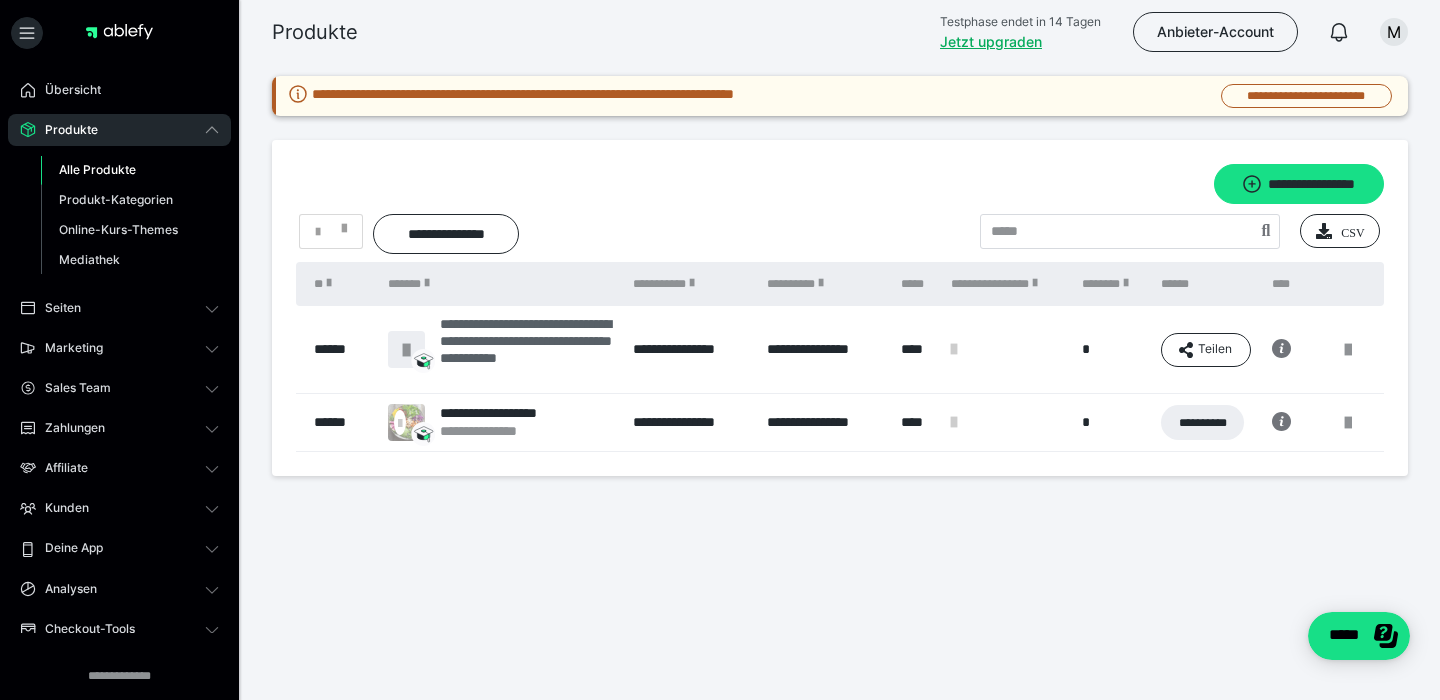 click on "**********" at bounding box center [526, 349] 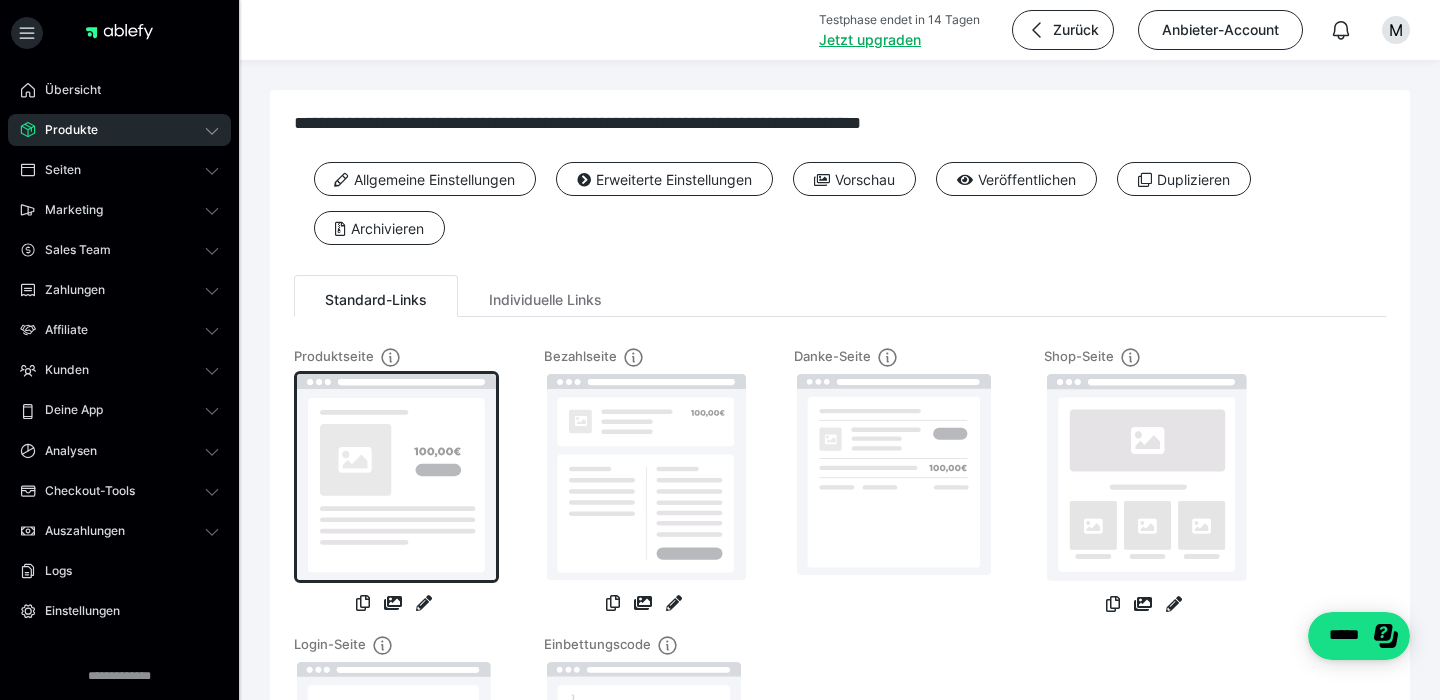 click at bounding box center [396, 477] 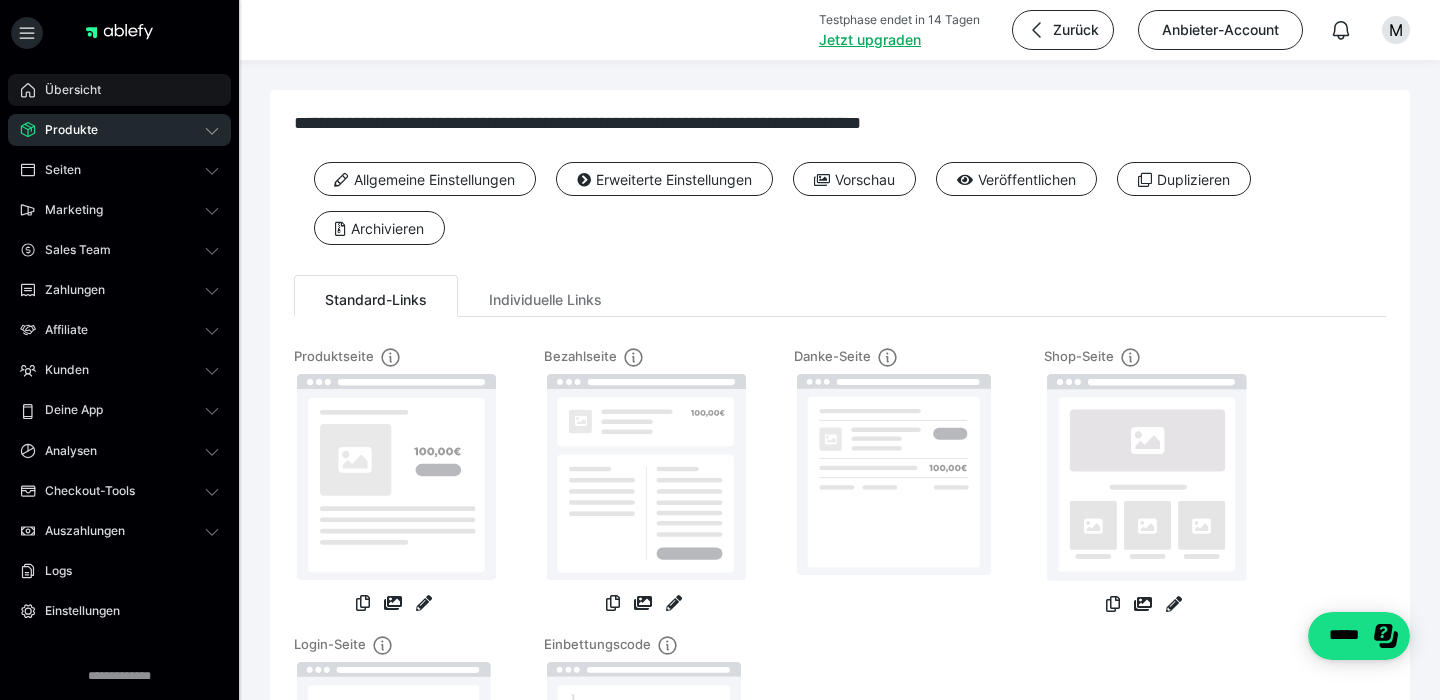 click on "Übersicht" at bounding box center [119, 90] 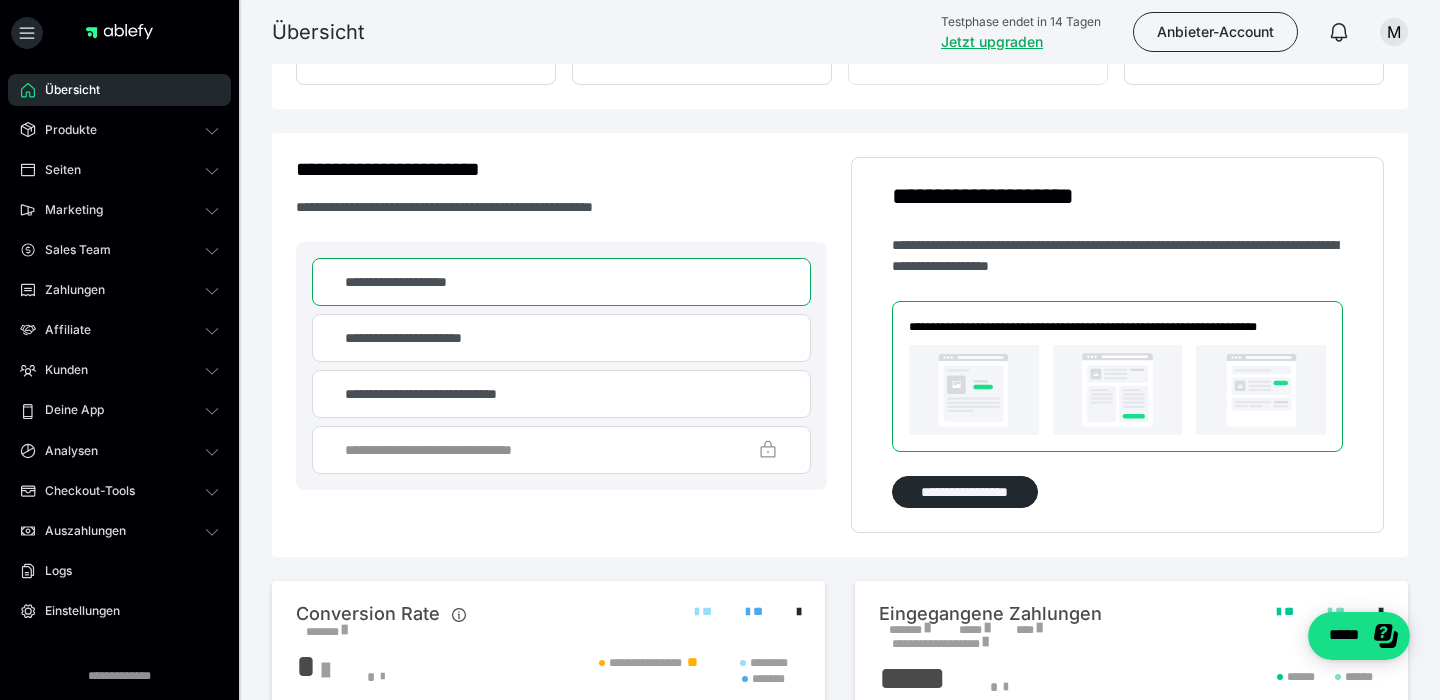 scroll, scrollTop: 716, scrollLeft: 0, axis: vertical 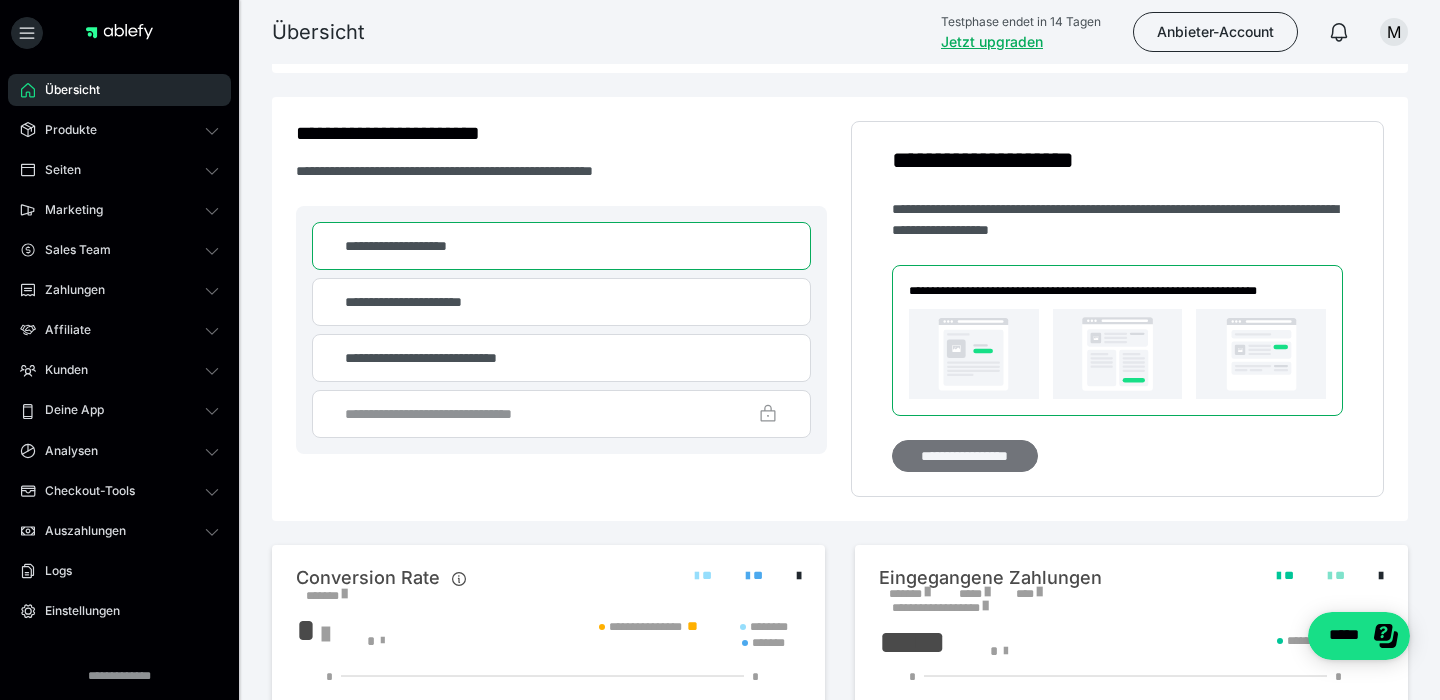 click on "**********" at bounding box center [965, 456] 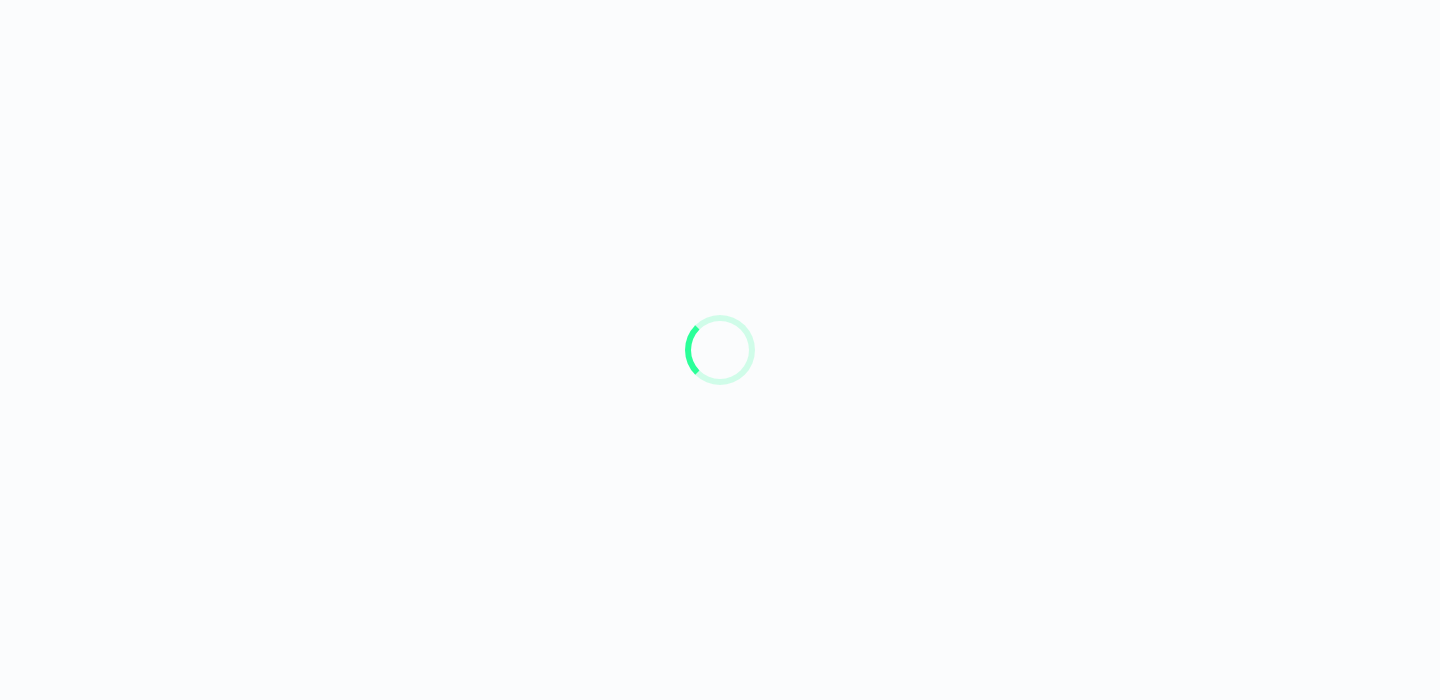 scroll, scrollTop: 0, scrollLeft: 0, axis: both 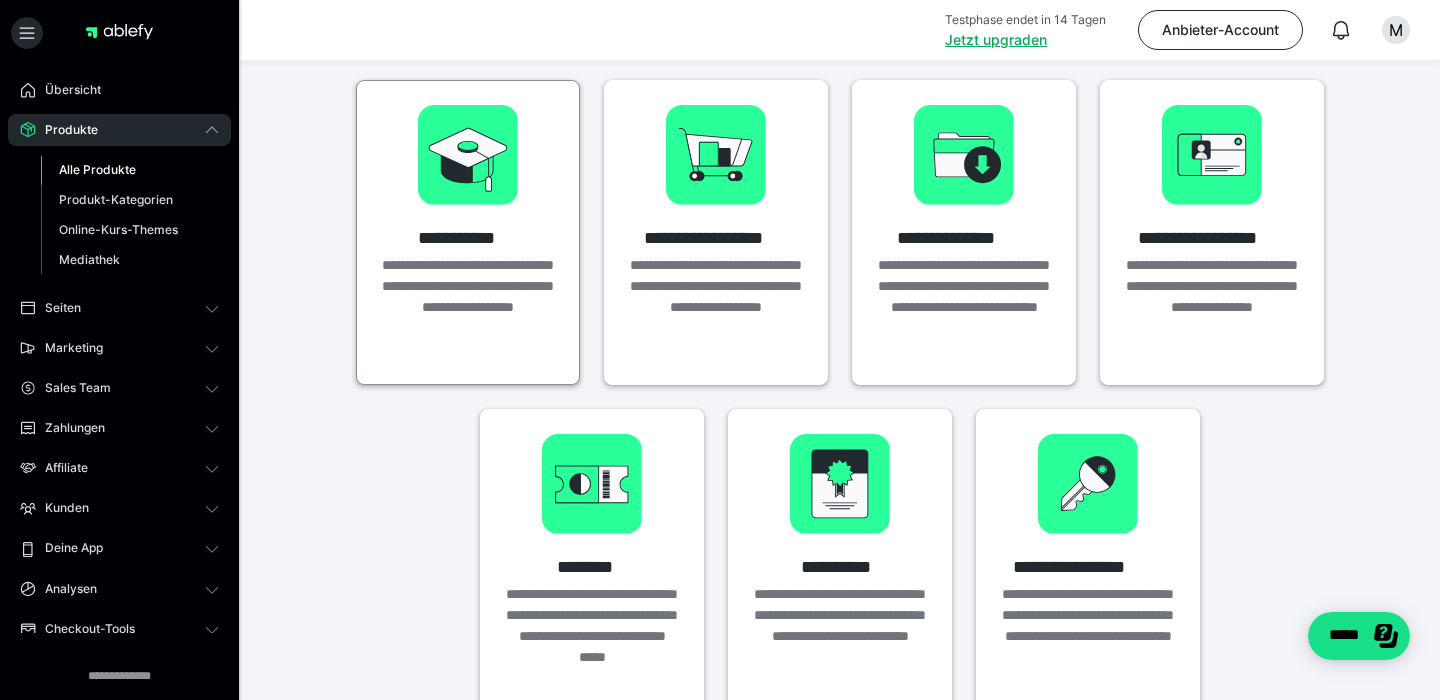 click on "**********" at bounding box center (468, 232) 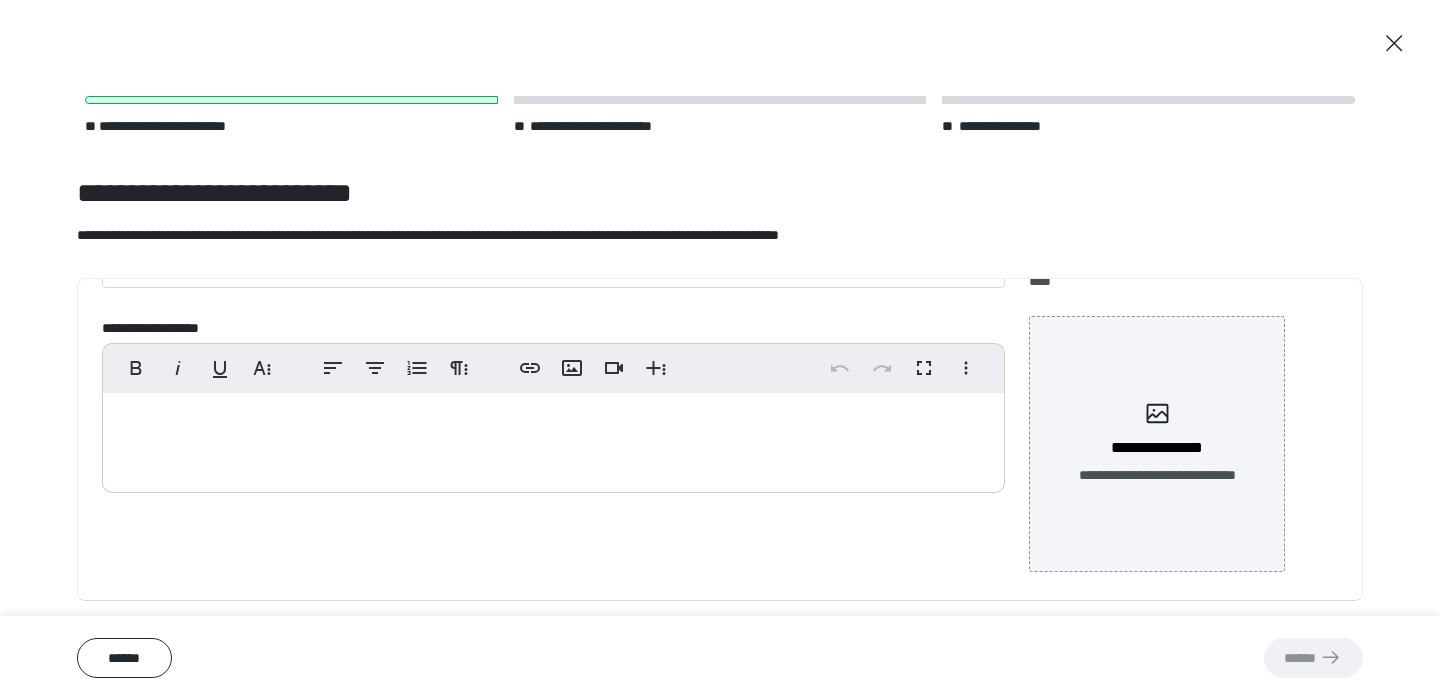 scroll, scrollTop: 0, scrollLeft: 0, axis: both 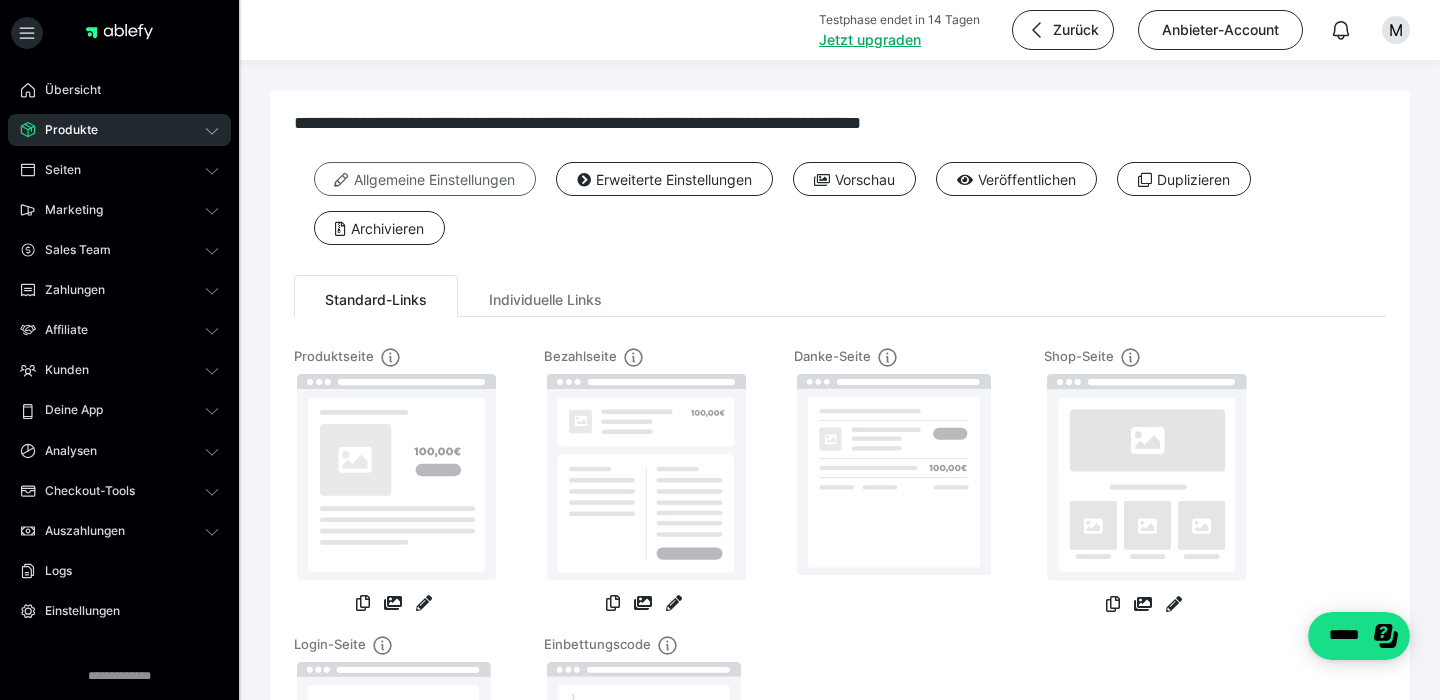 click on "Allgemeine Einstellungen" at bounding box center [425, 179] 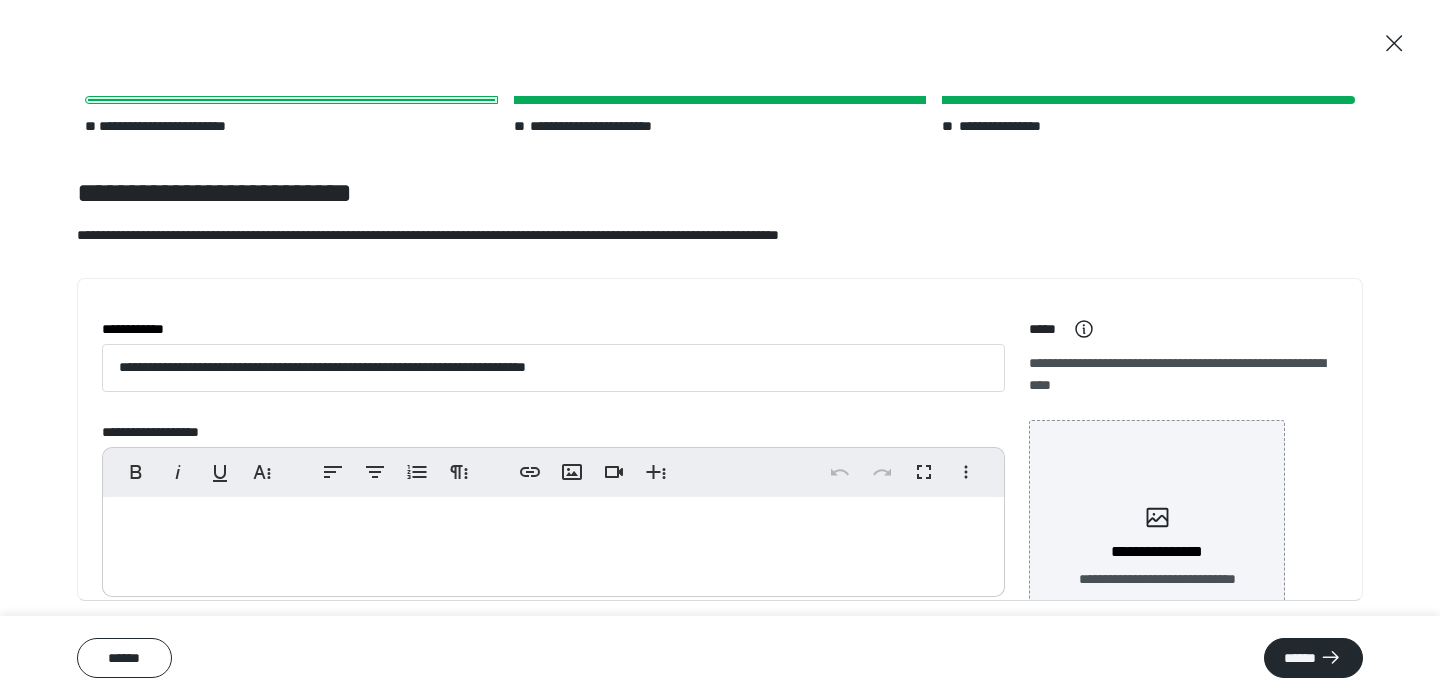 scroll, scrollTop: 65, scrollLeft: 0, axis: vertical 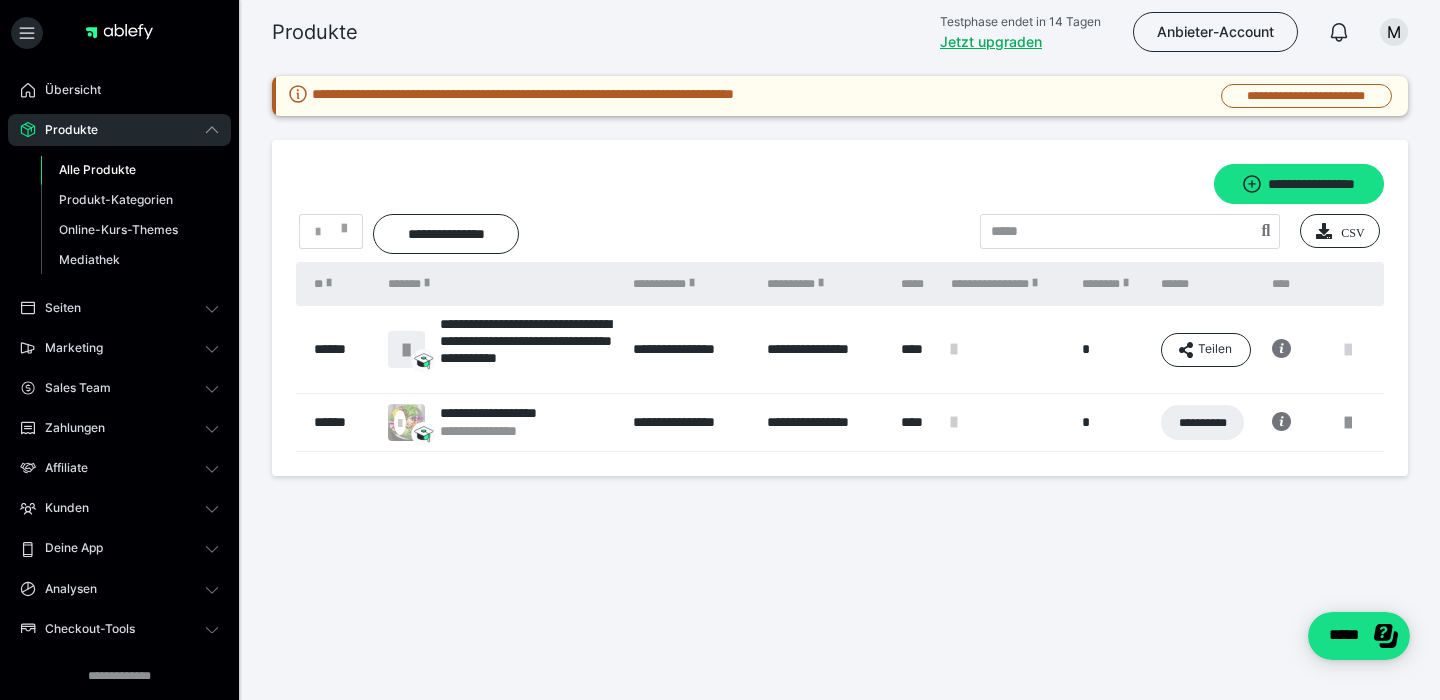 click at bounding box center (1348, 350) 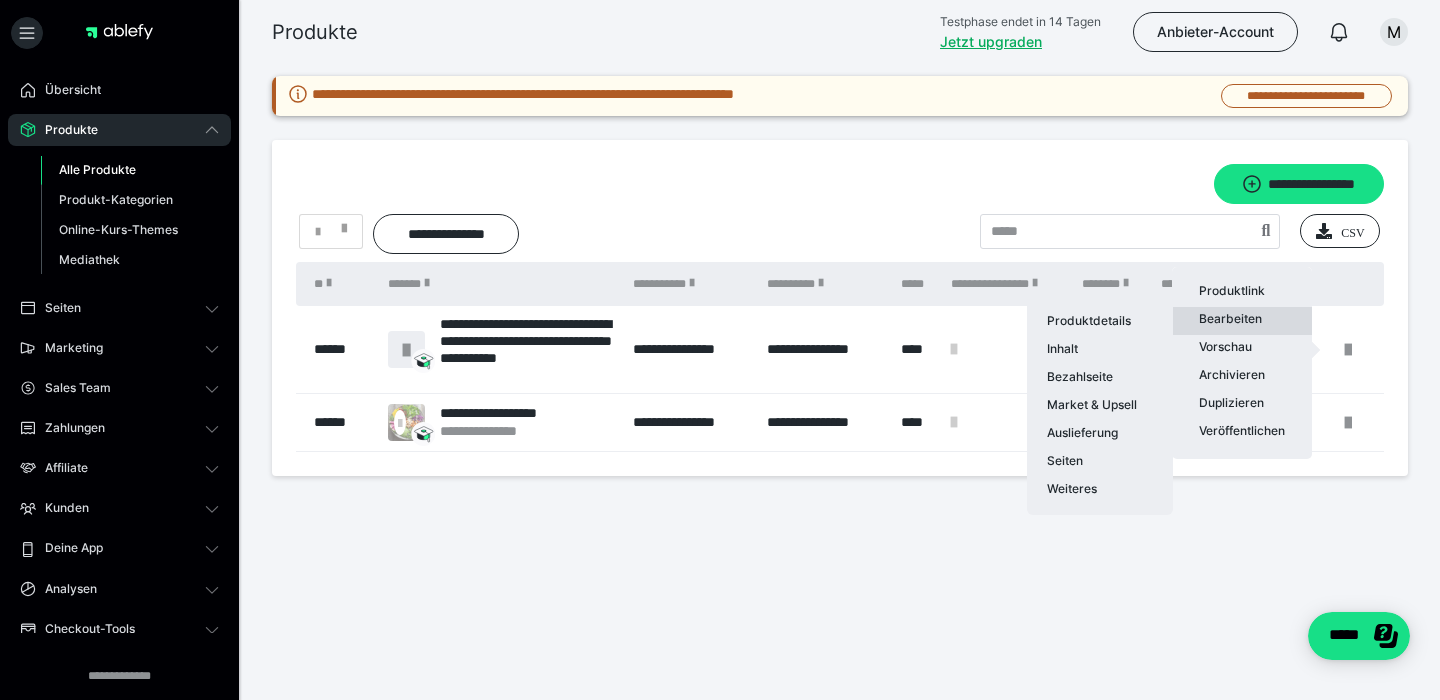 click on "Bearbeiten Produktdetails Inhalt Bezahlseite Market & Upsell Auslieferung Seiten Weiteres" at bounding box center [1242, 321] 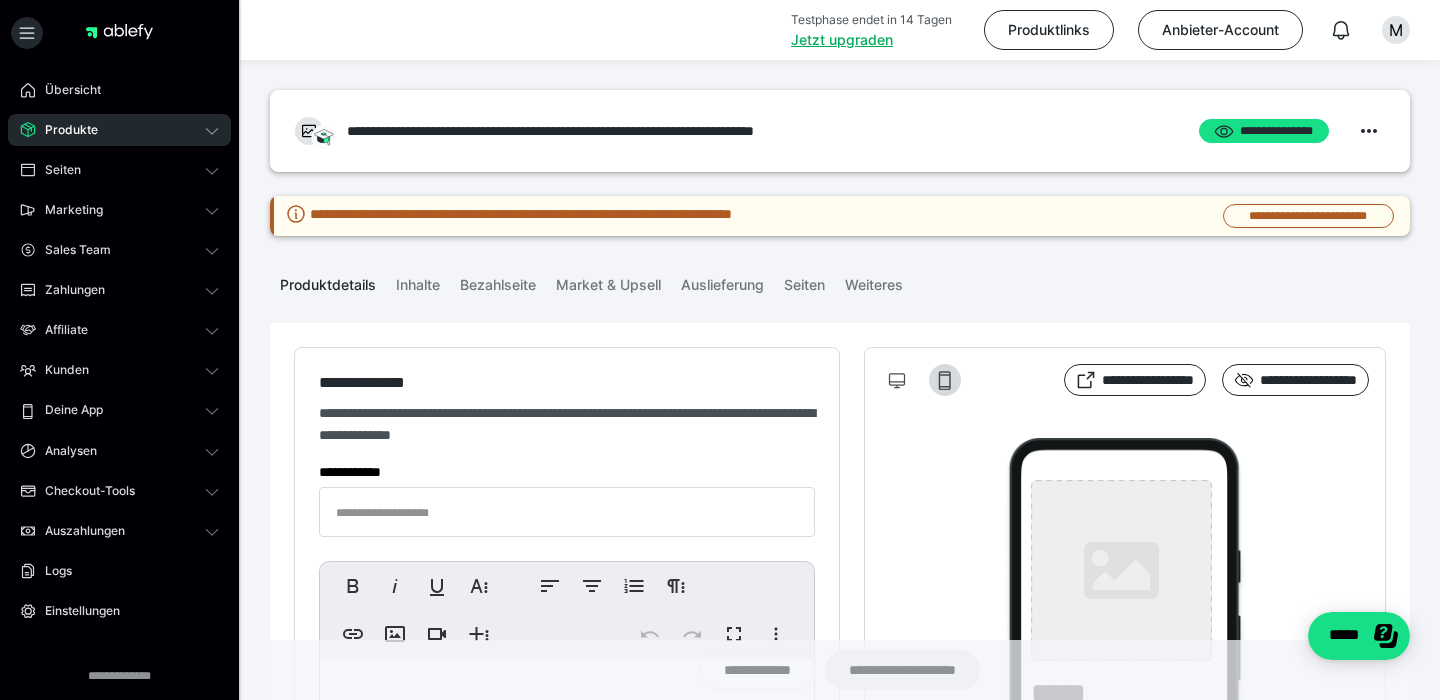 type on "**********" 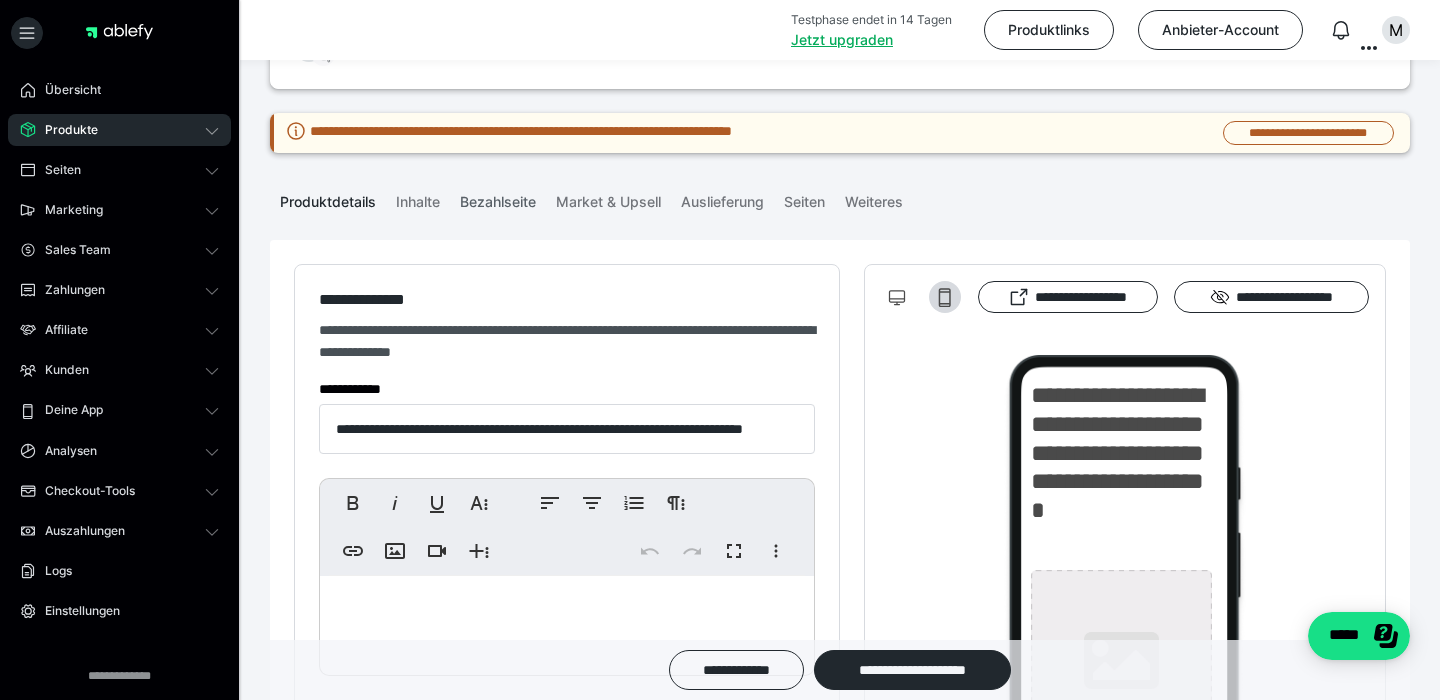 scroll, scrollTop: 120, scrollLeft: 0, axis: vertical 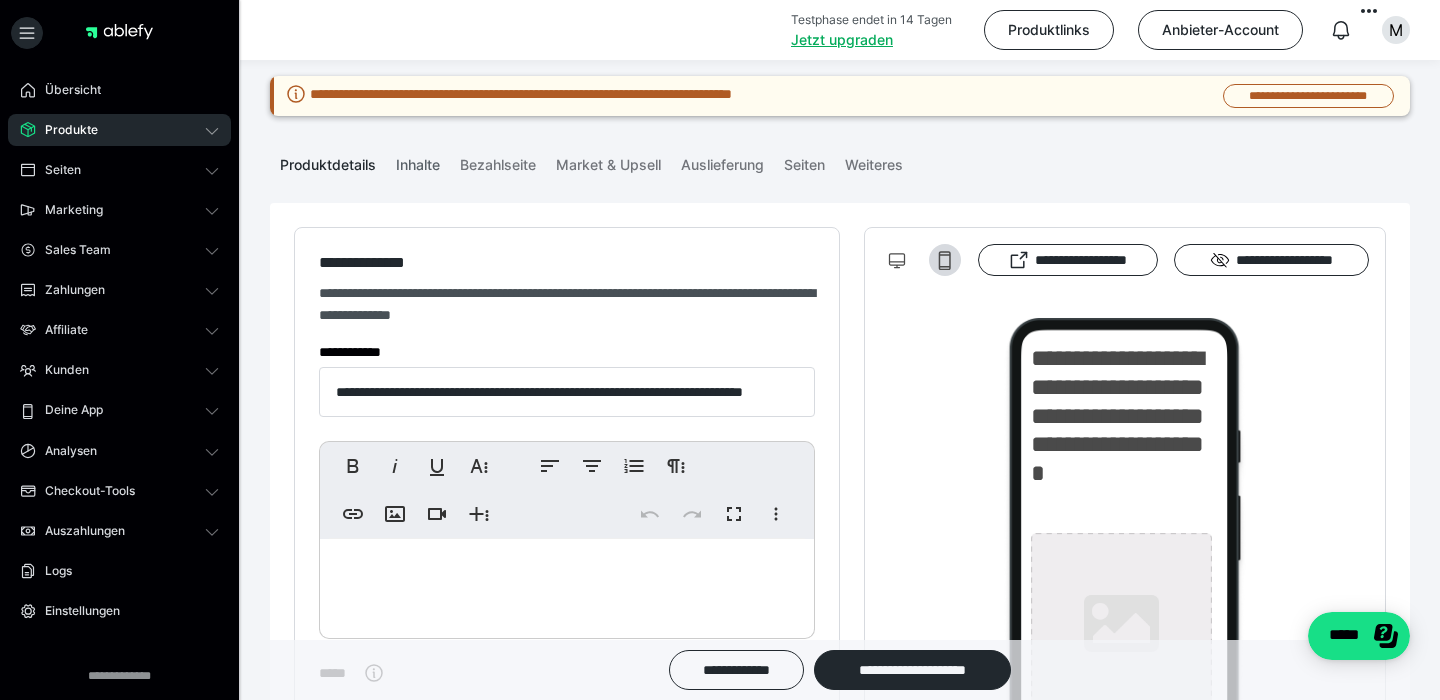click on "Inhalte" at bounding box center [418, 161] 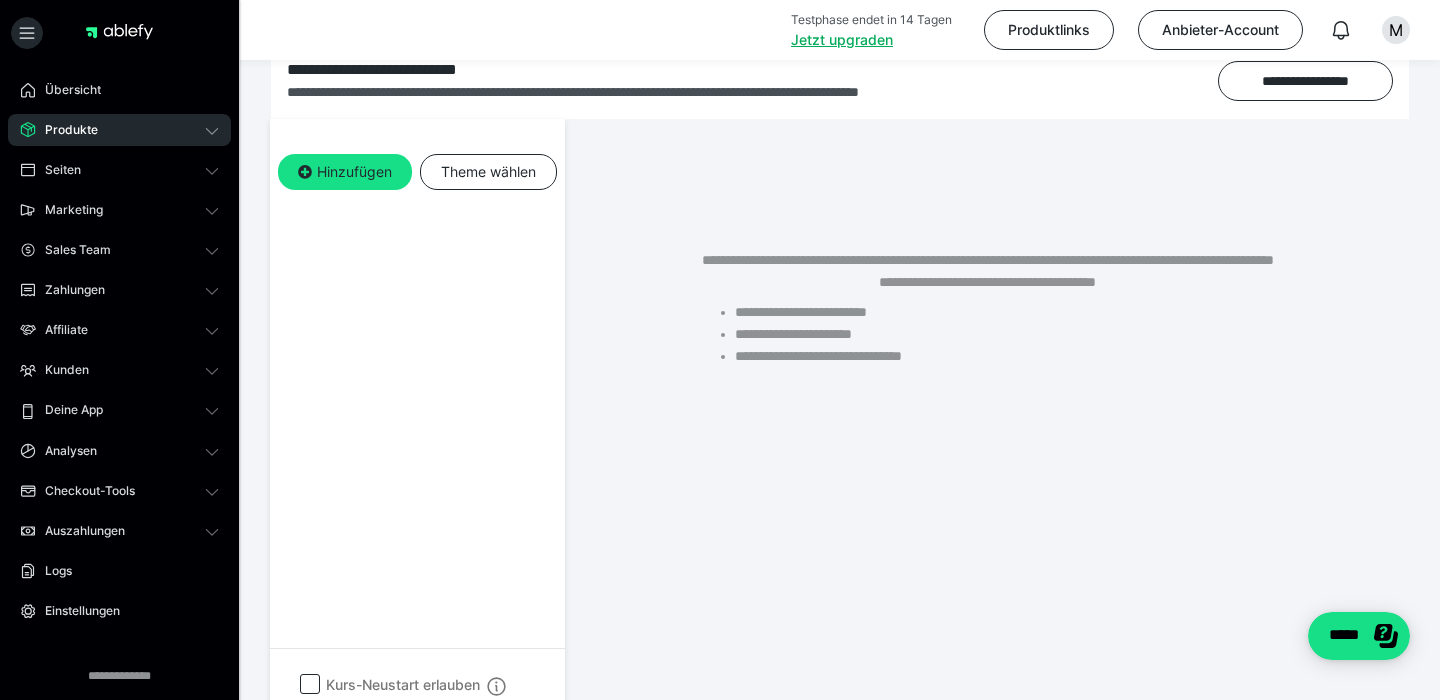 scroll, scrollTop: 340, scrollLeft: 0, axis: vertical 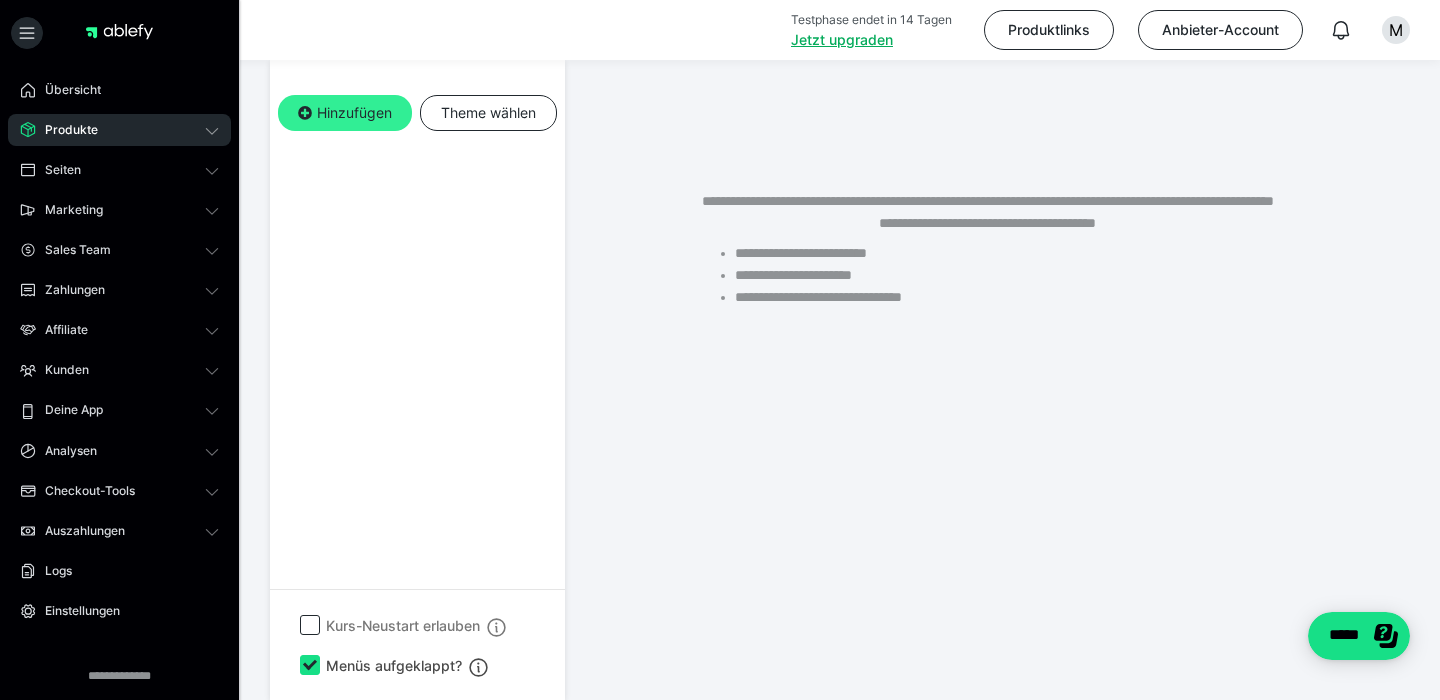 click on "Hinzufügen" at bounding box center (345, 113) 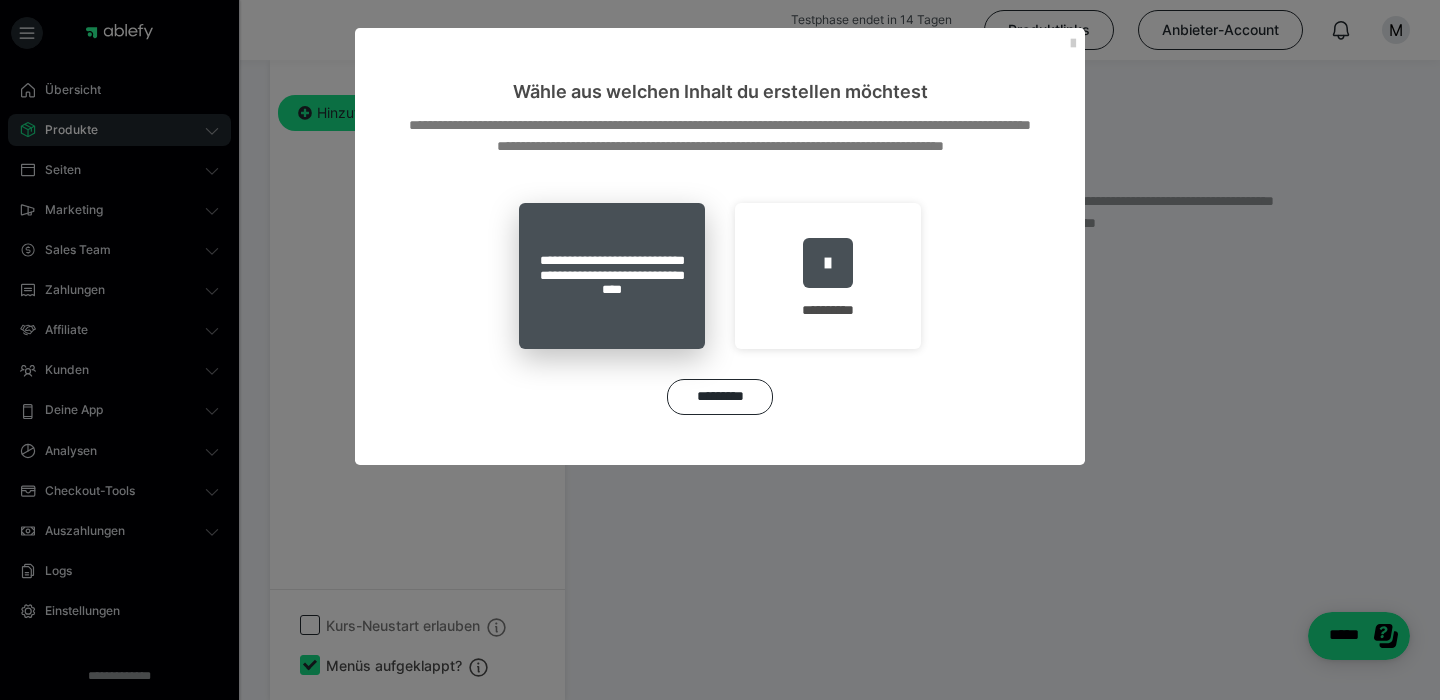 click on "**********" at bounding box center (612, 276) 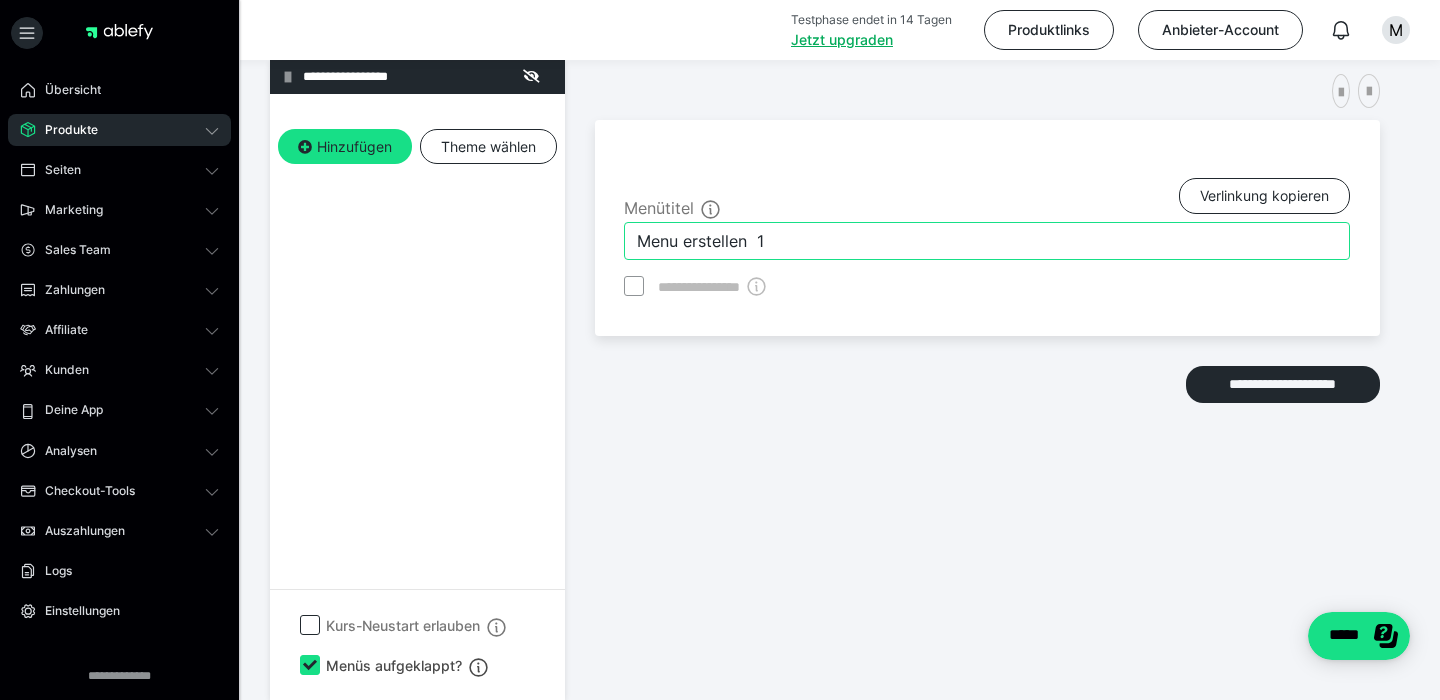 click on "Menu erstellen  1" at bounding box center (987, 241) 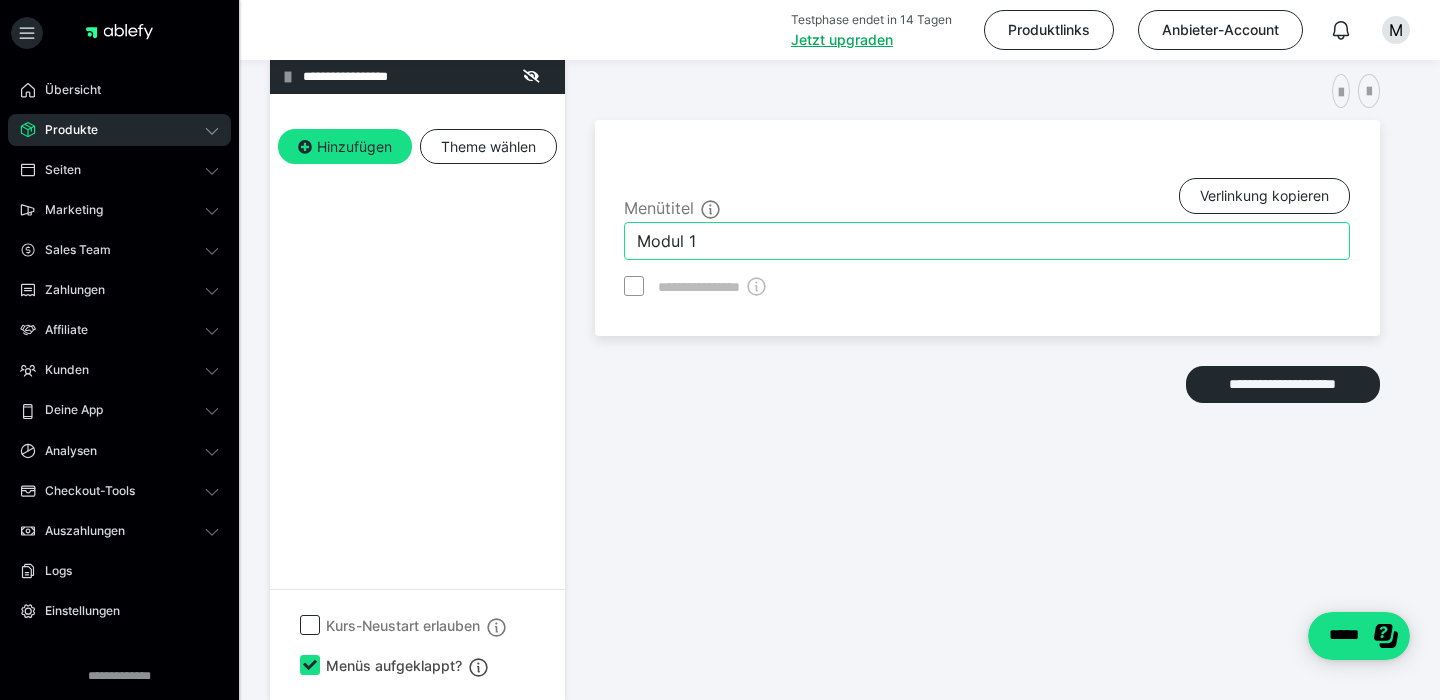 type on "Modul 1" 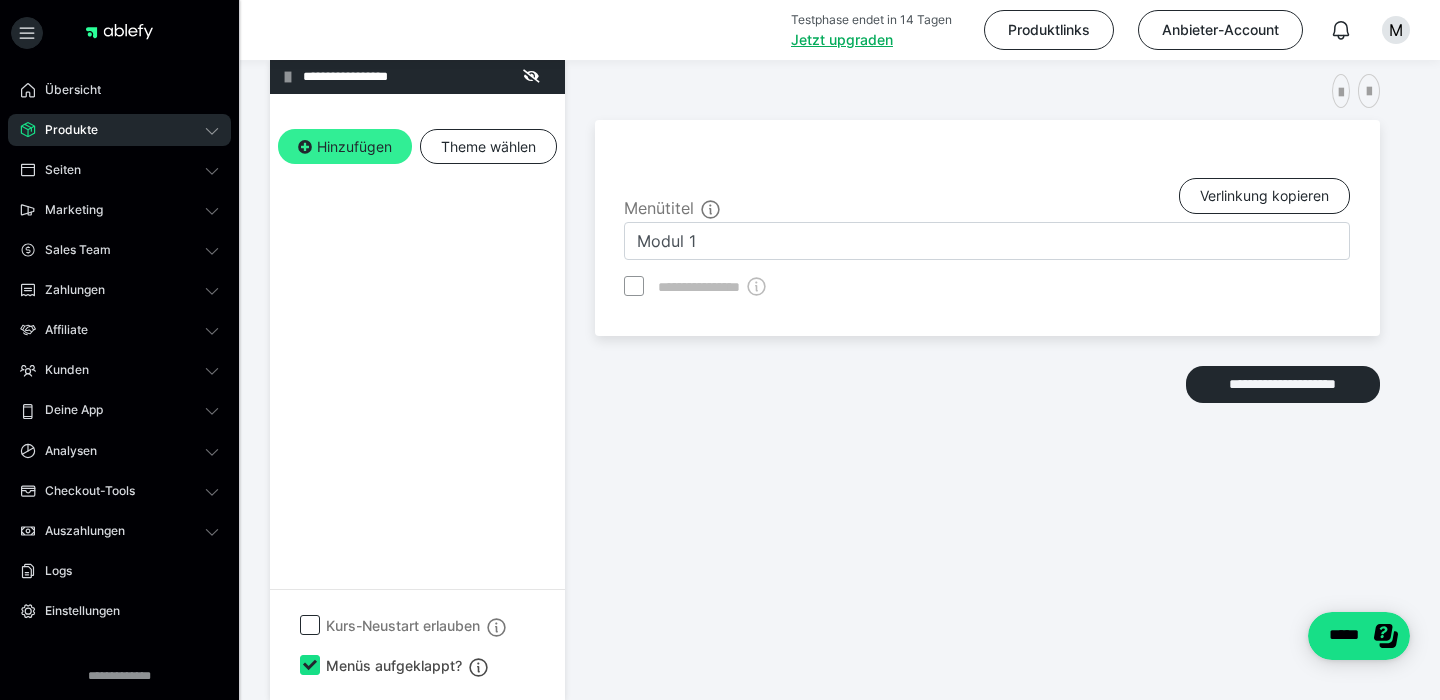 click on "Hinzufügen" at bounding box center [345, 147] 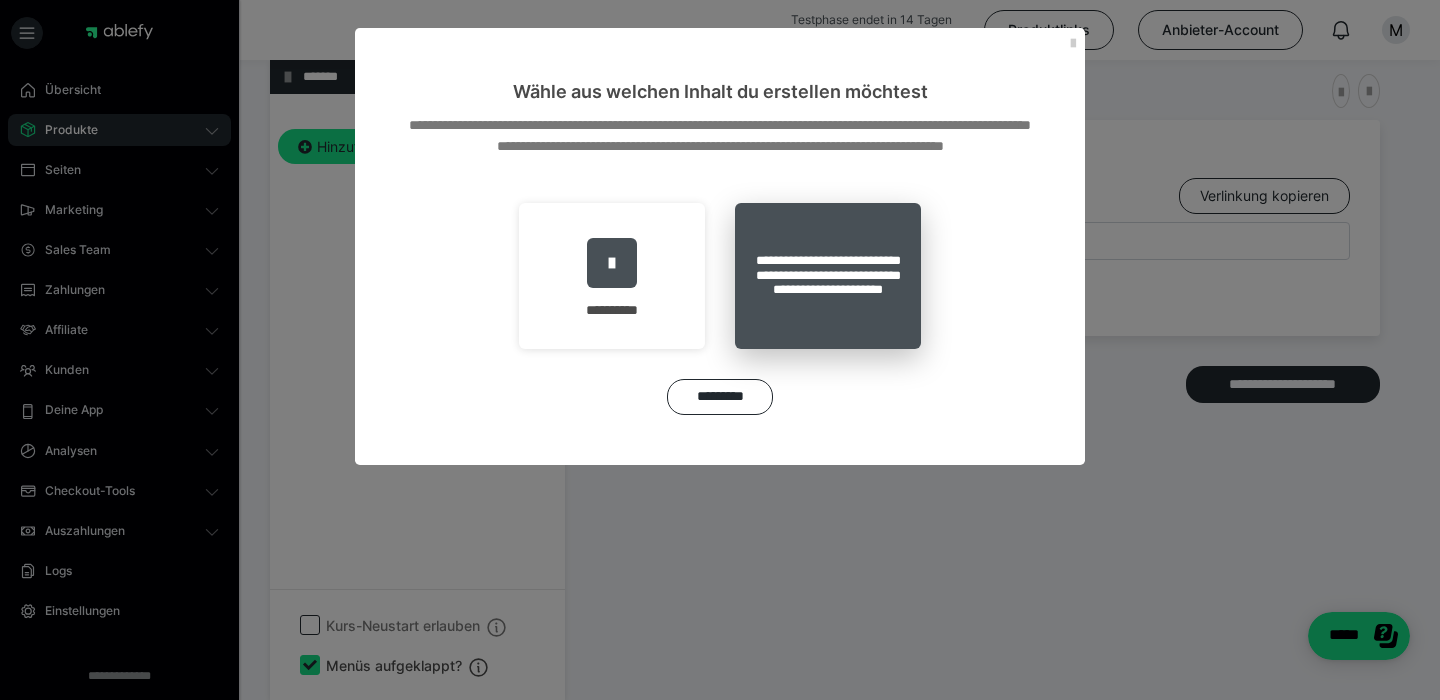 click on "**********" at bounding box center (828, 276) 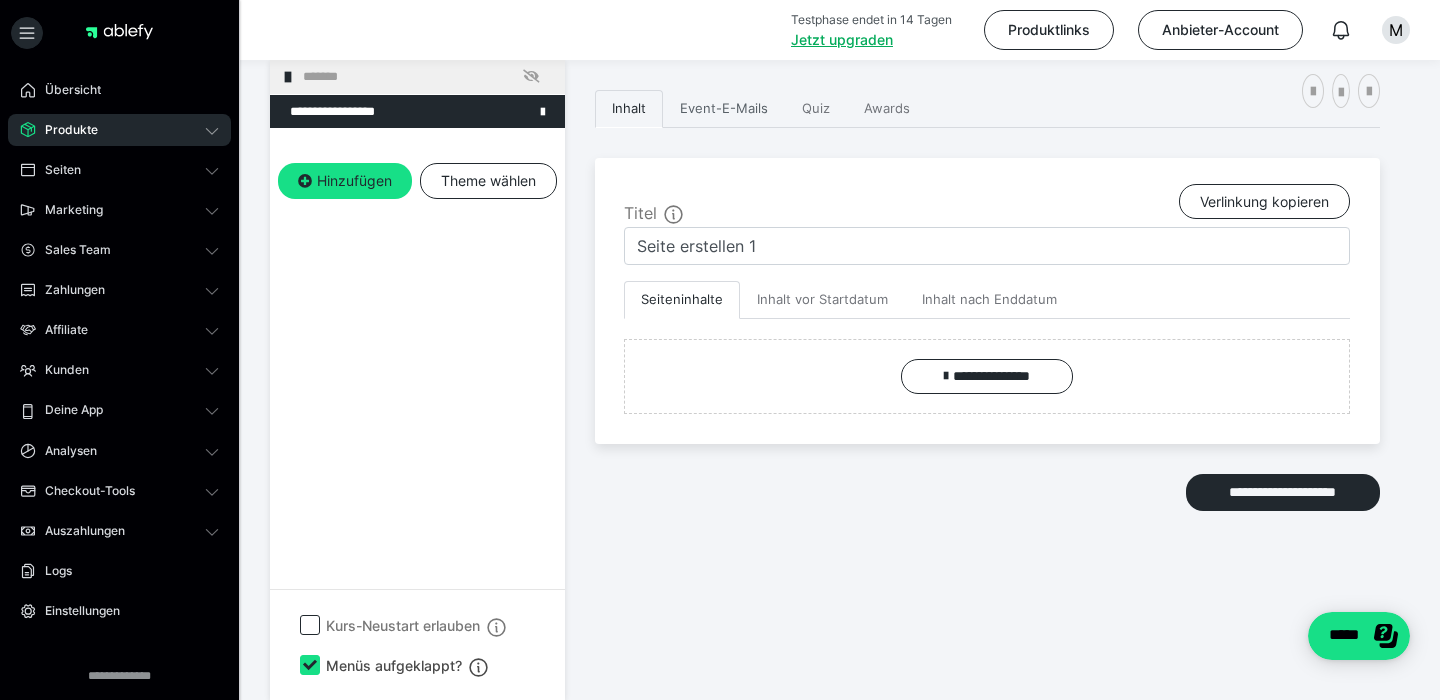click on "Event-E-Mails" at bounding box center [724, 109] 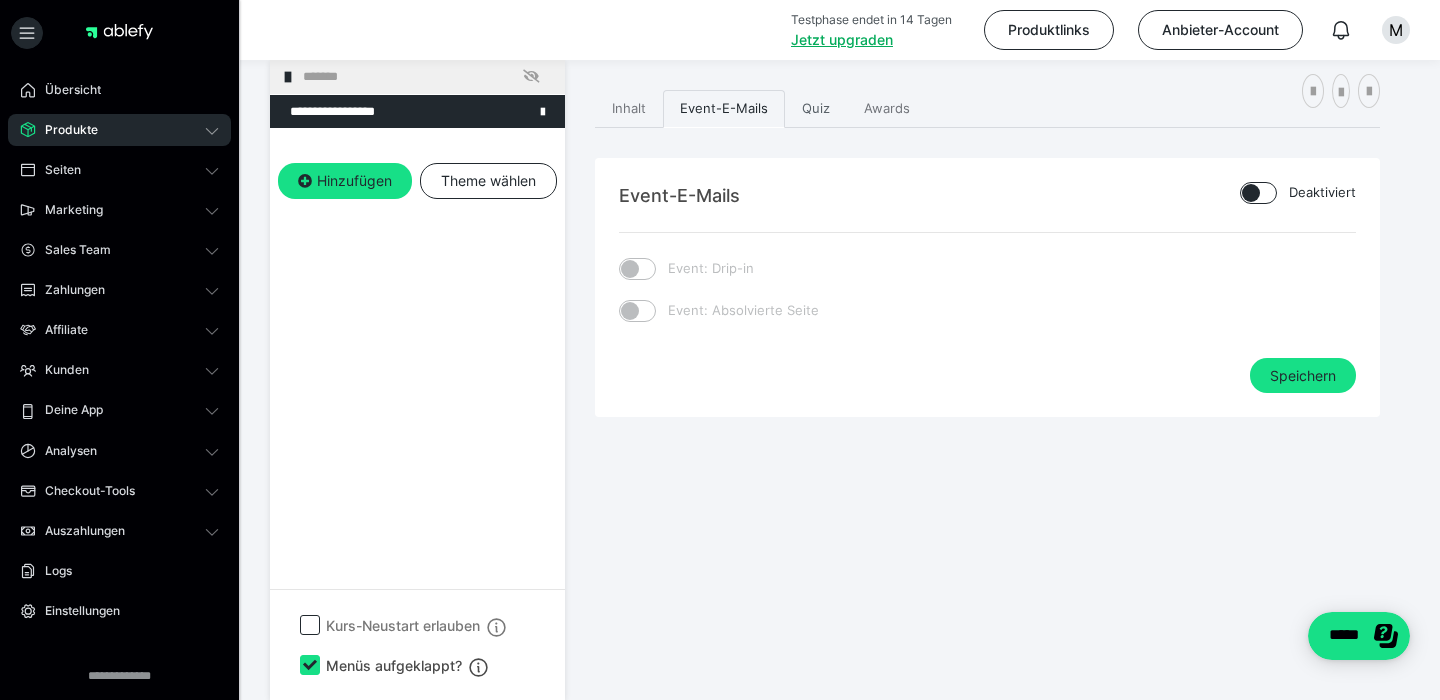 click on "Quiz" at bounding box center (816, 109) 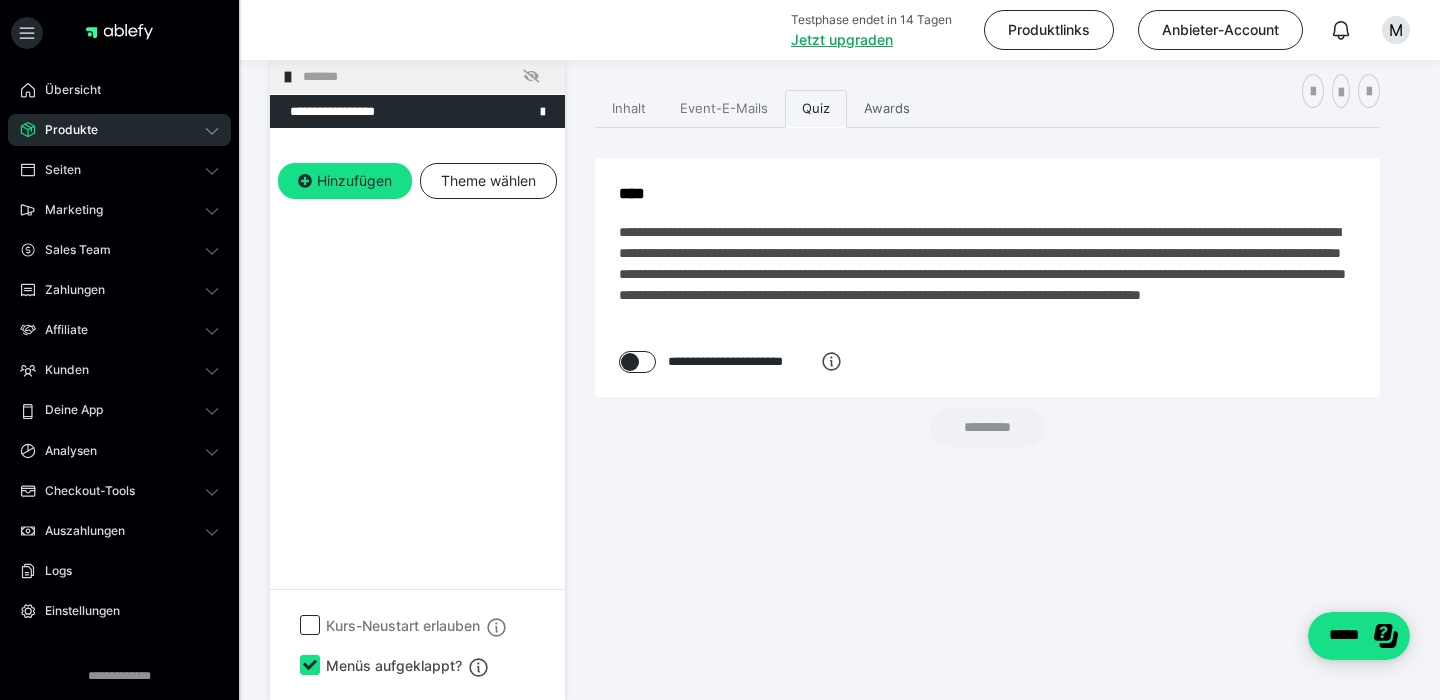 click on "Awards" at bounding box center [887, 109] 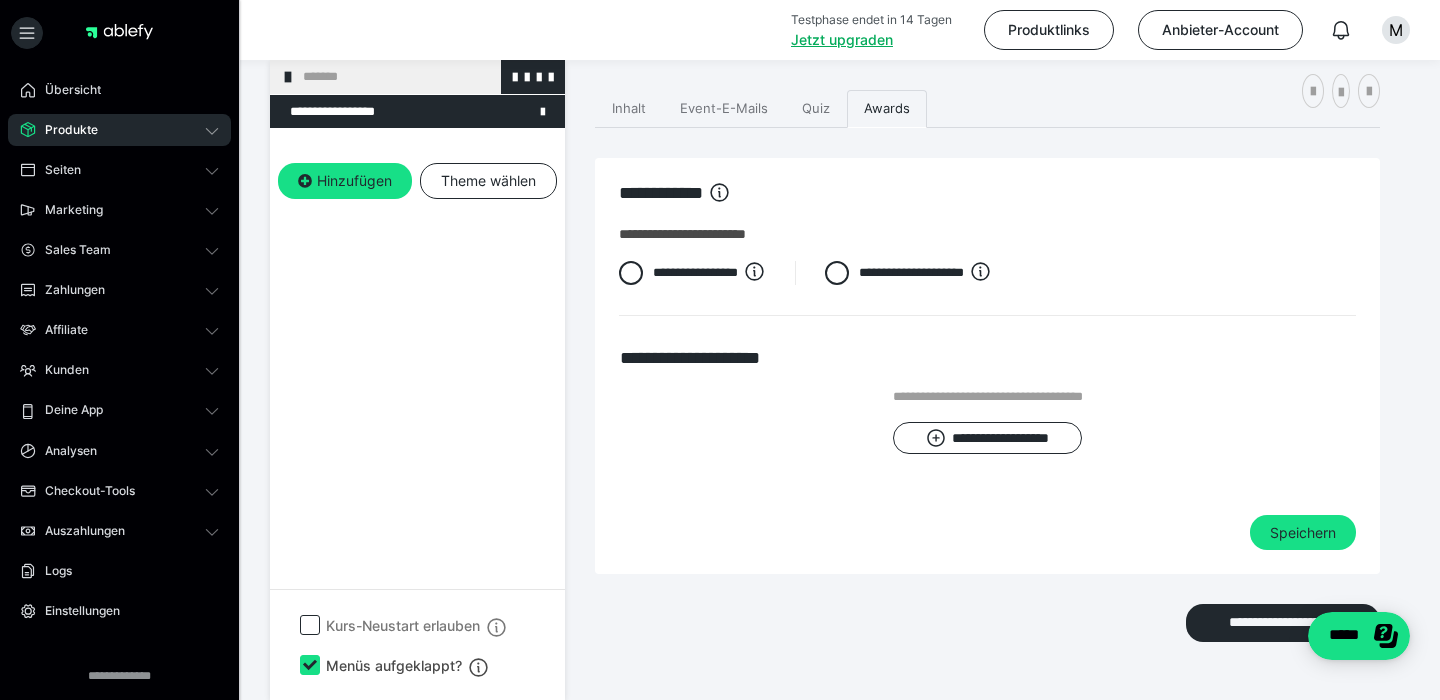 click at bounding box center [288, 77] 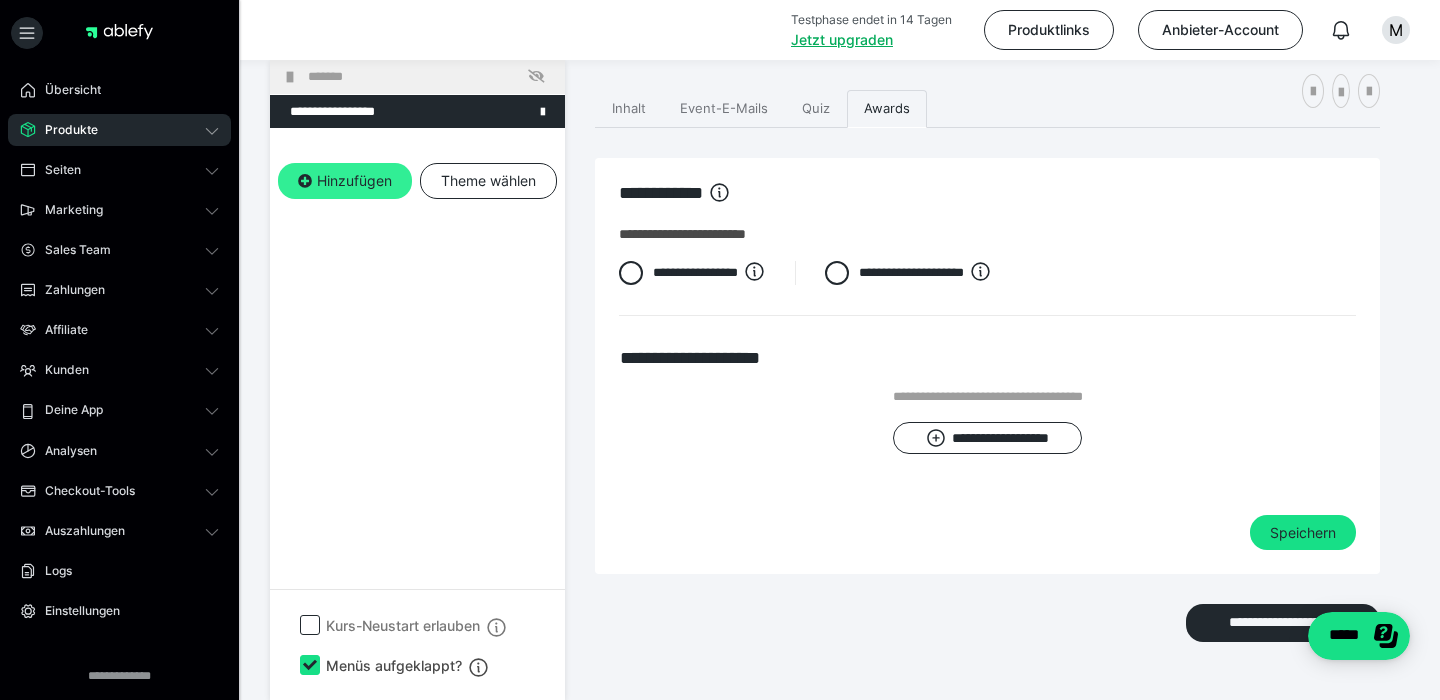 click on "Hinzufügen" at bounding box center [345, 181] 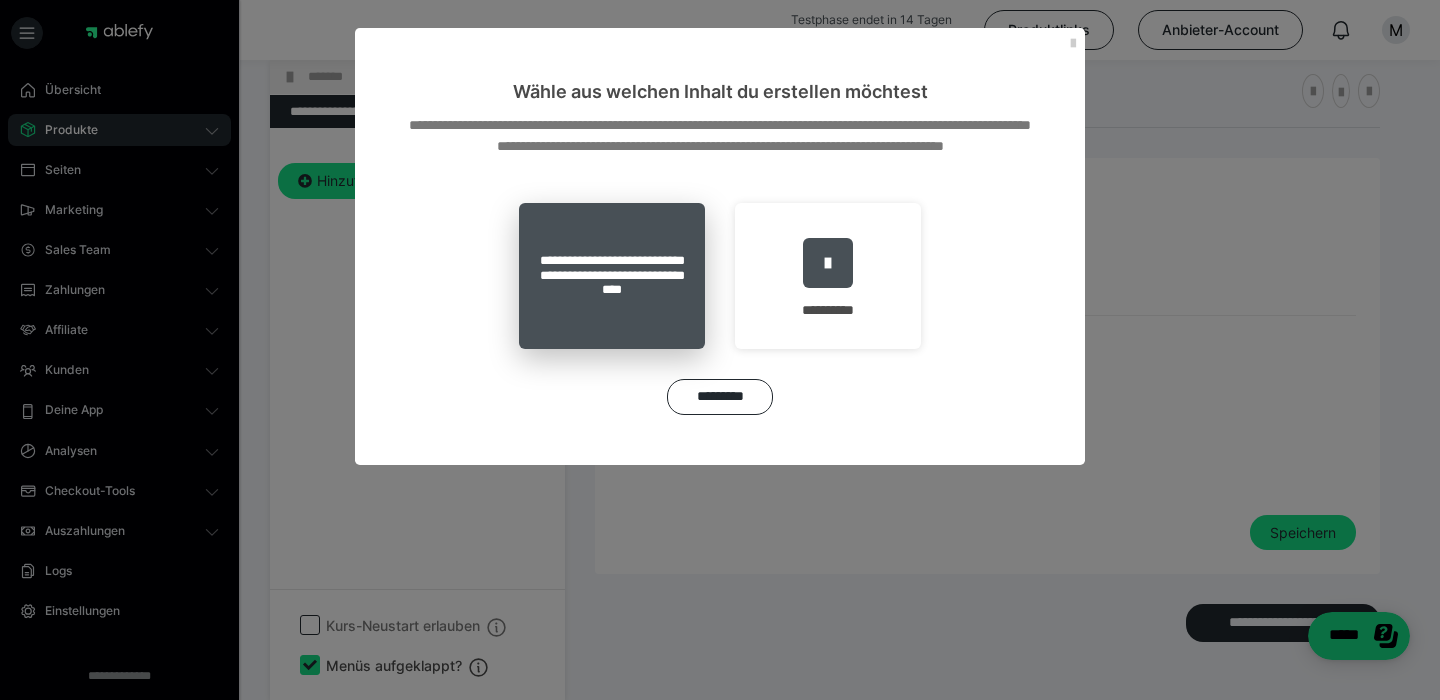 click on "**********" at bounding box center (612, 276) 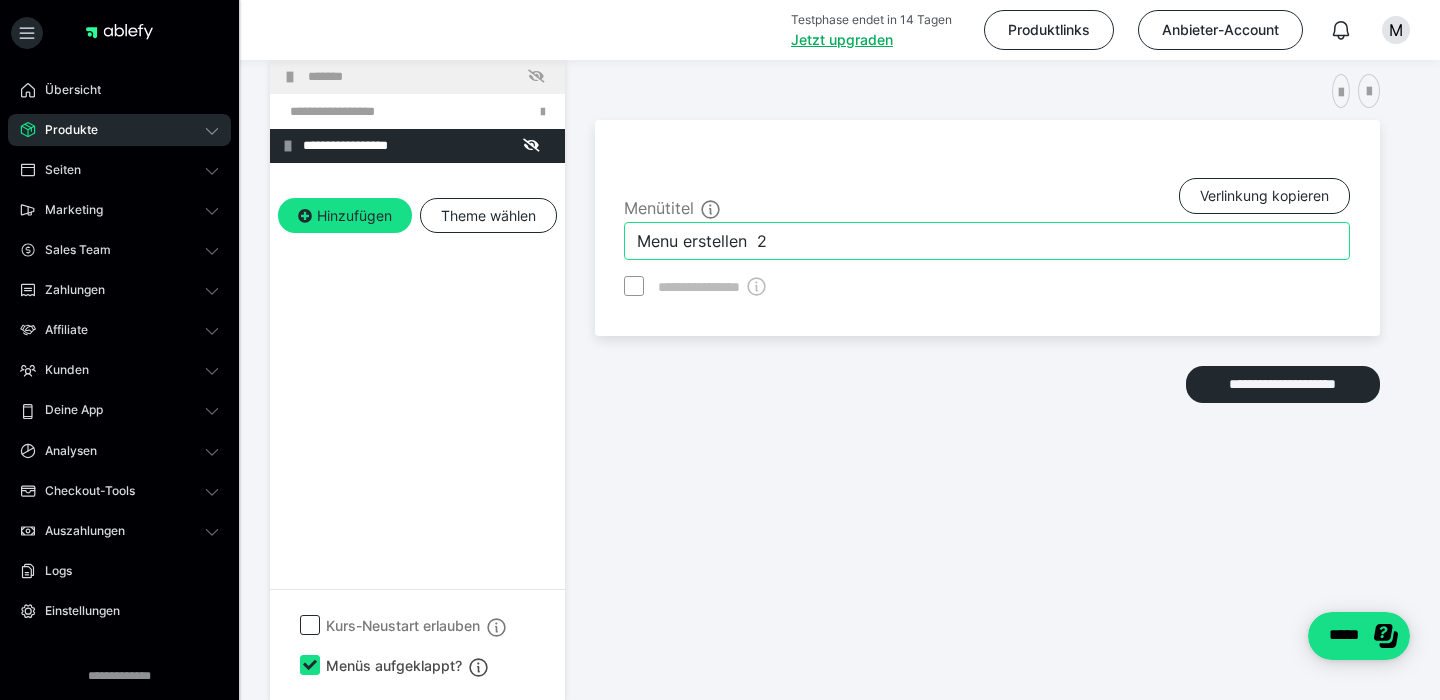 click on "Menu erstellen  2" at bounding box center [987, 241] 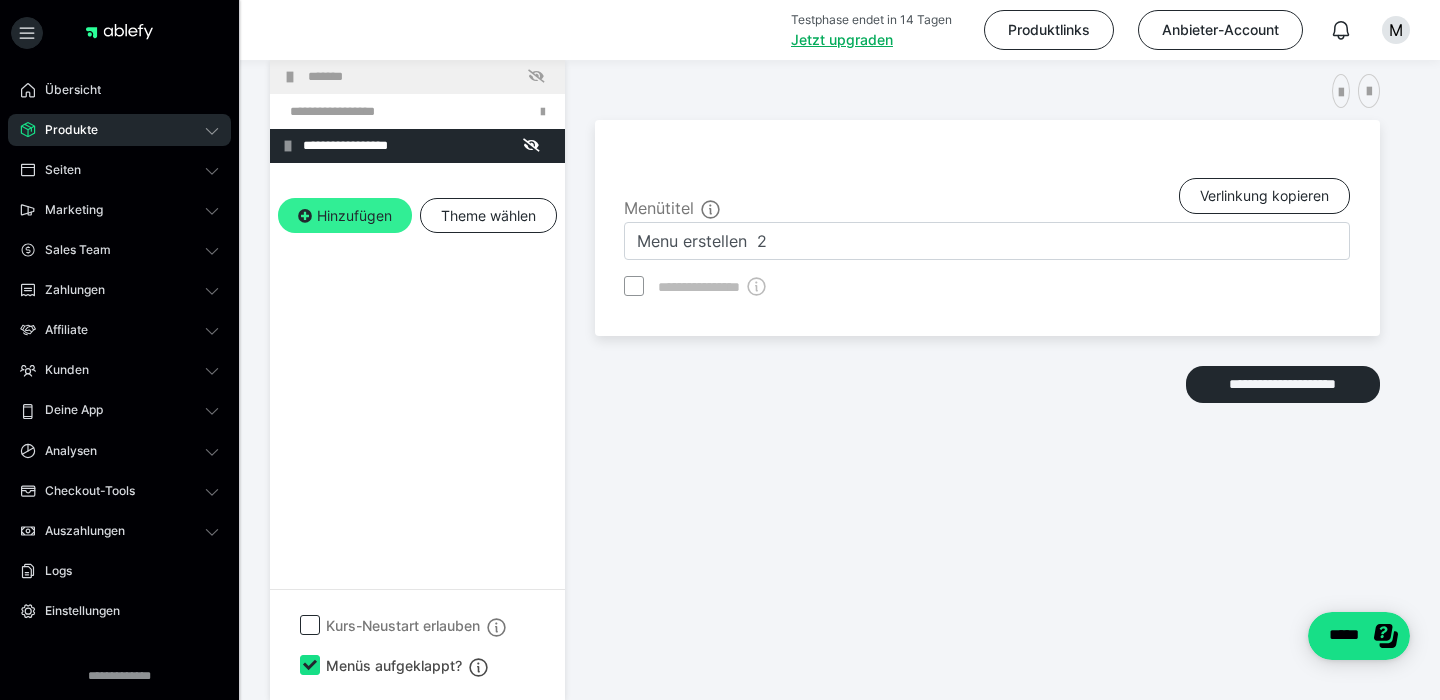 click on "Hinzufügen" at bounding box center (345, 216) 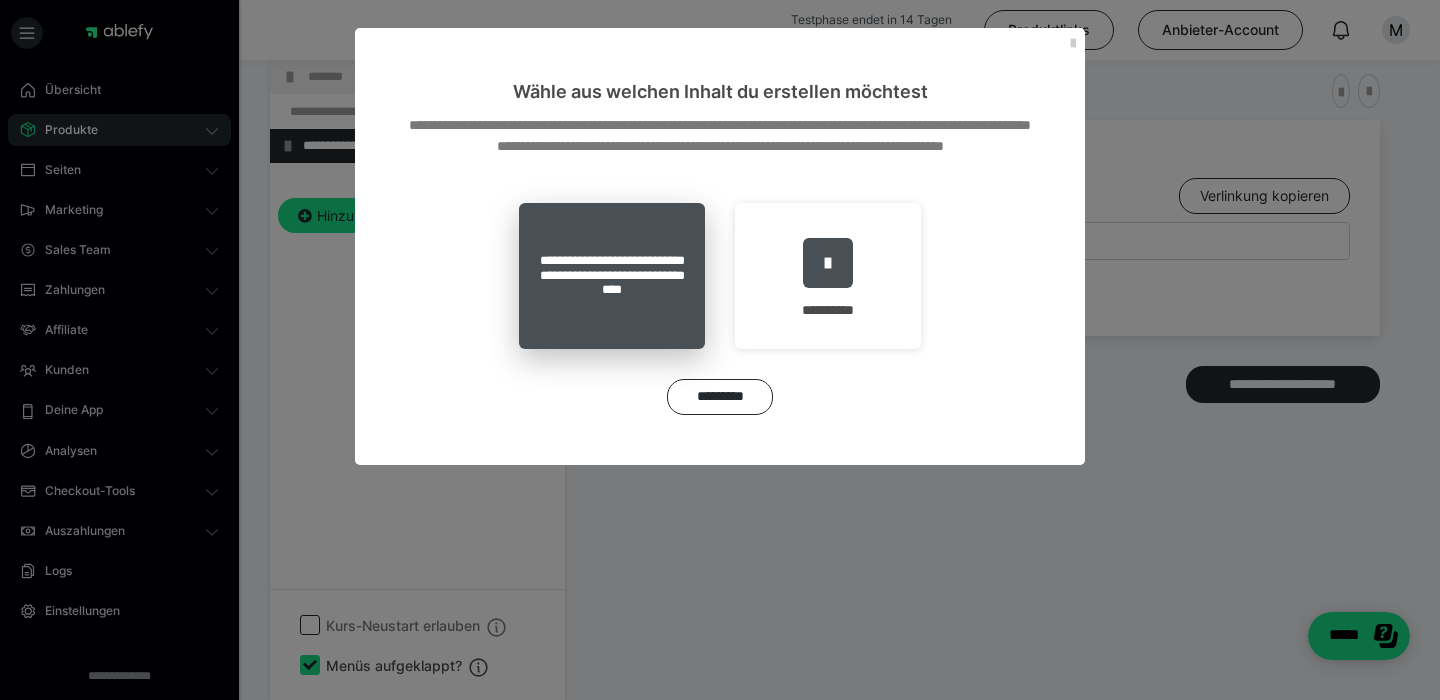 click on "**********" at bounding box center (612, 276) 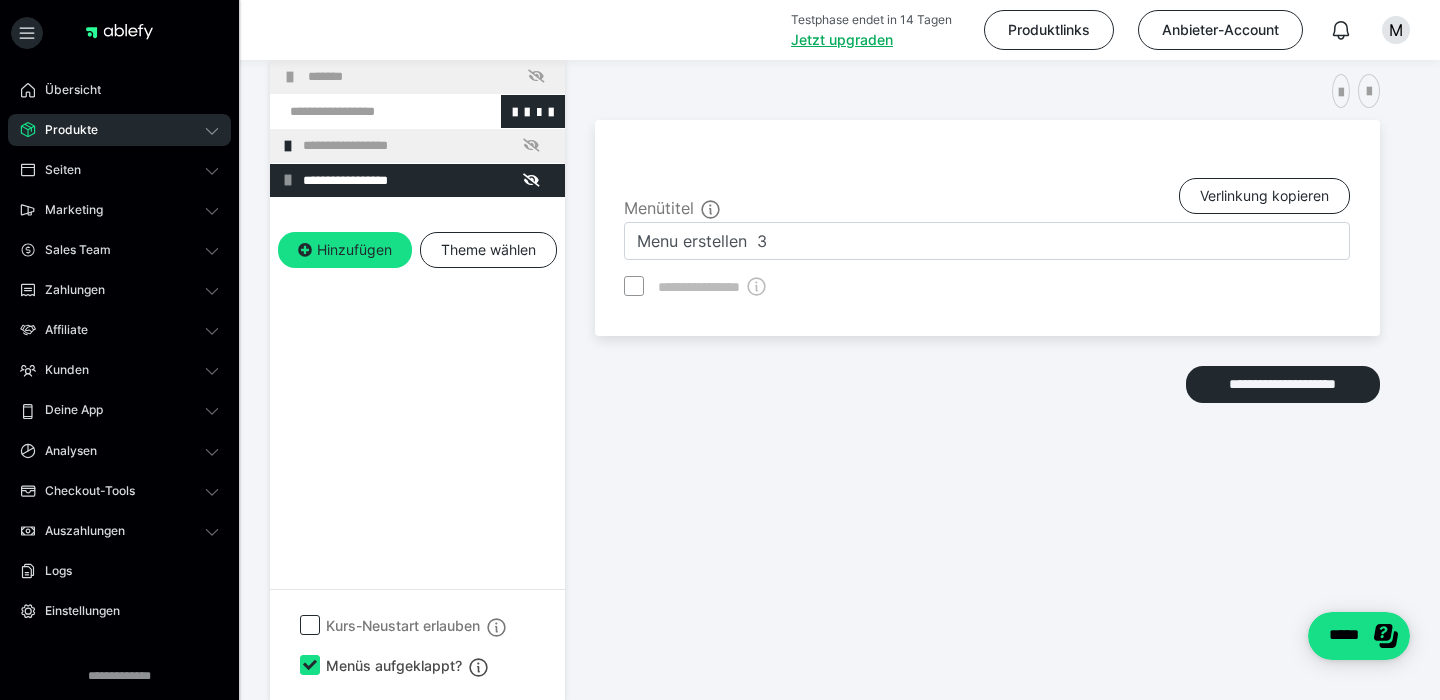 click at bounding box center [365, 112] 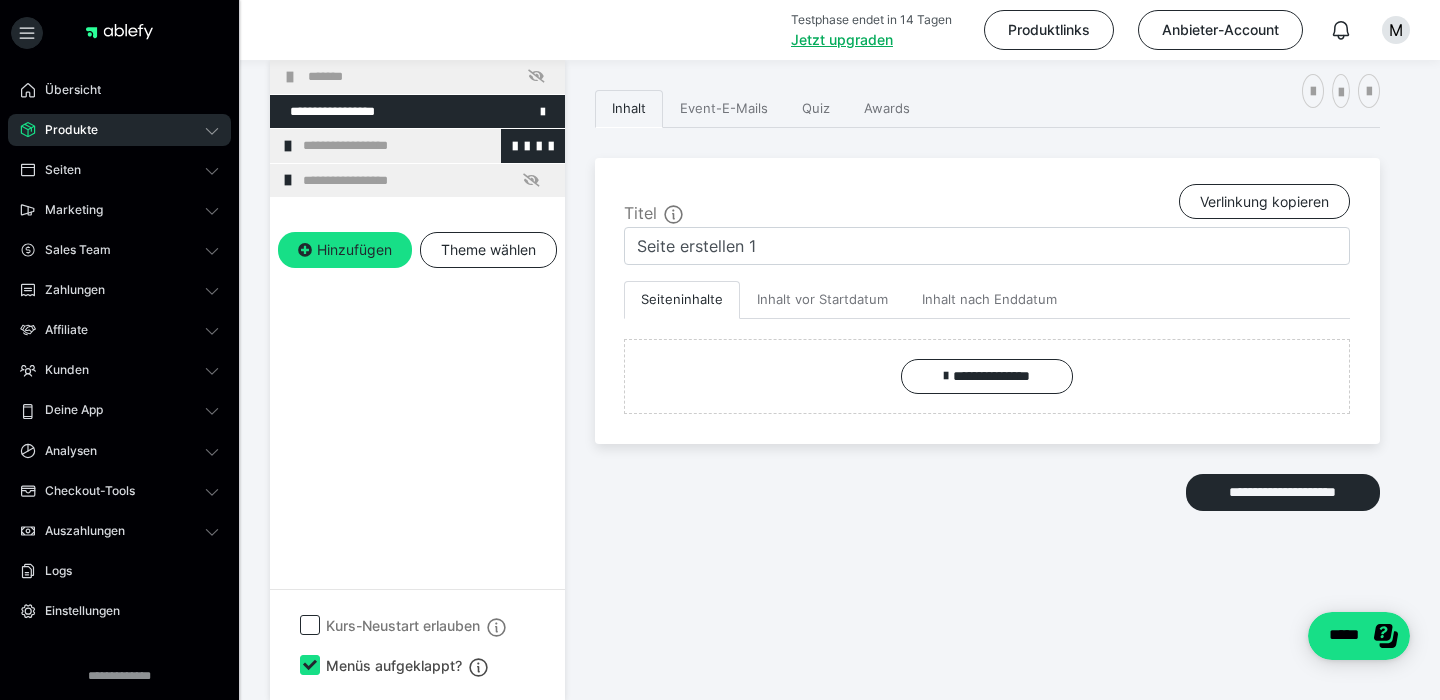 click on "**********" at bounding box center [426, 146] 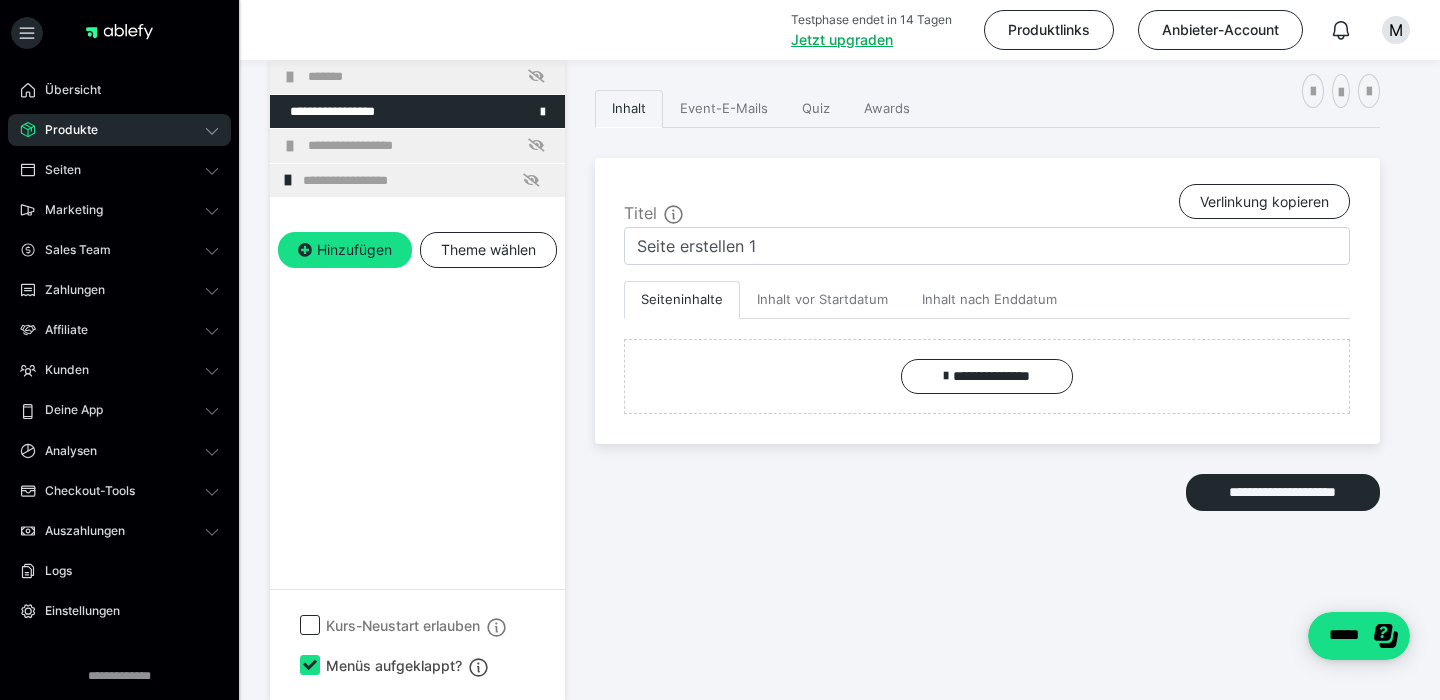 click on "**********" at bounding box center [417, 181] 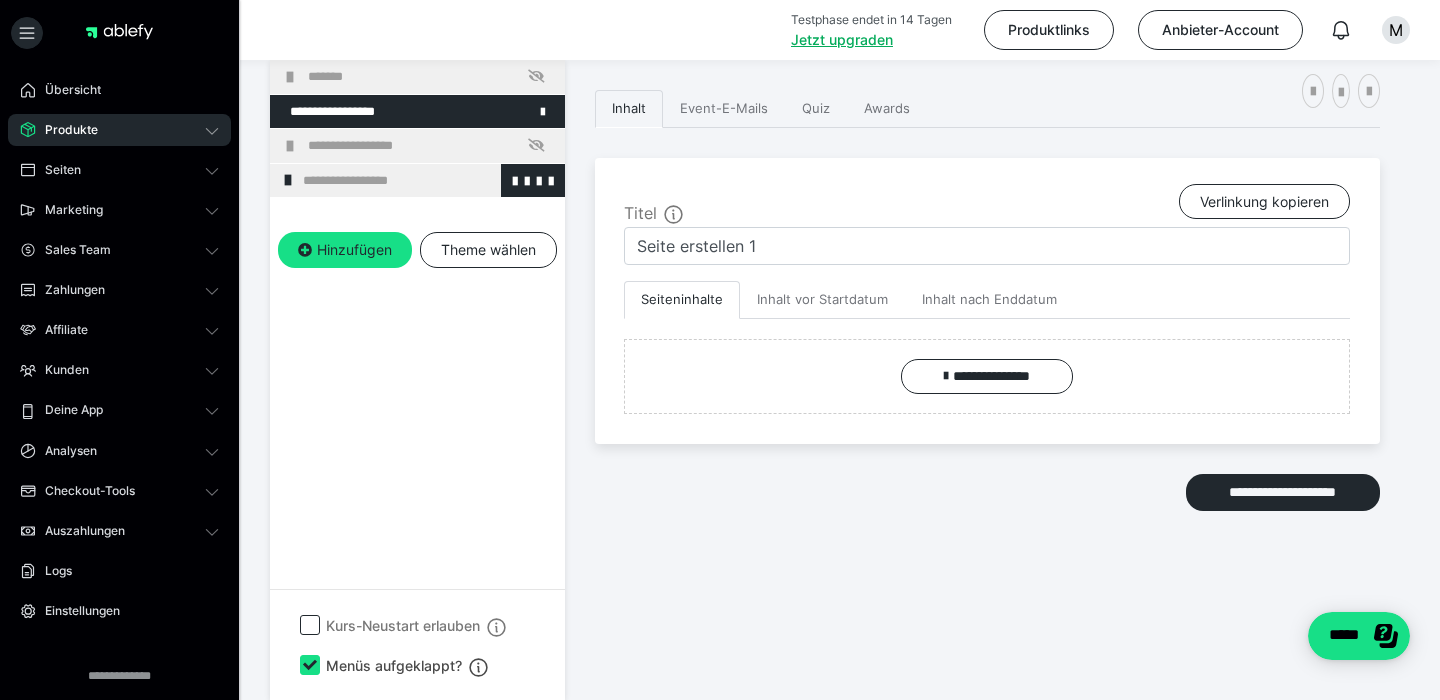 click on "**********" at bounding box center [426, 181] 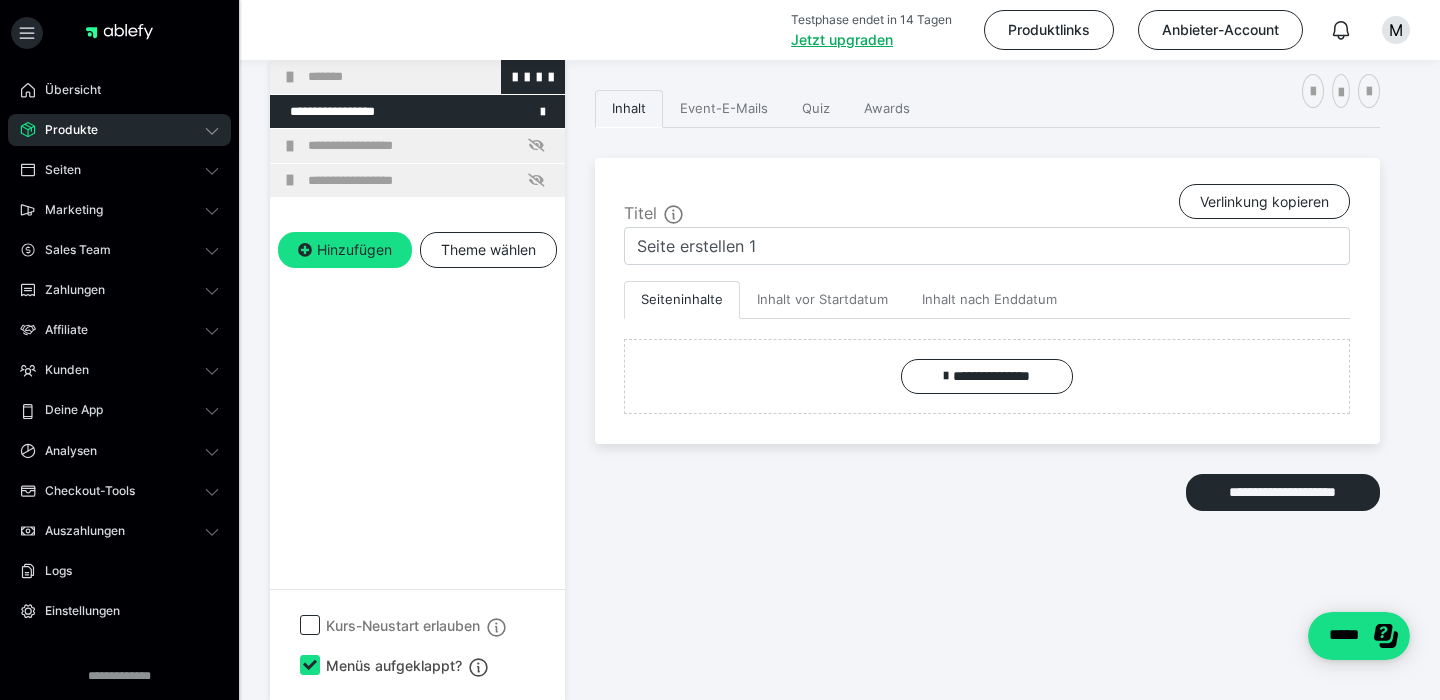 click on "*******" at bounding box center [431, 77] 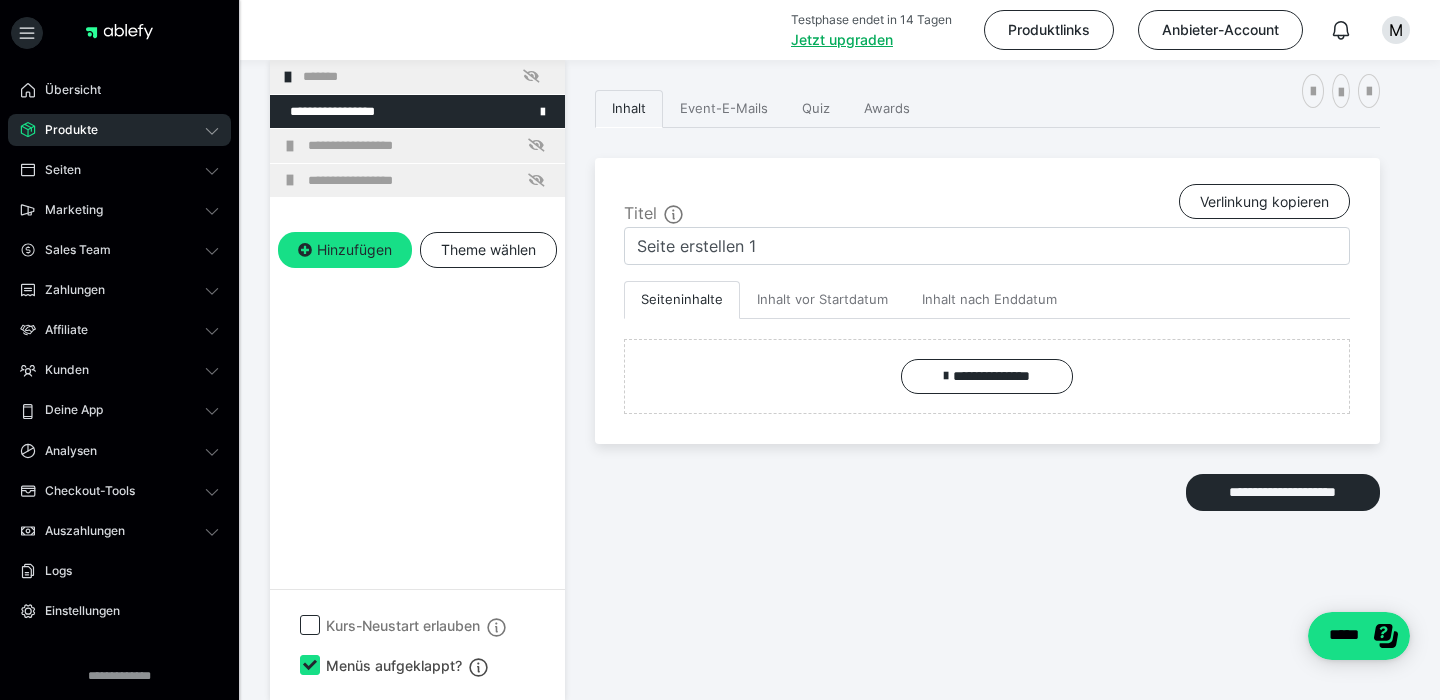 click on "*******" at bounding box center (426, 77) 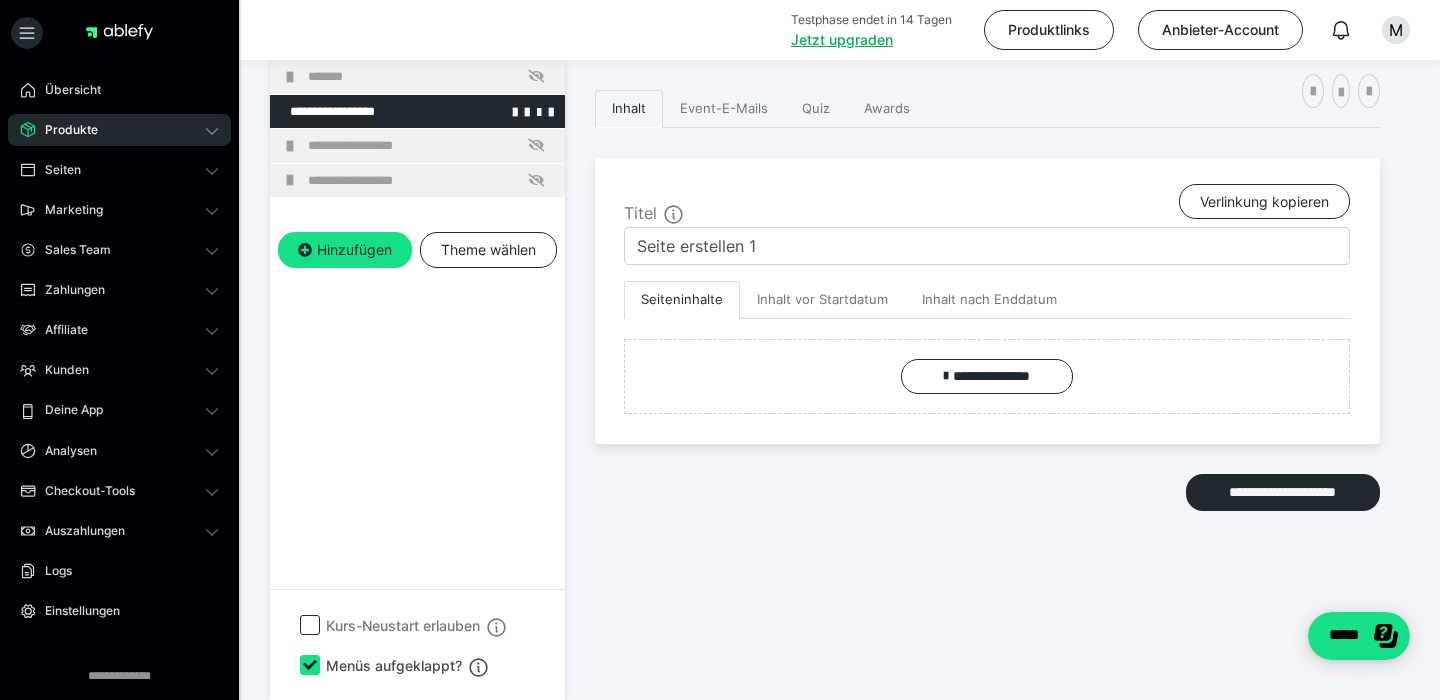click at bounding box center (365, 112) 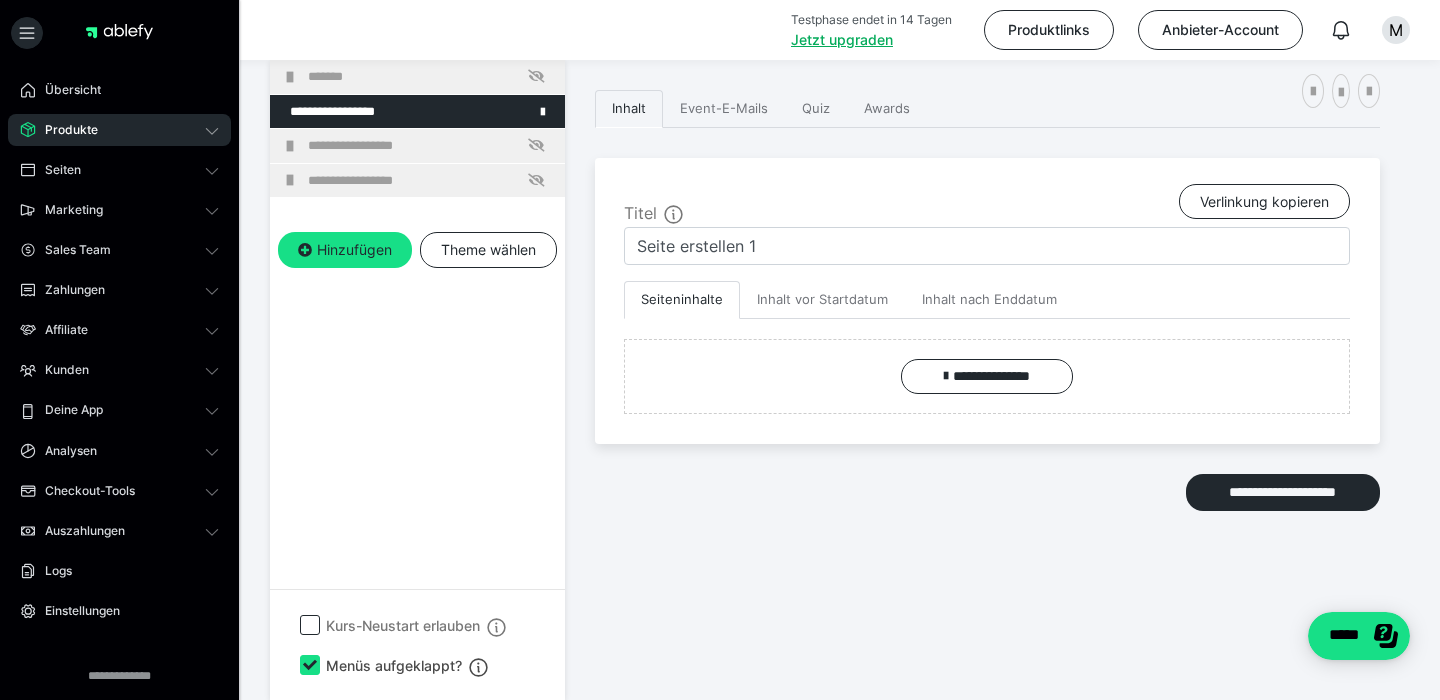 click at bounding box center (365, 112) 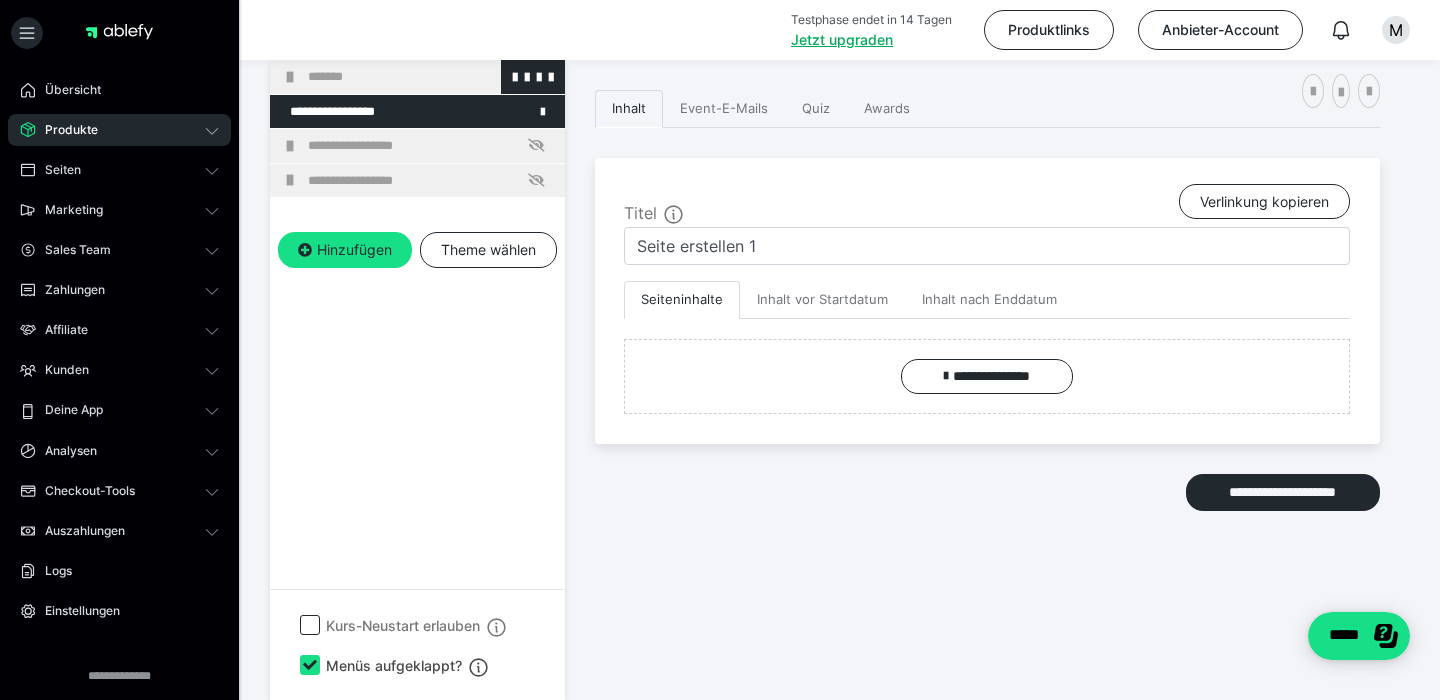 click on "*******" at bounding box center (431, 77) 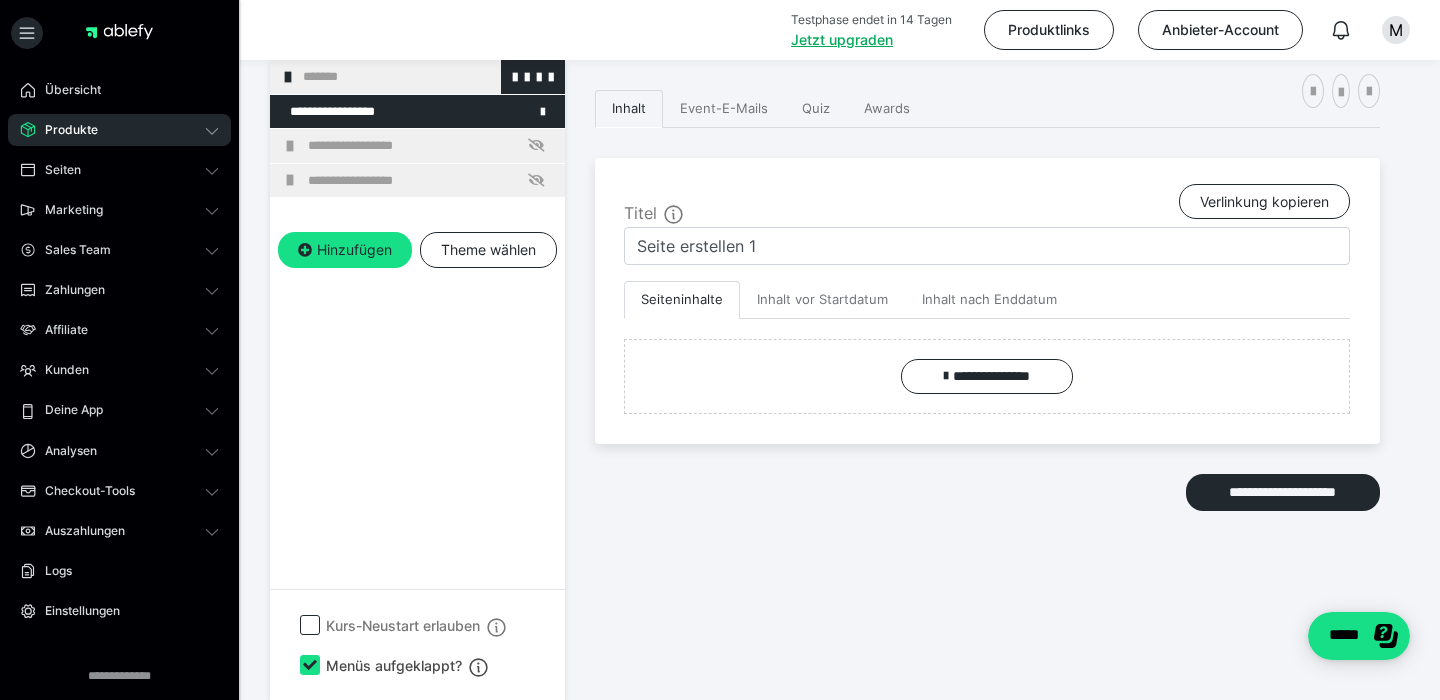 click on "*******" at bounding box center (426, 77) 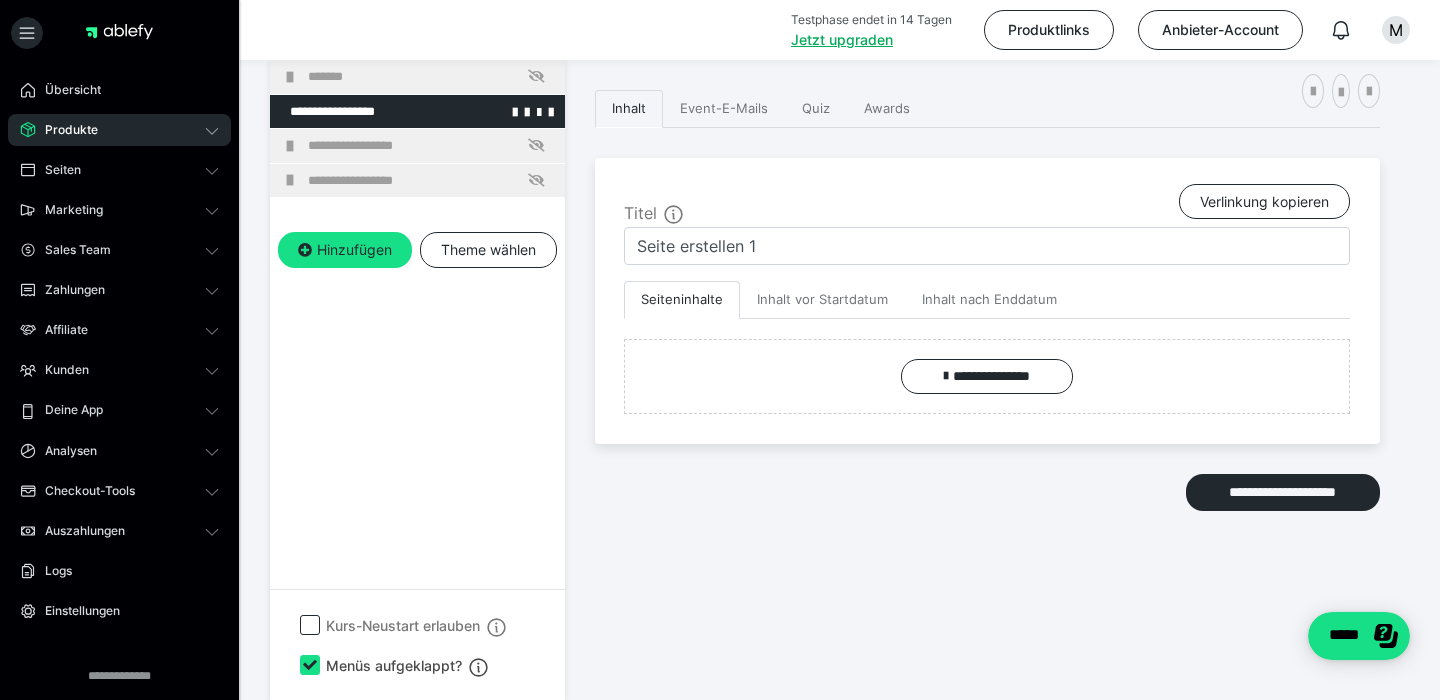 click at bounding box center (365, 112) 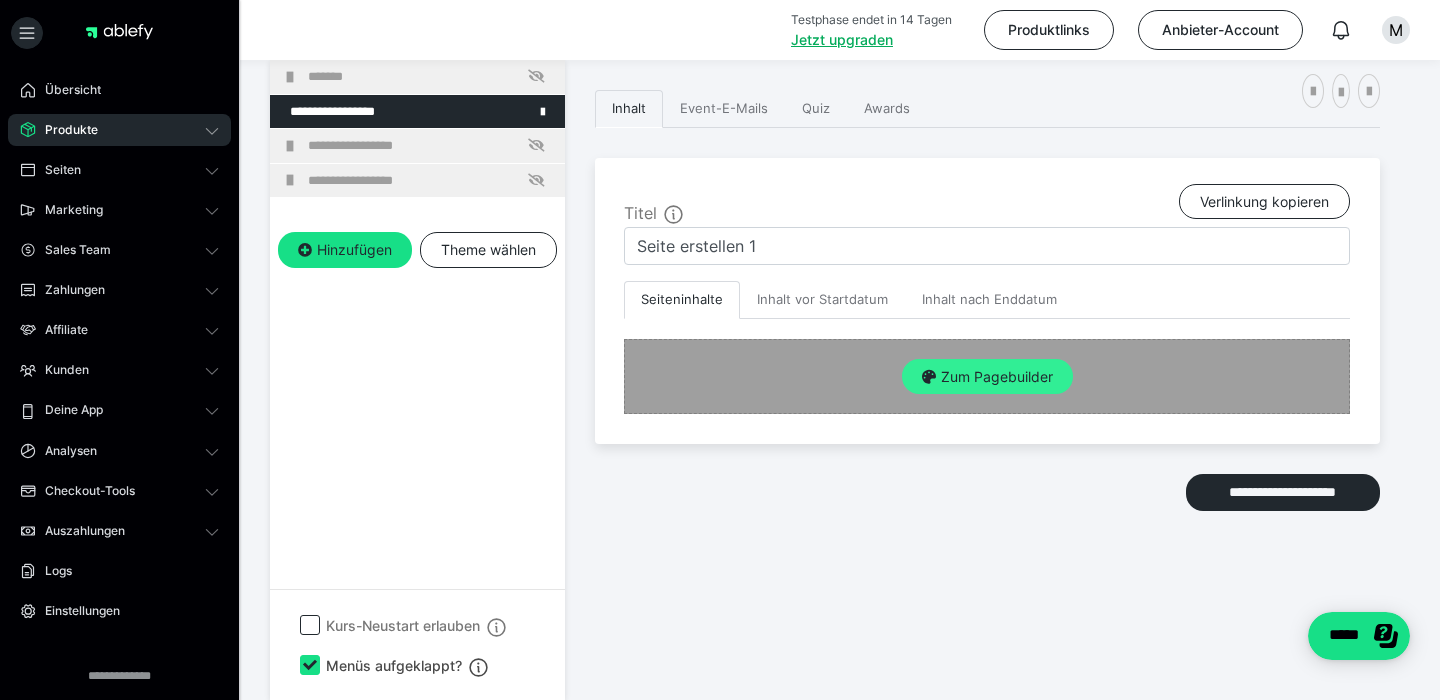click on "Zum Pagebuilder" at bounding box center (987, 377) 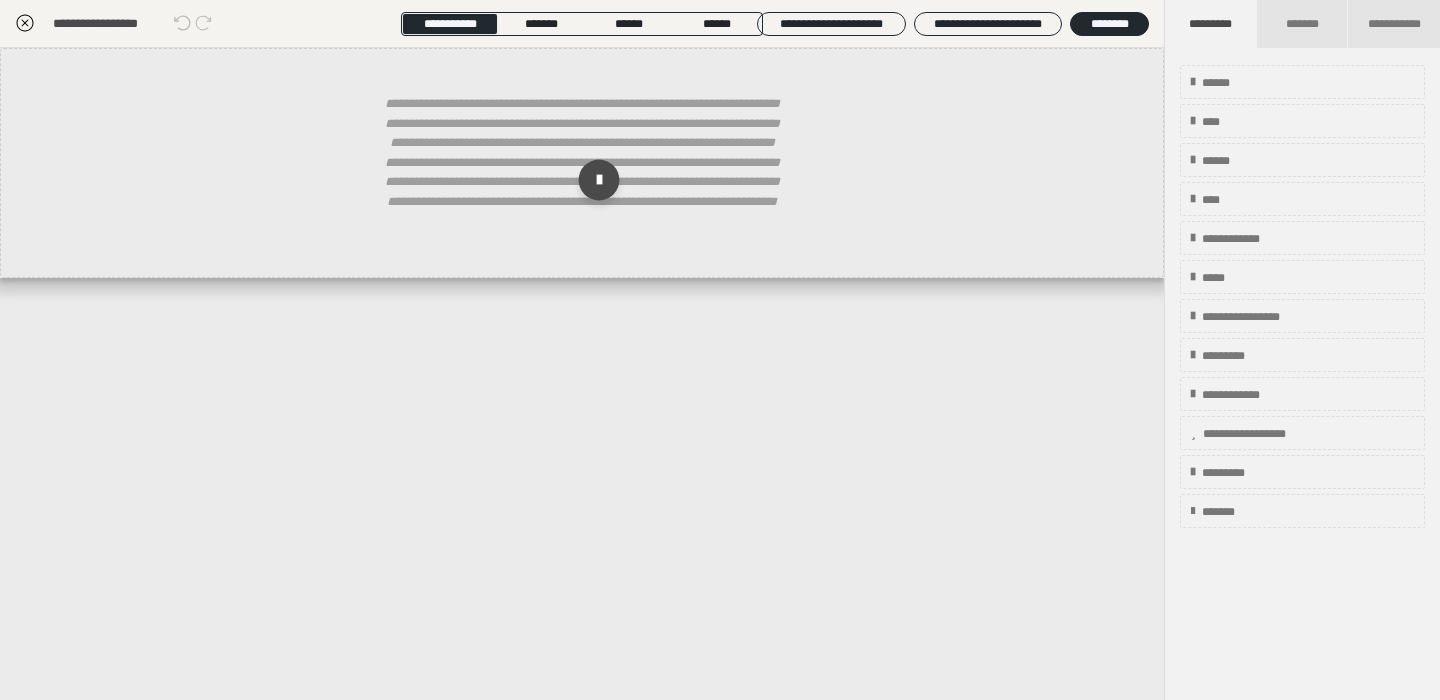 click at bounding box center (599, 180) 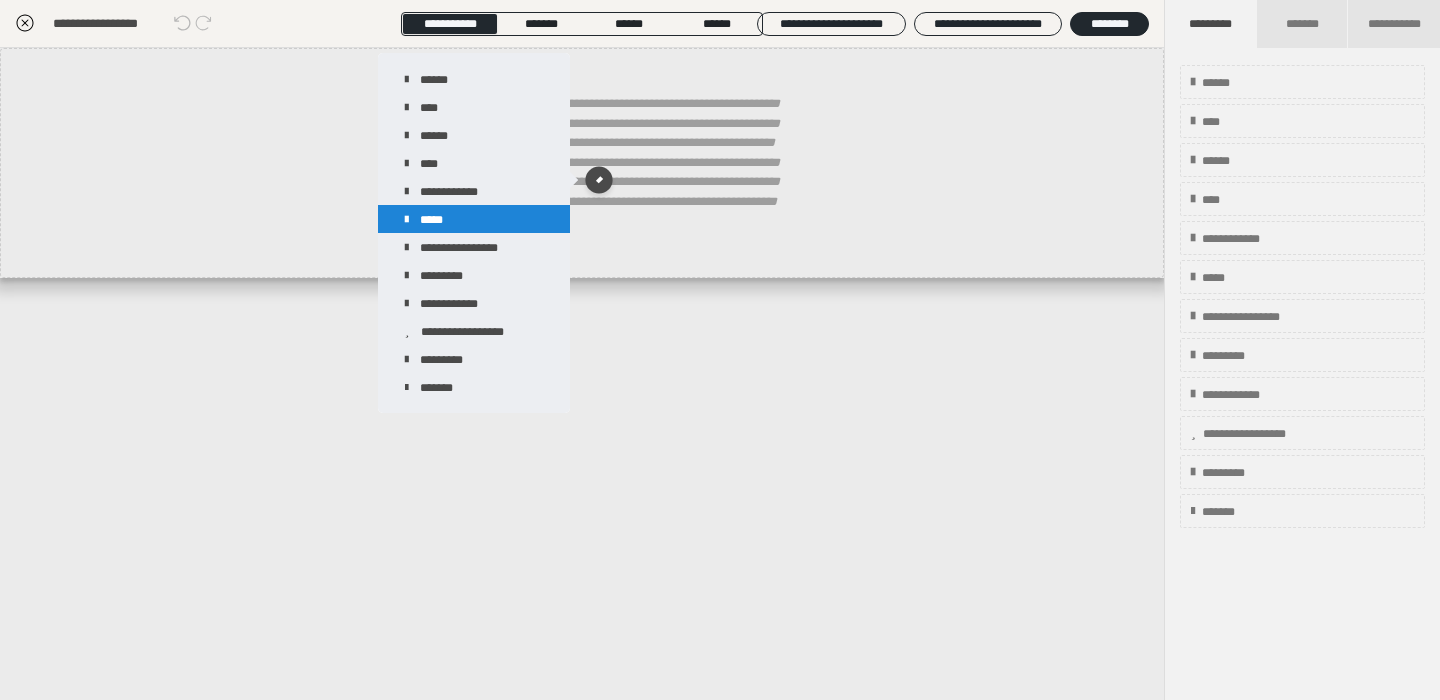 click on "*****" at bounding box center (474, 219) 